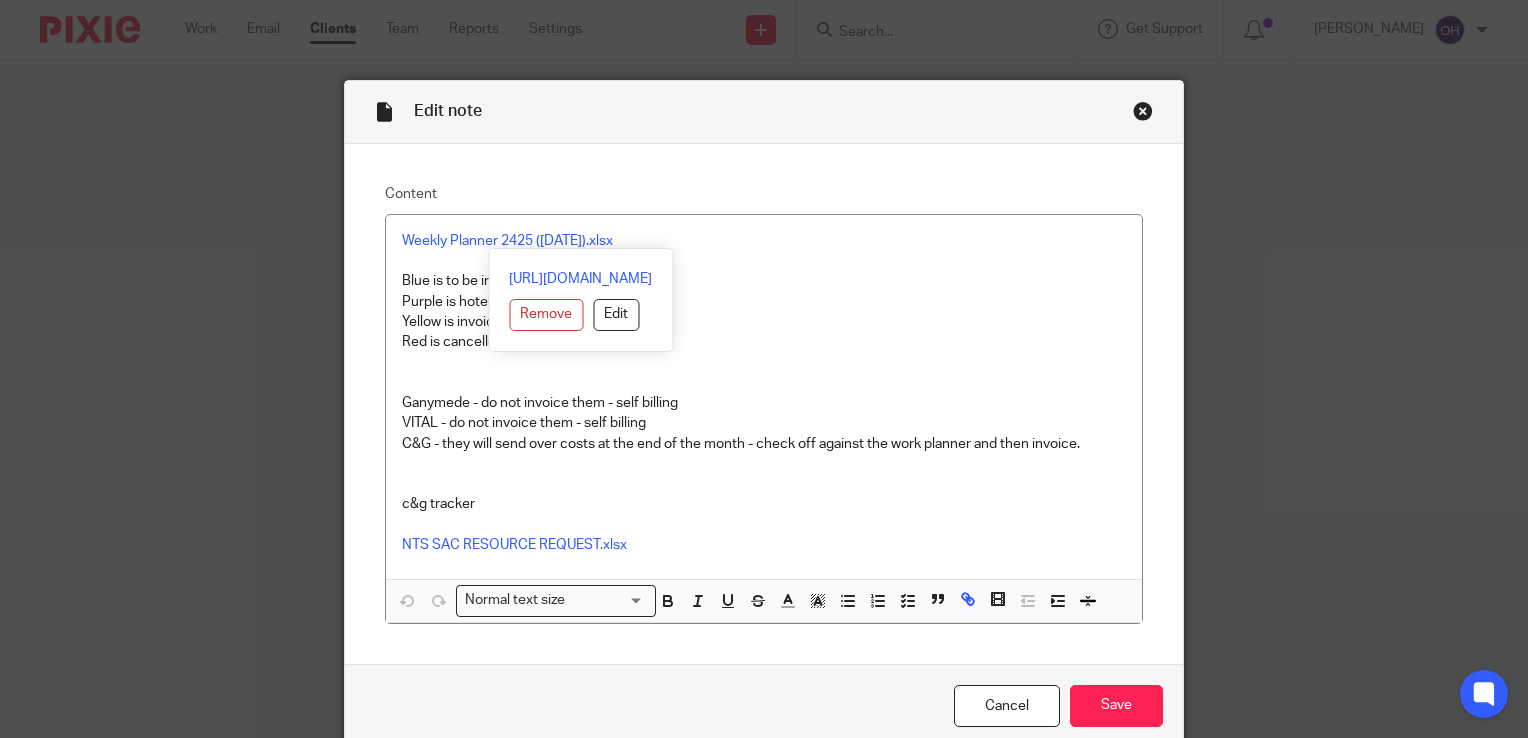 scroll, scrollTop: 0, scrollLeft: 0, axis: both 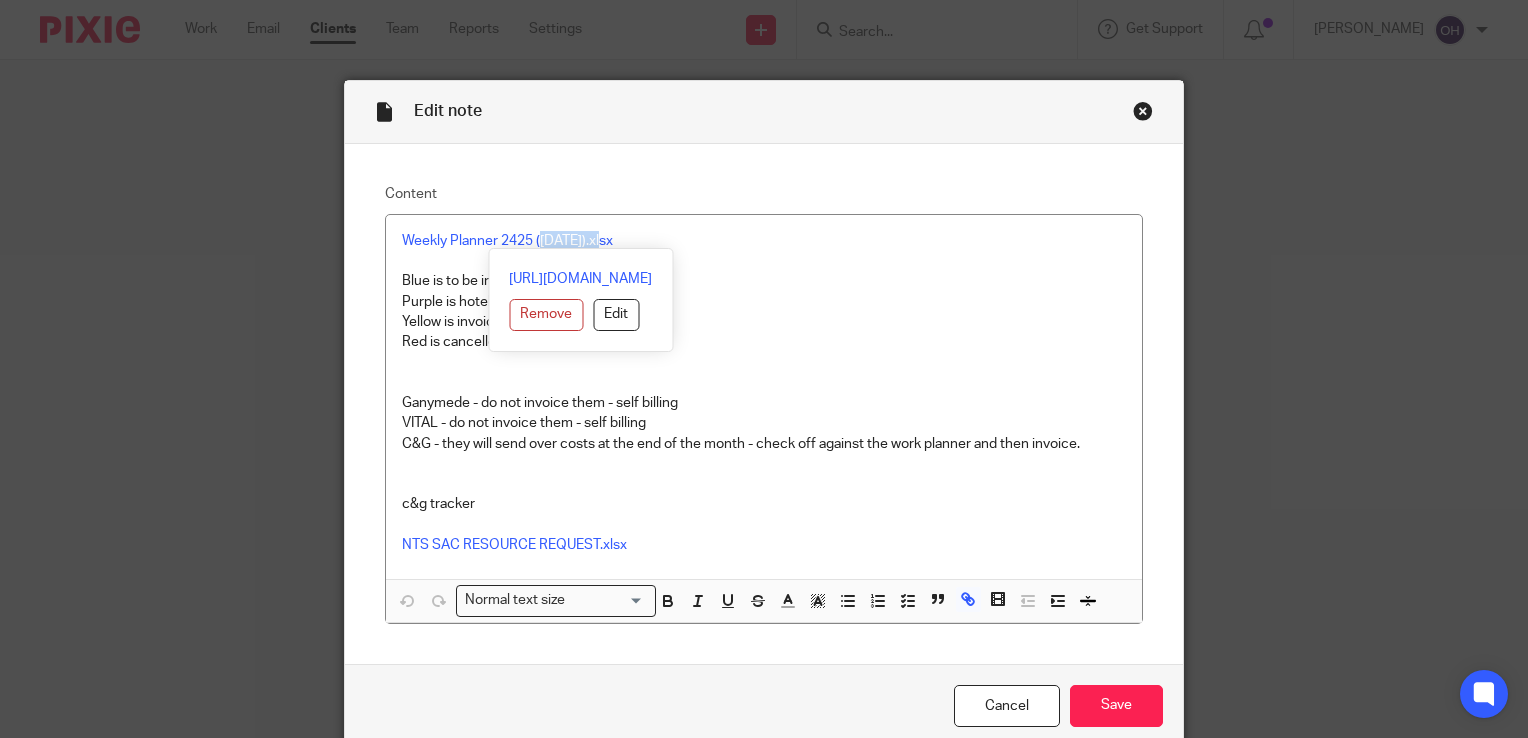click at bounding box center [1143, 111] 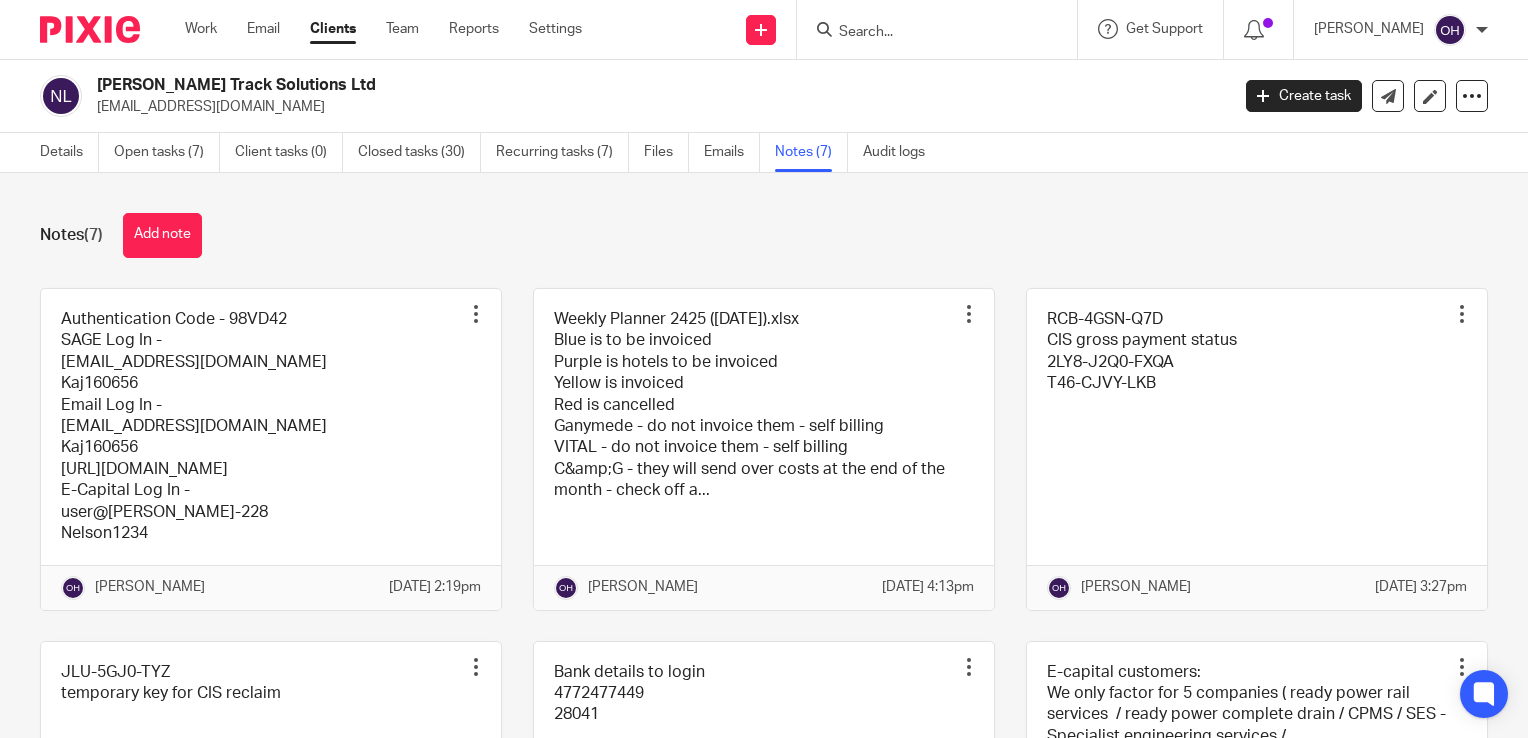 scroll, scrollTop: 0, scrollLeft: 0, axis: both 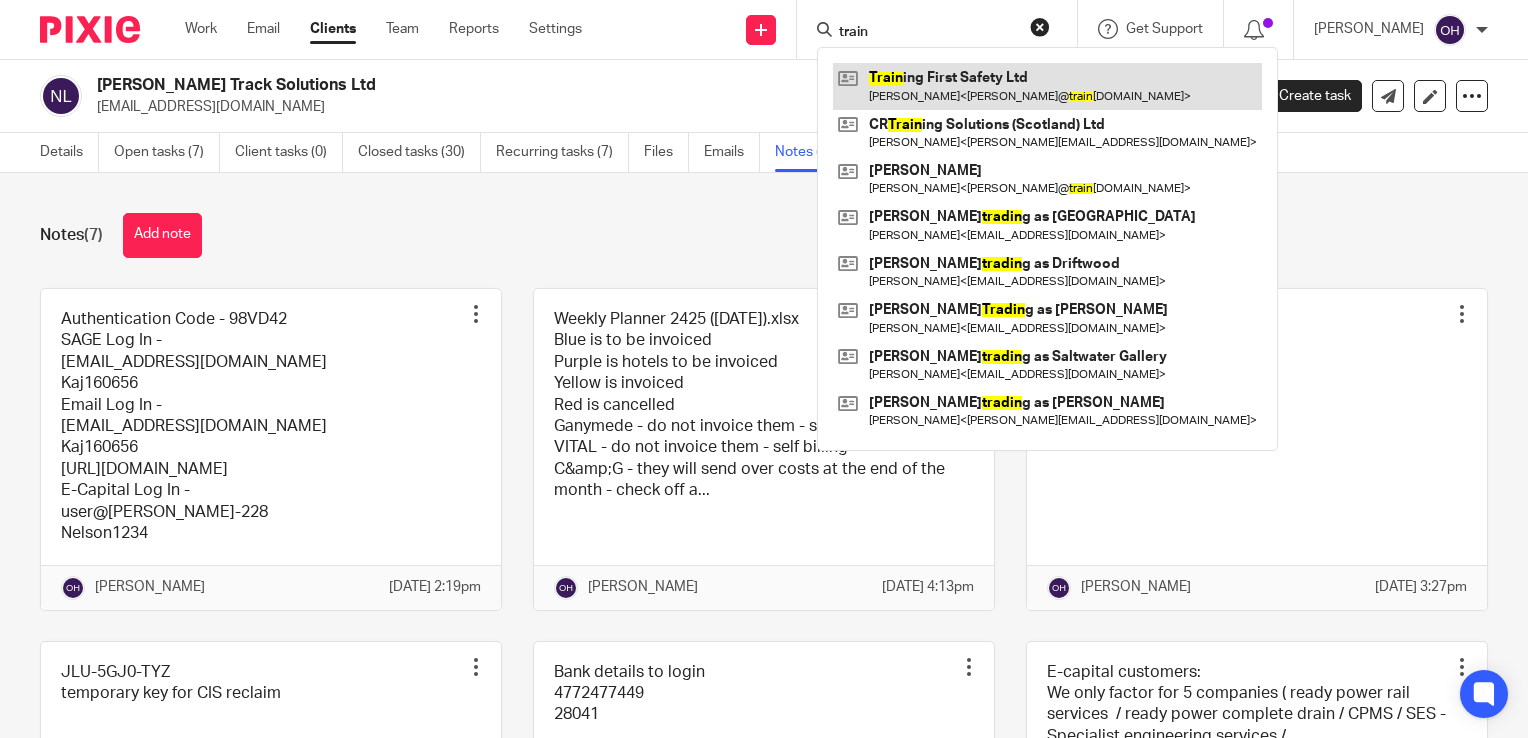 type on "train" 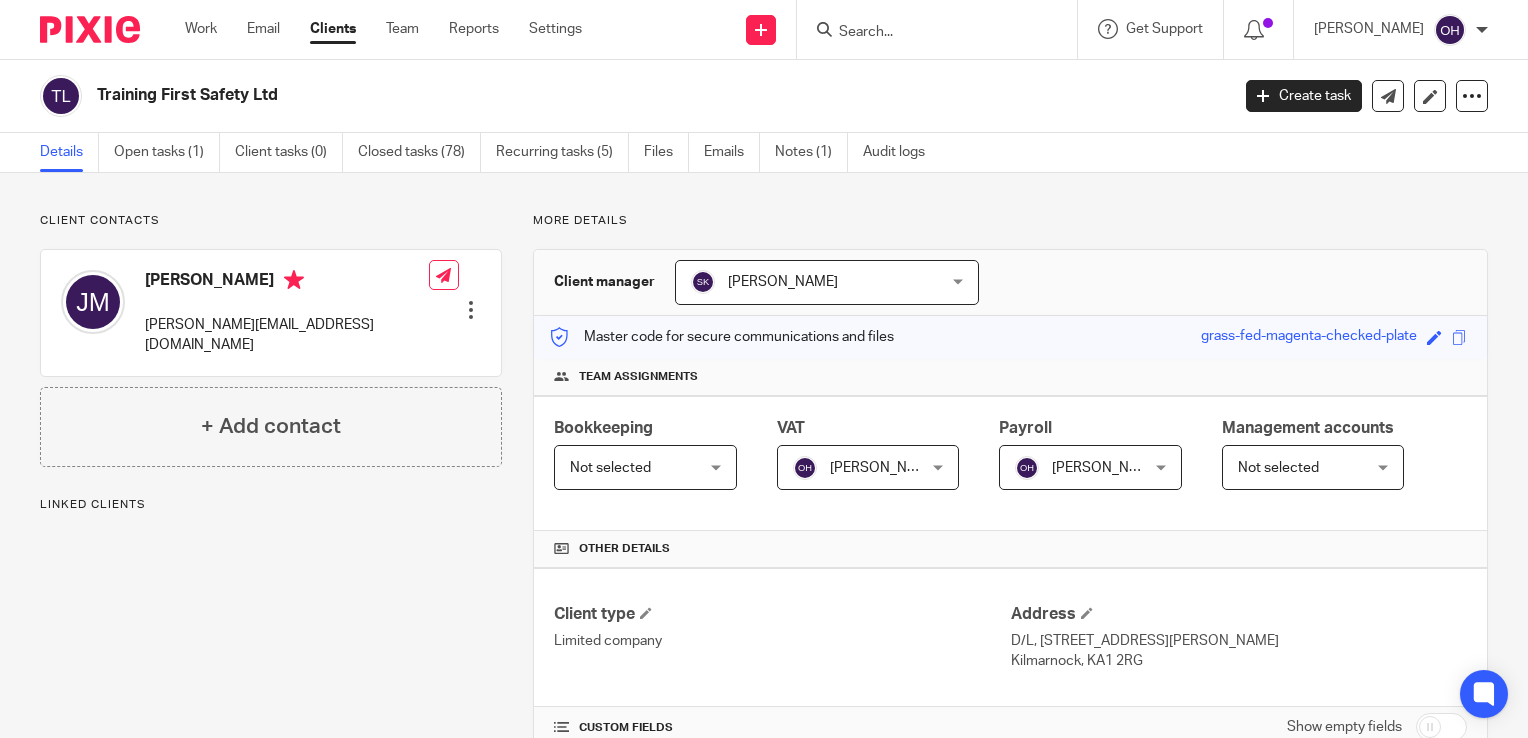 scroll, scrollTop: 0, scrollLeft: 0, axis: both 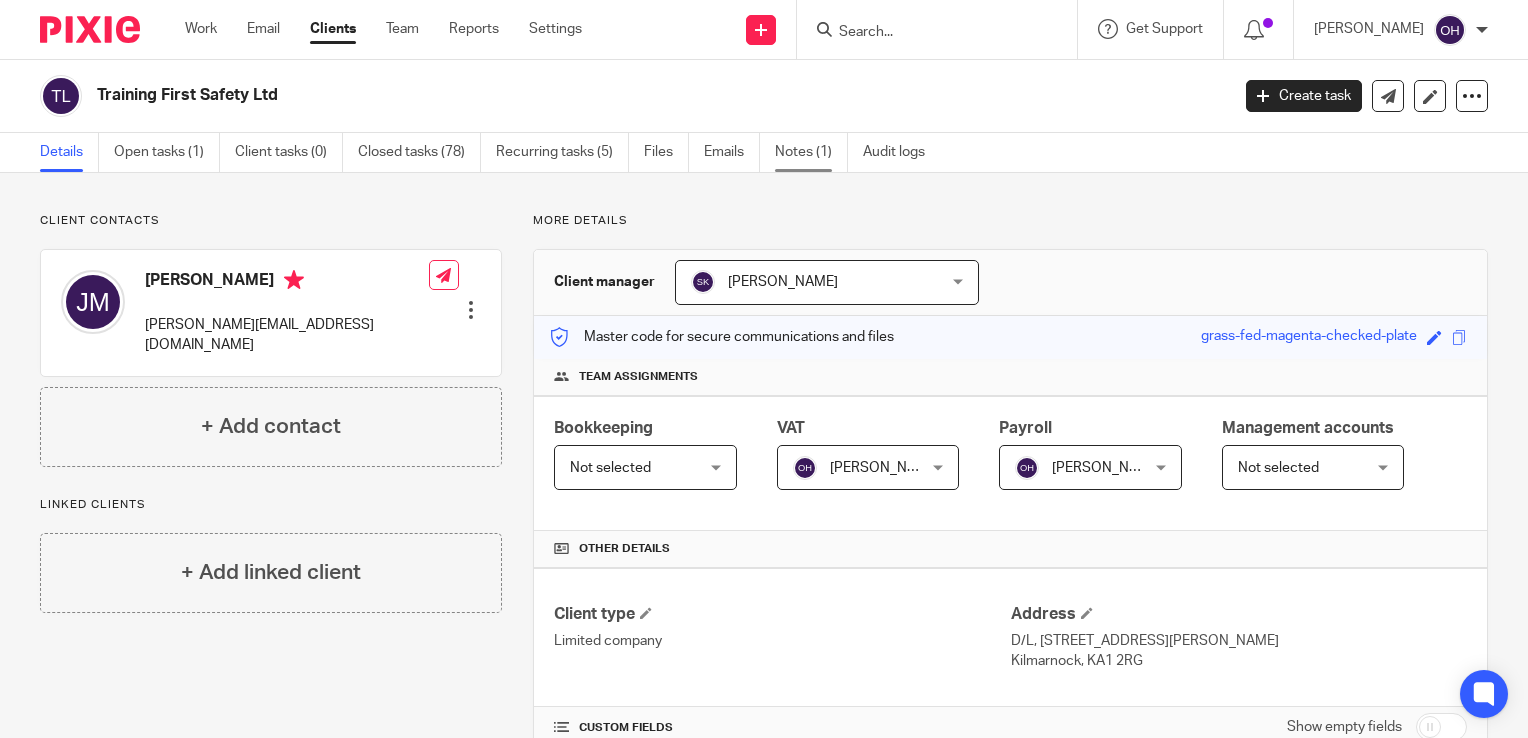 click on "Notes (1)" at bounding box center [811, 152] 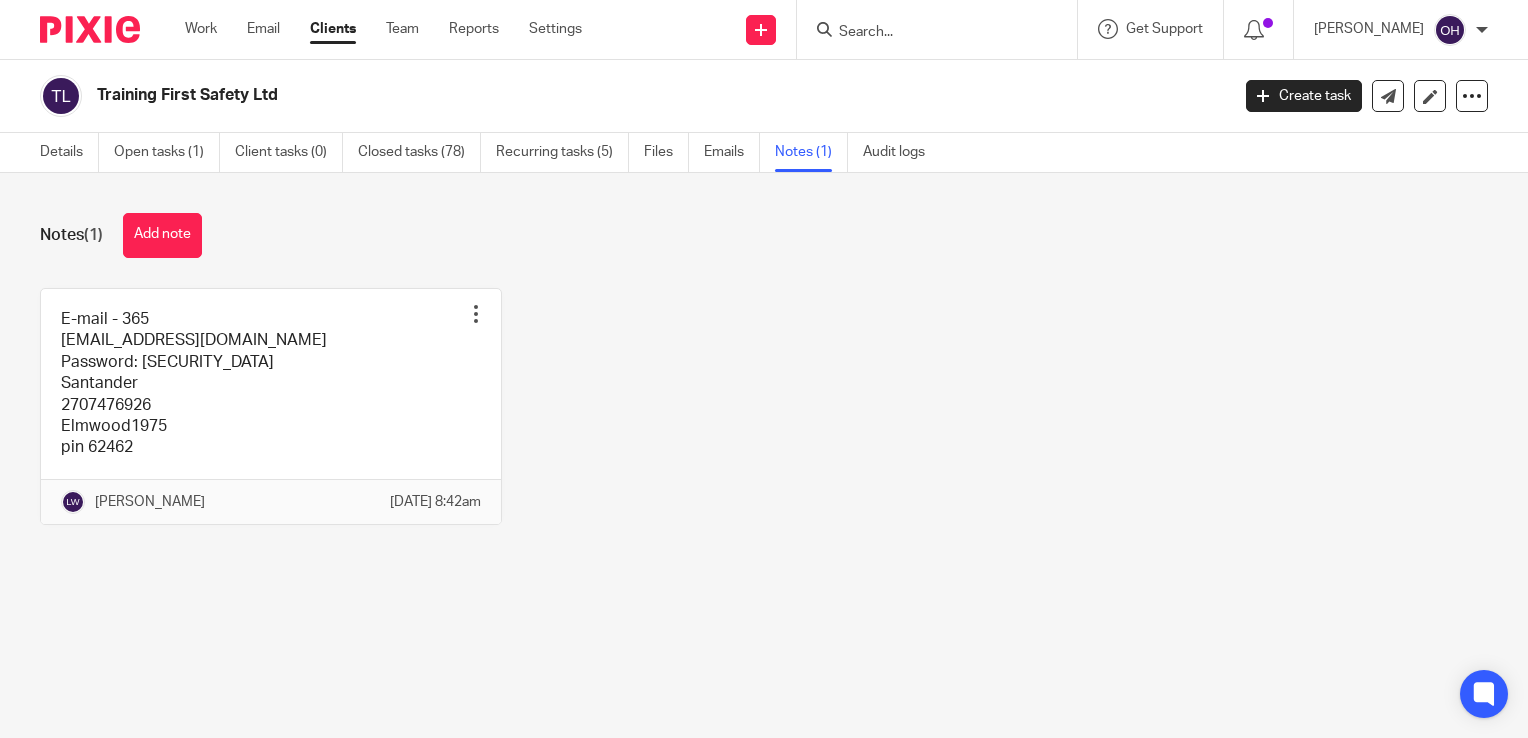 scroll, scrollTop: 0, scrollLeft: 0, axis: both 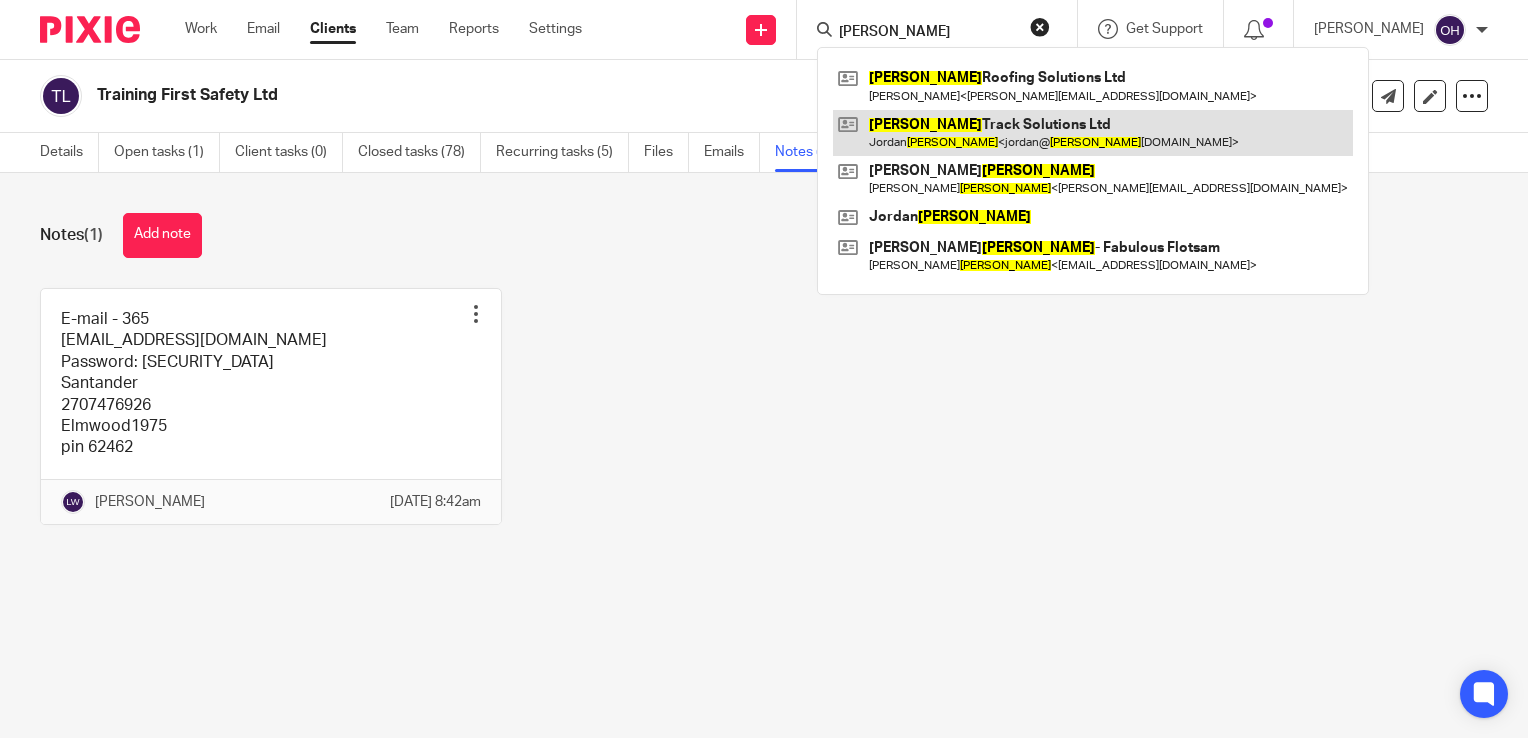 type on "nelson" 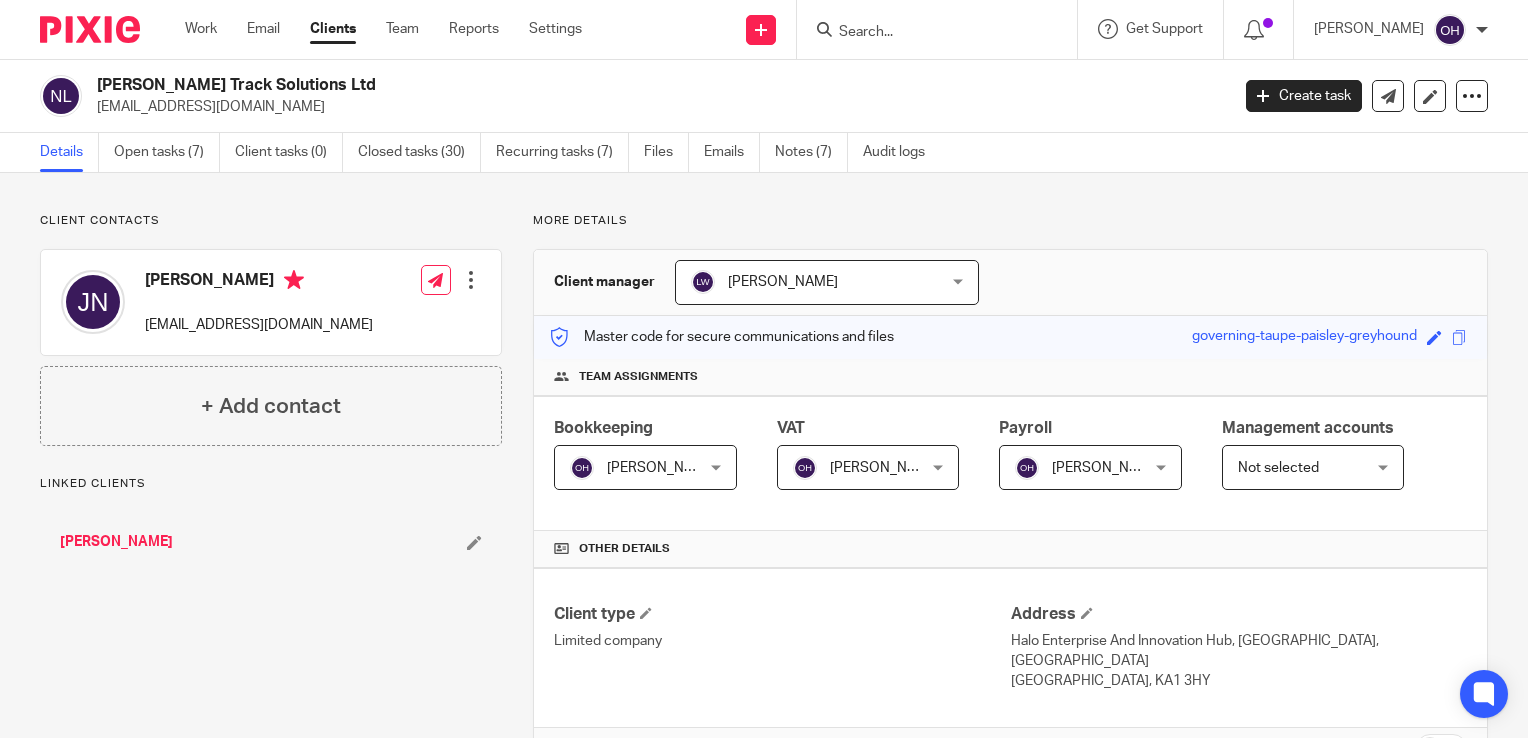 scroll, scrollTop: 0, scrollLeft: 0, axis: both 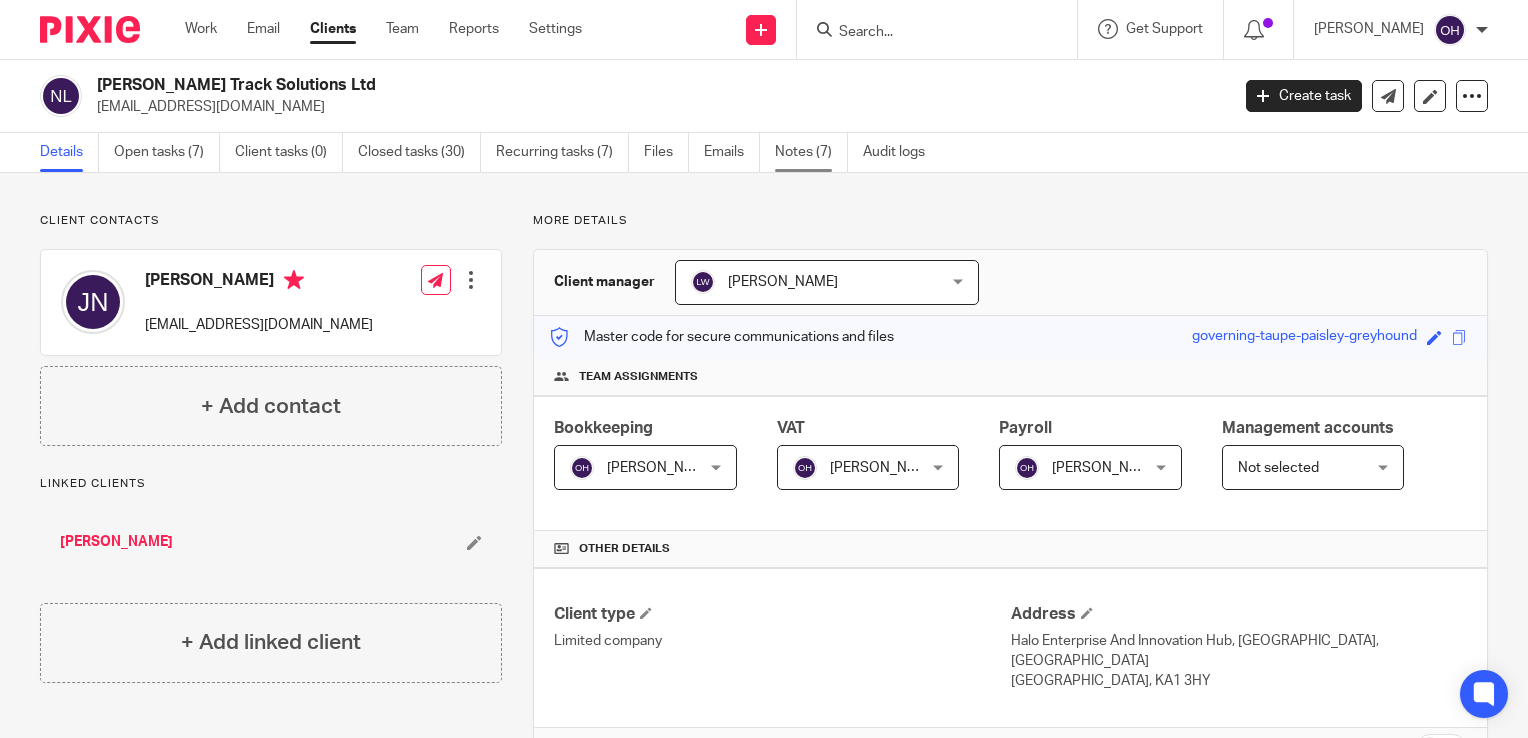 click on "Notes (7)" at bounding box center (811, 152) 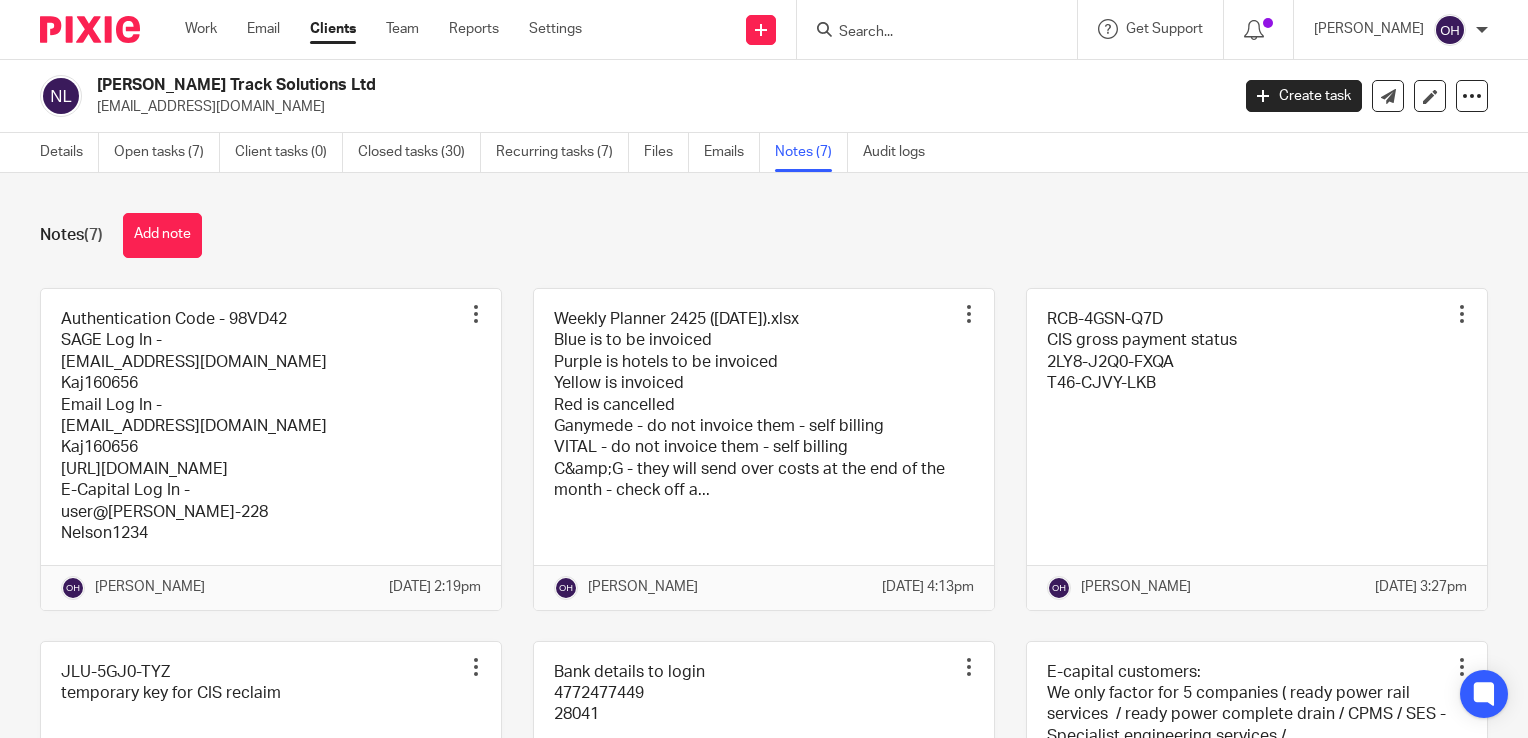 scroll, scrollTop: 0, scrollLeft: 0, axis: both 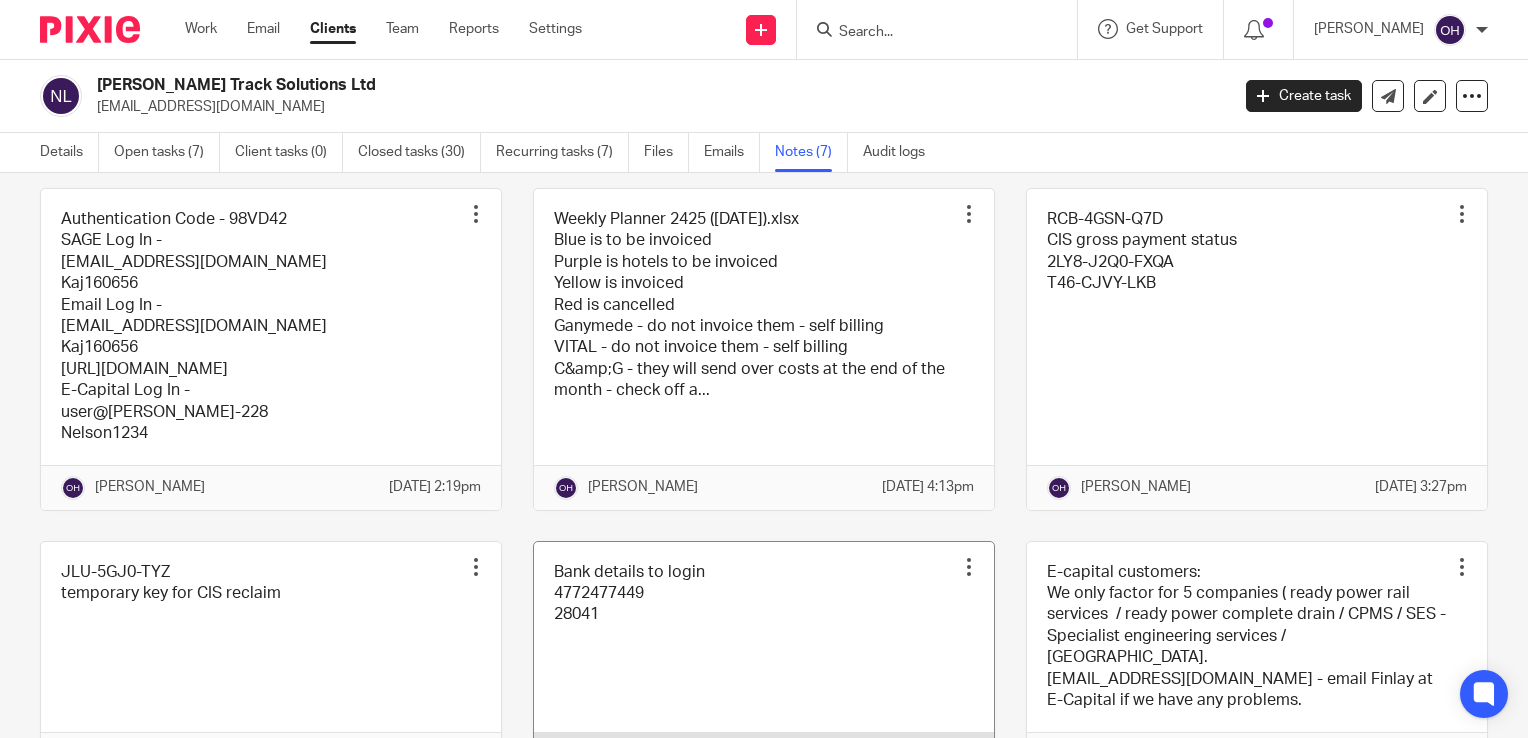 click at bounding box center (764, 659) 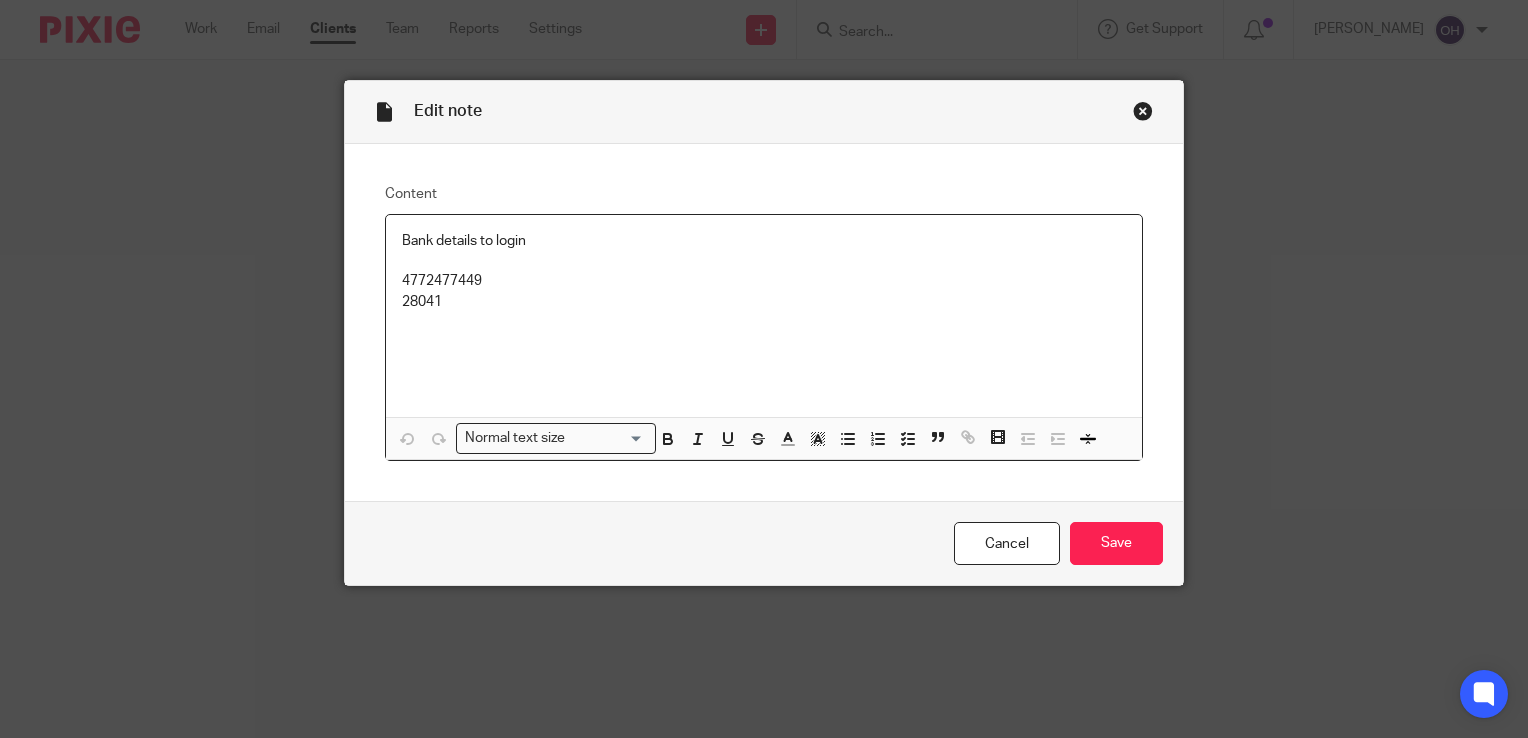scroll, scrollTop: 0, scrollLeft: 0, axis: both 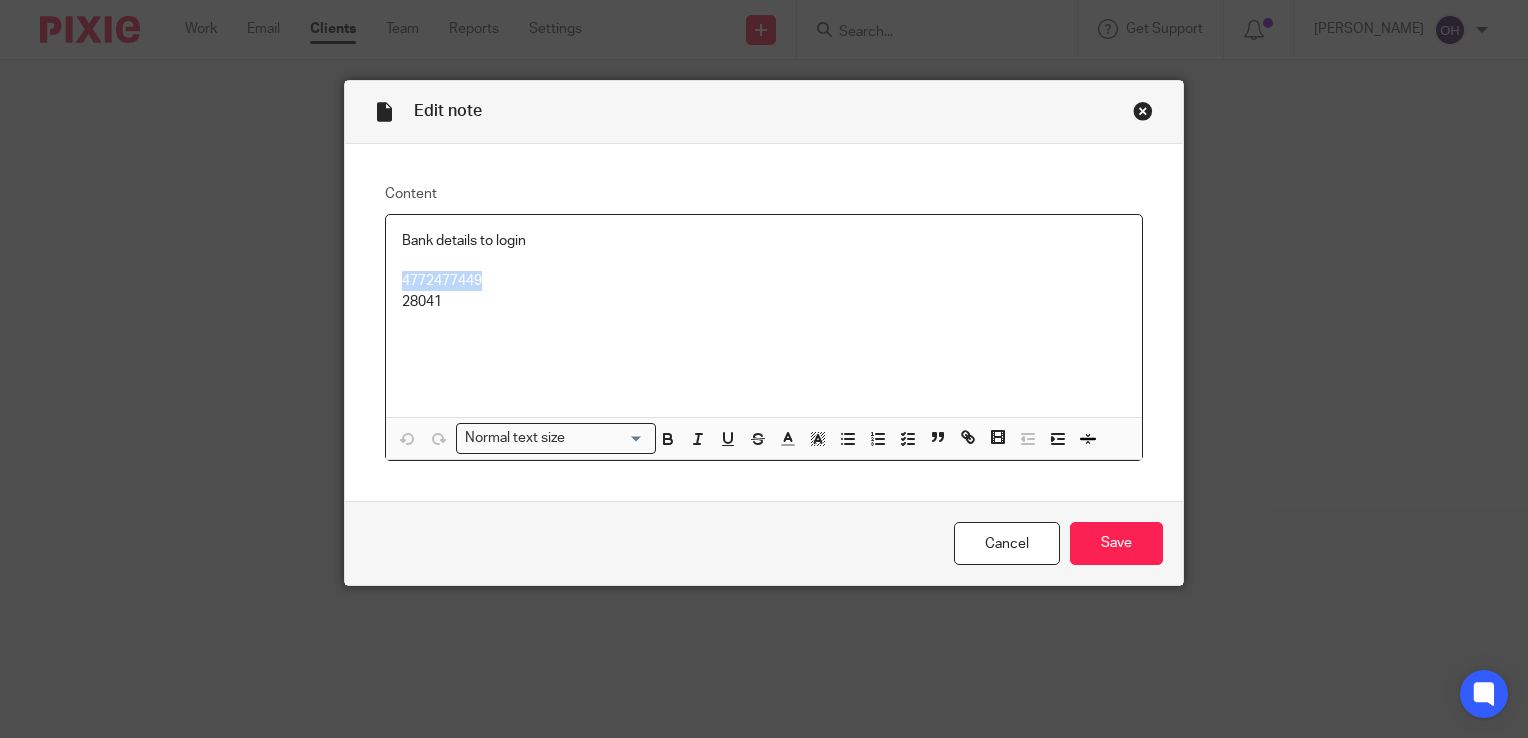 drag, startPoint x: 449, startPoint y: 272, endPoint x: 371, endPoint y: 277, distance: 78.160095 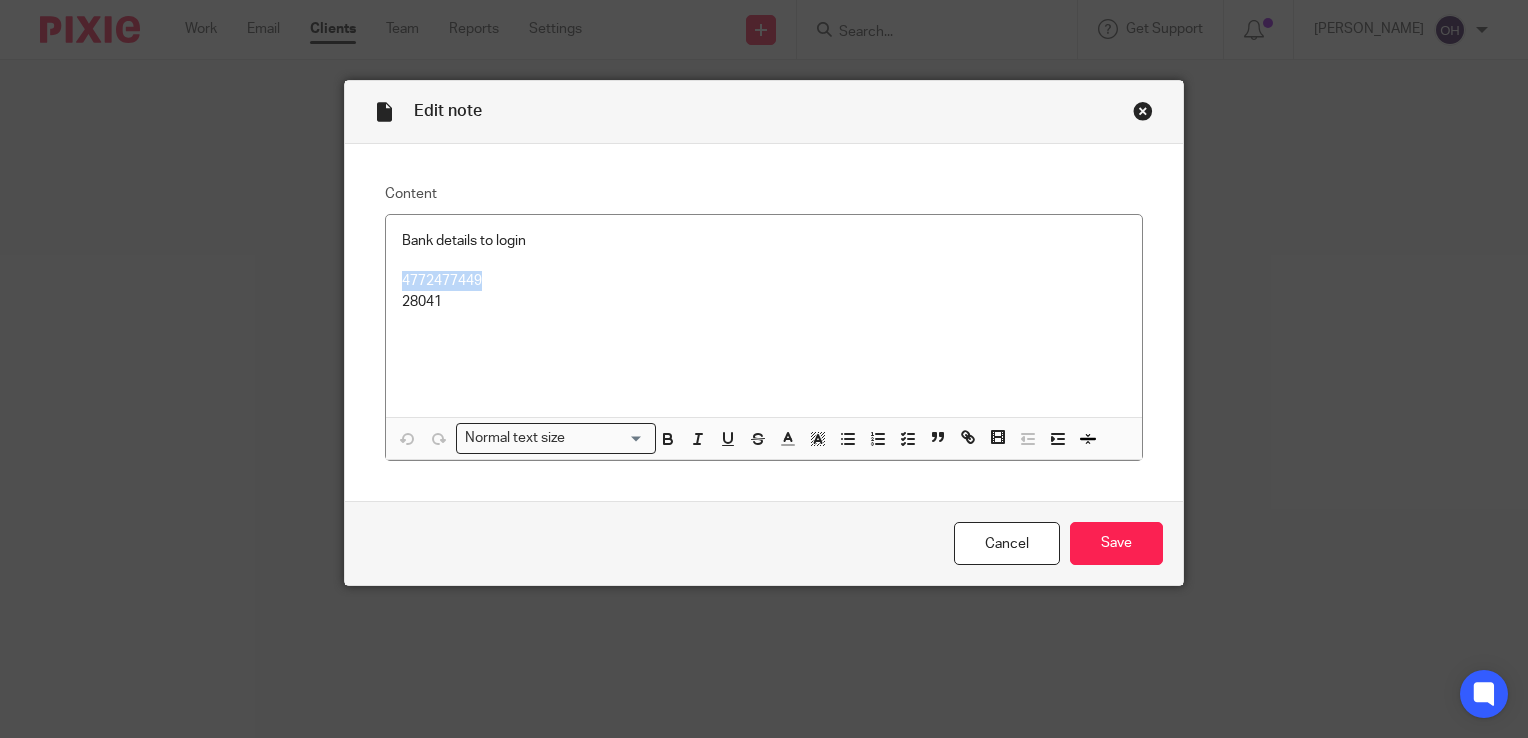 click at bounding box center [1143, 111] 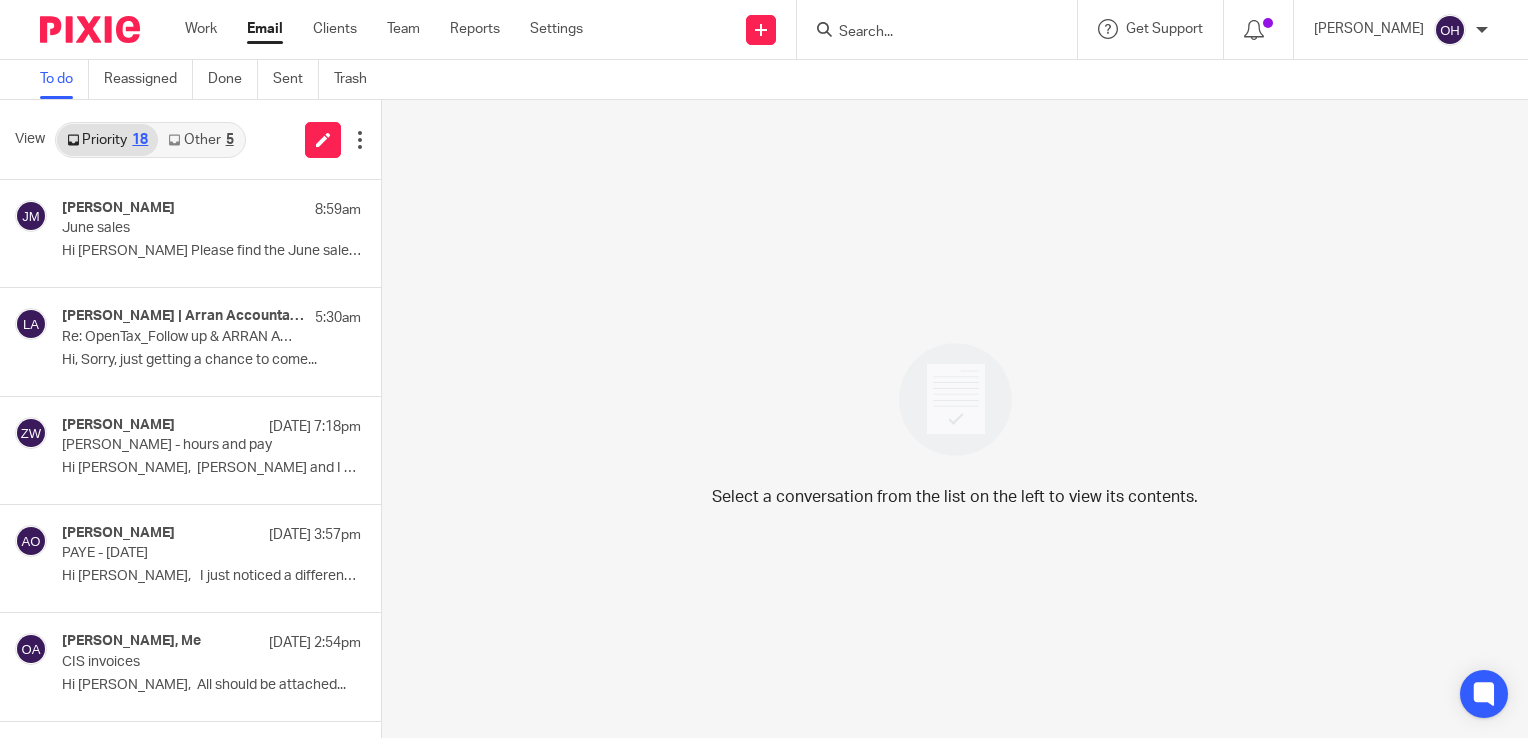 scroll, scrollTop: 0, scrollLeft: 0, axis: both 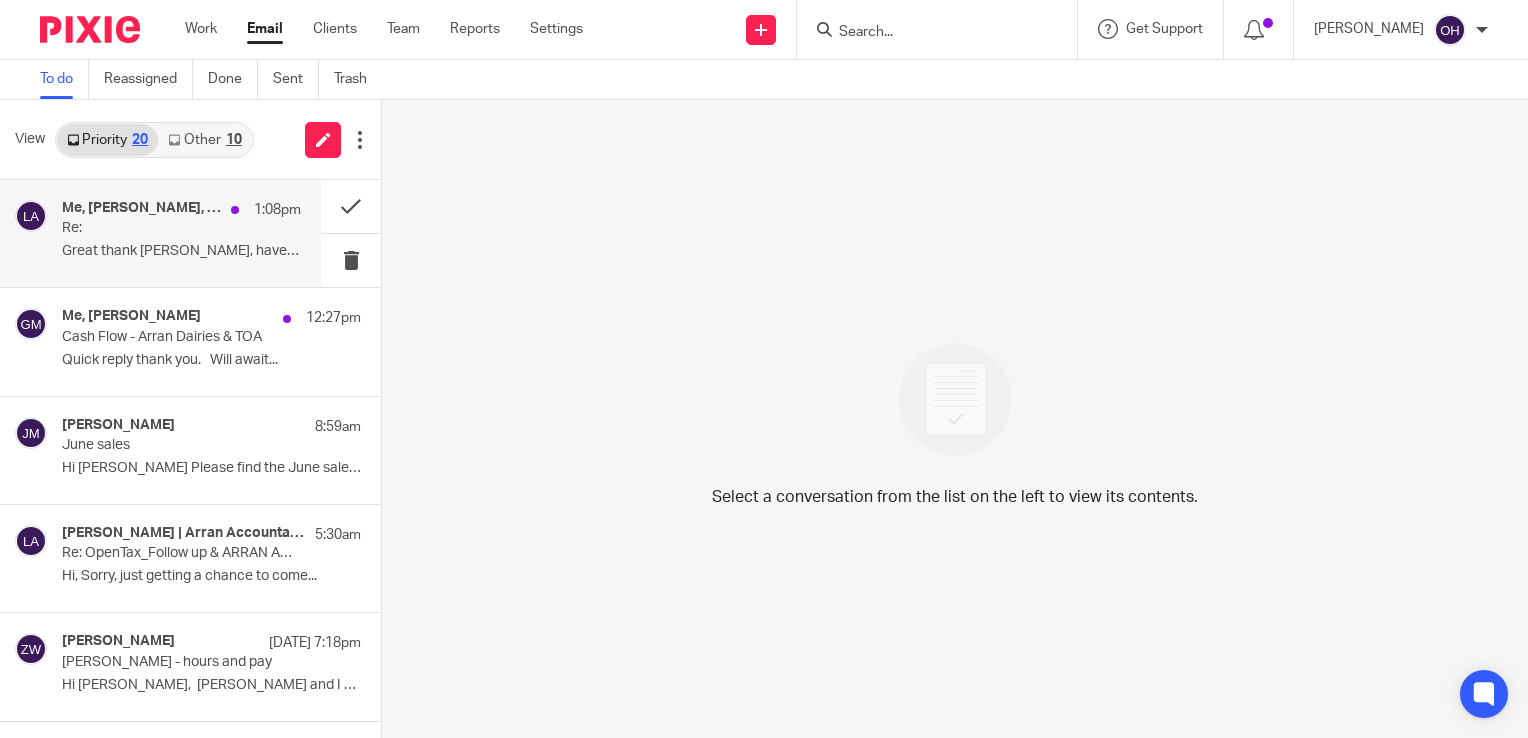 click on "Re:" at bounding box center [157, 228] 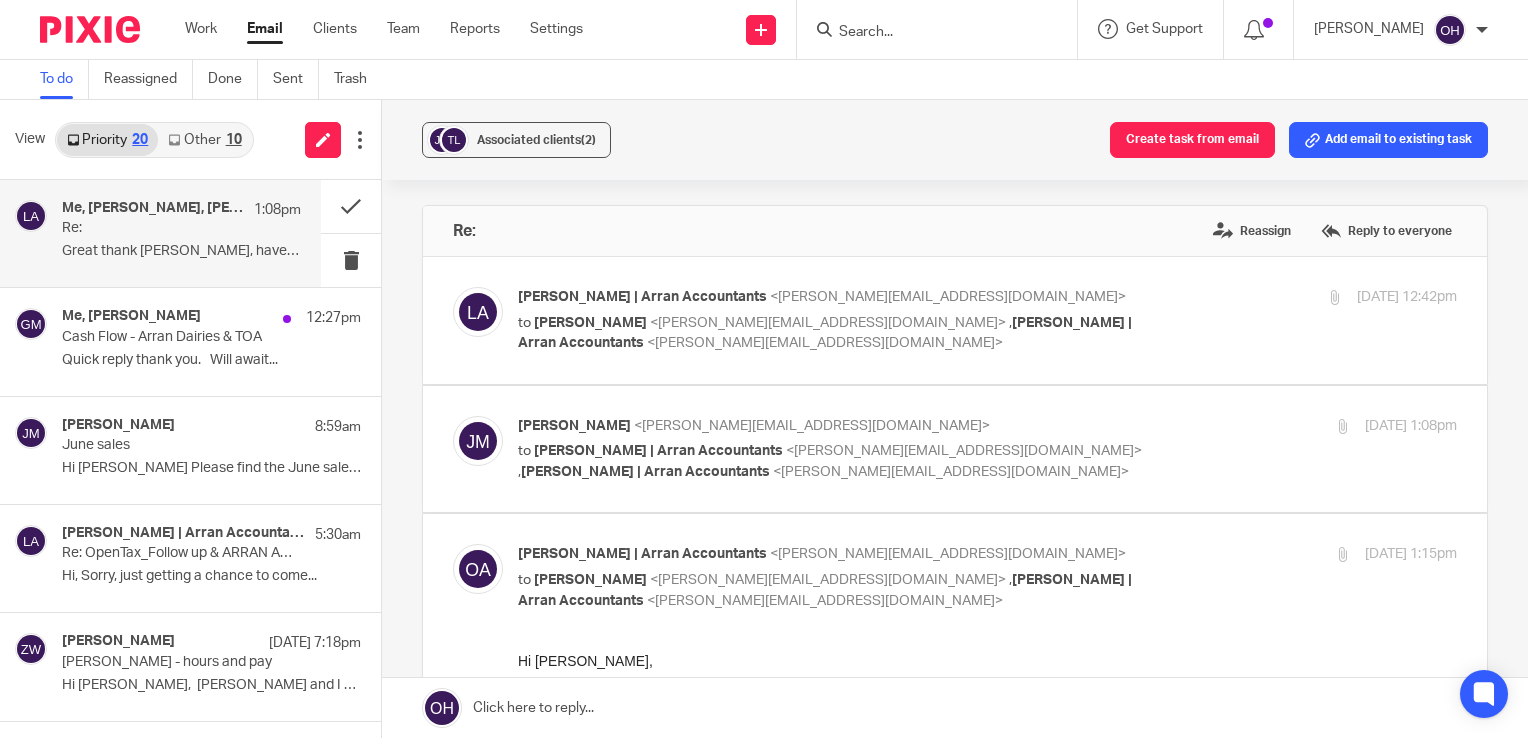 scroll, scrollTop: 0, scrollLeft: 0, axis: both 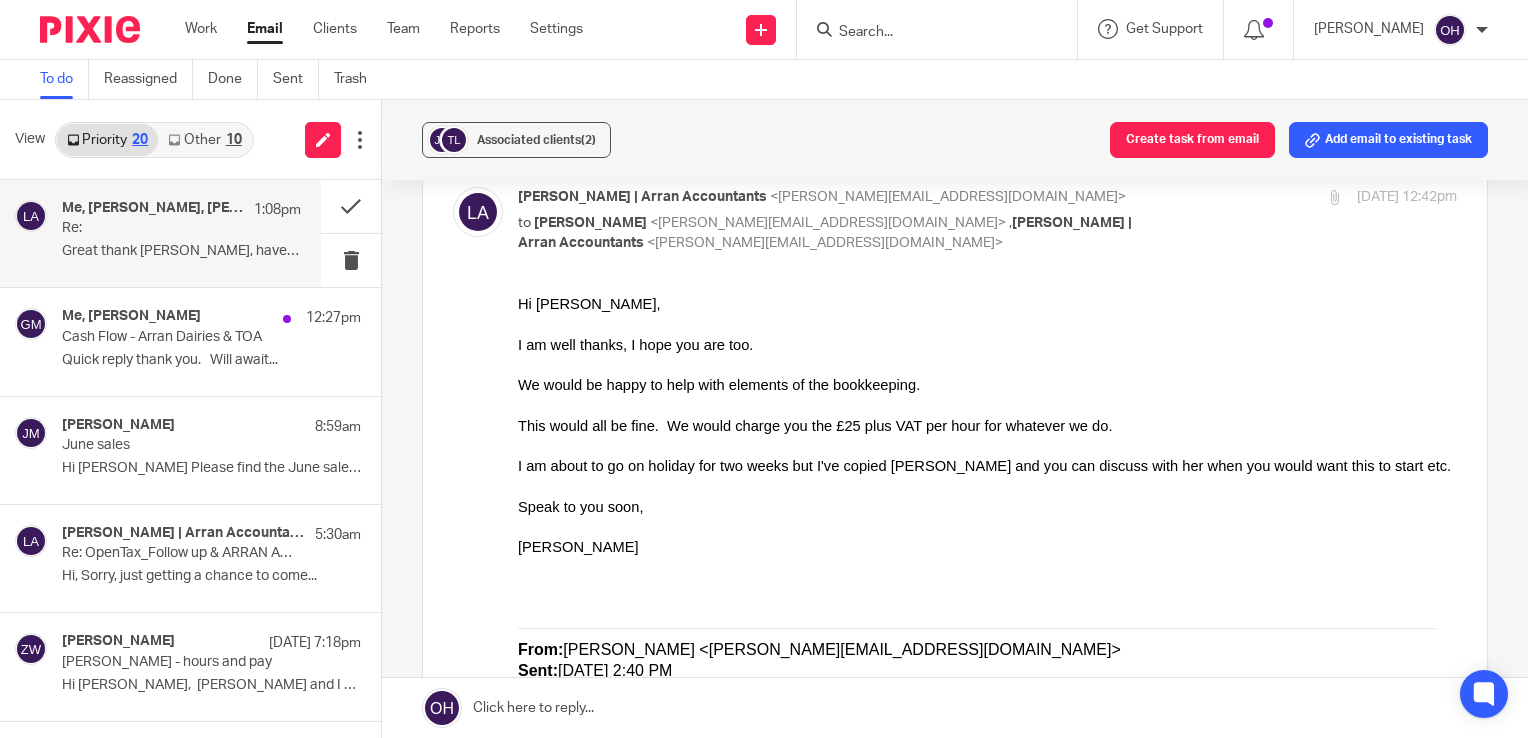 click on "Lorna | Arran Accountants
<lorna@arranaccountants.co.uk>   to
Jenny McIntyre
<jenny@trainingfirstsafety.co.uk>   ,
Olivia | Arran Accountants
<olivia@arranaccountants.co.uk>       11 Jul 2025 12:42pm" at bounding box center [987, 220] 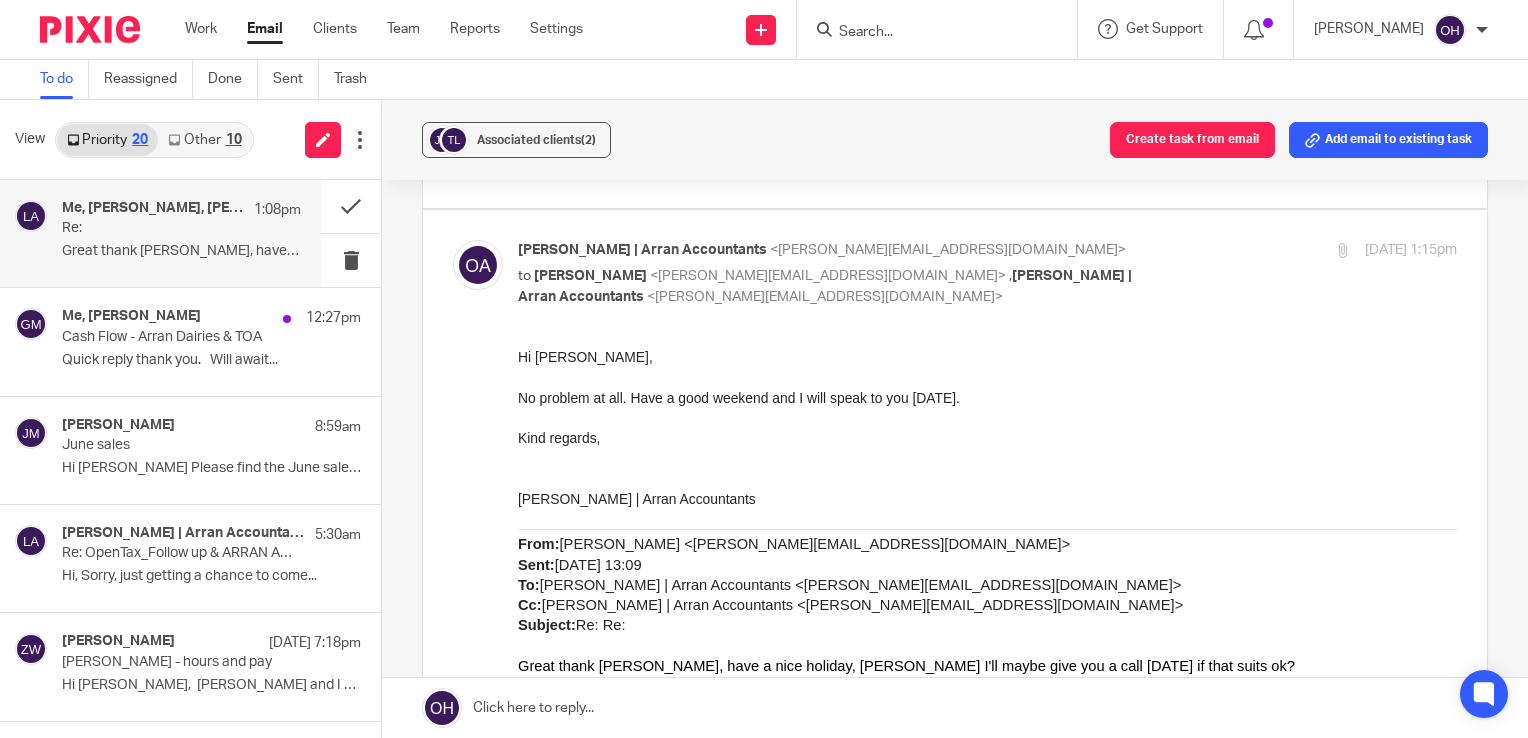 scroll, scrollTop: 300, scrollLeft: 0, axis: vertical 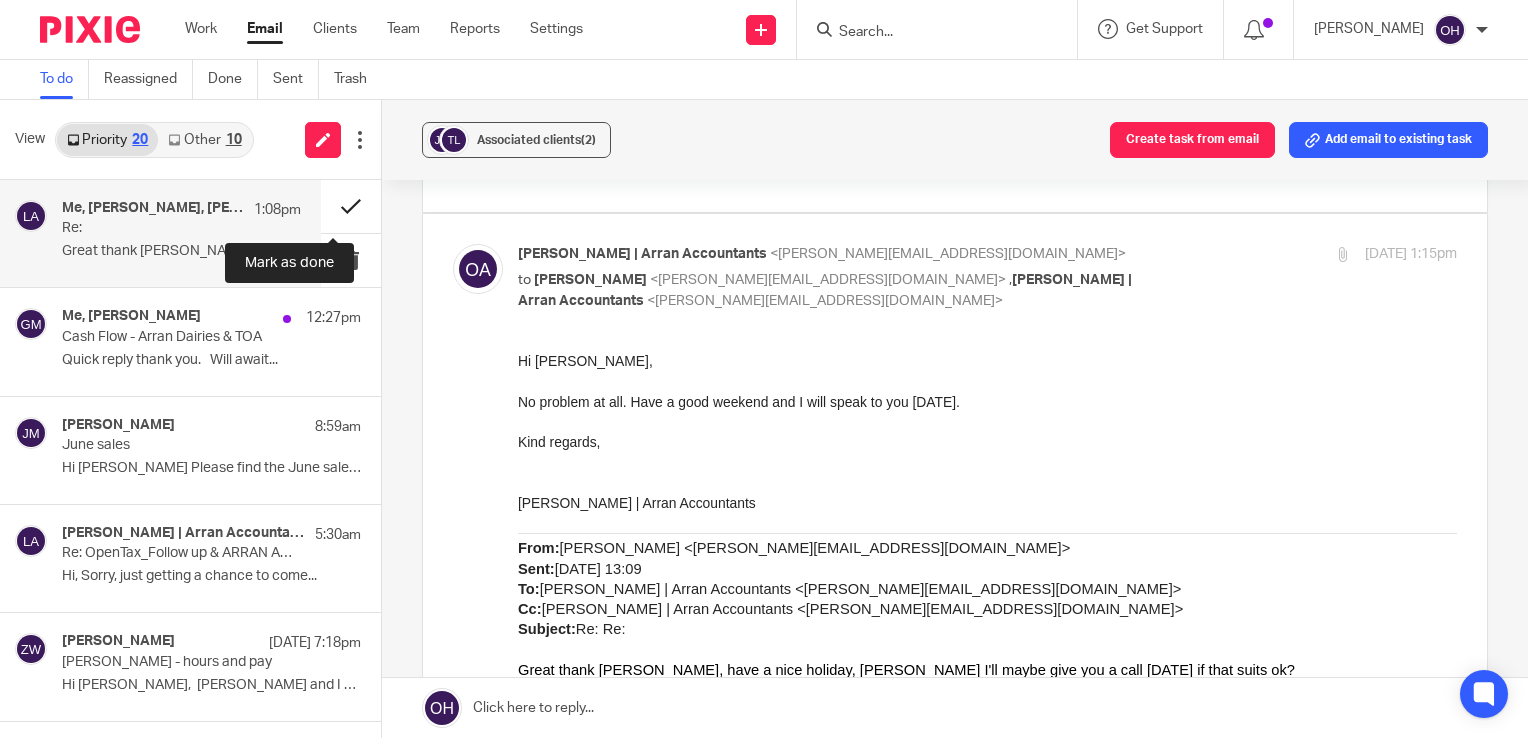 click at bounding box center [351, 206] 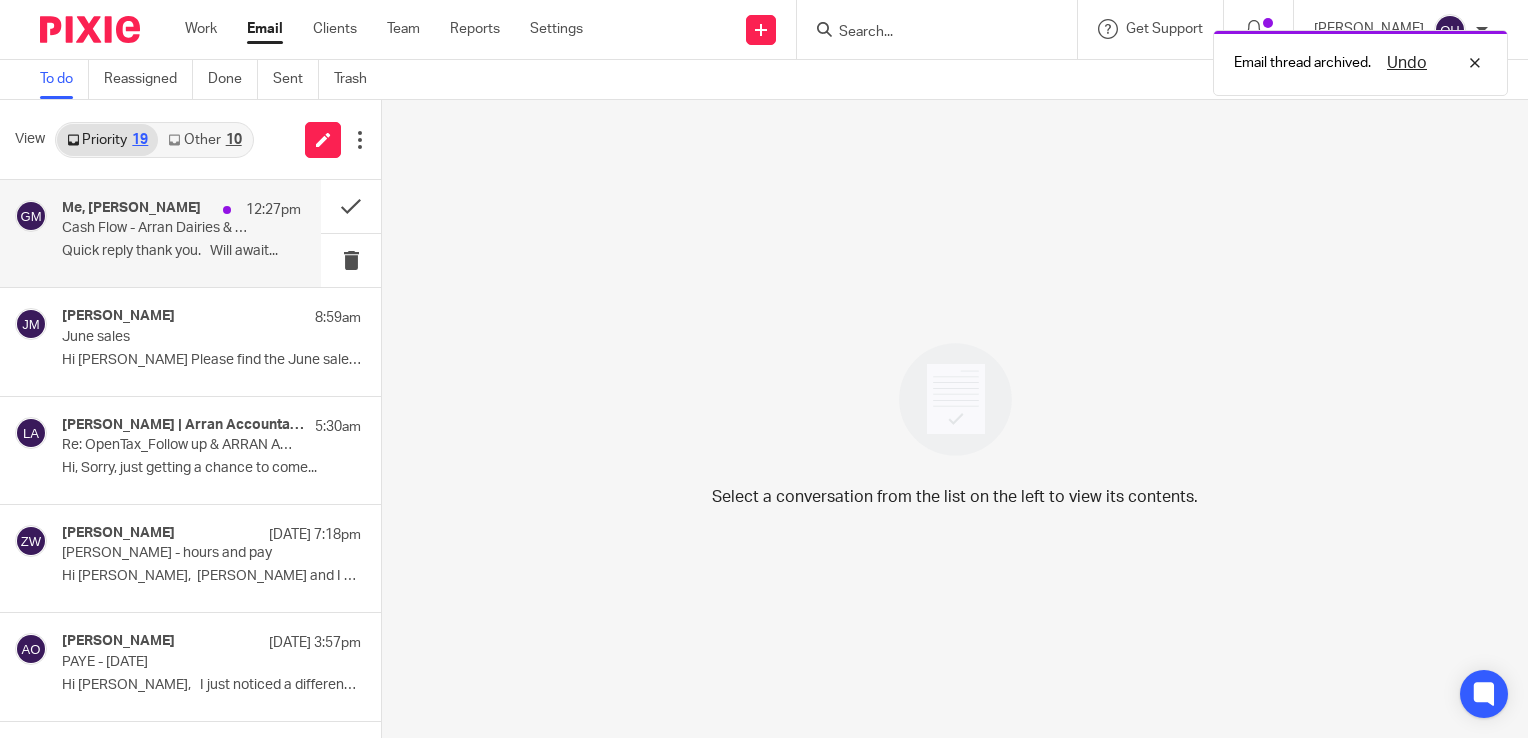 click on "Cash Flow - Arran Dairies & TOA" at bounding box center (157, 228) 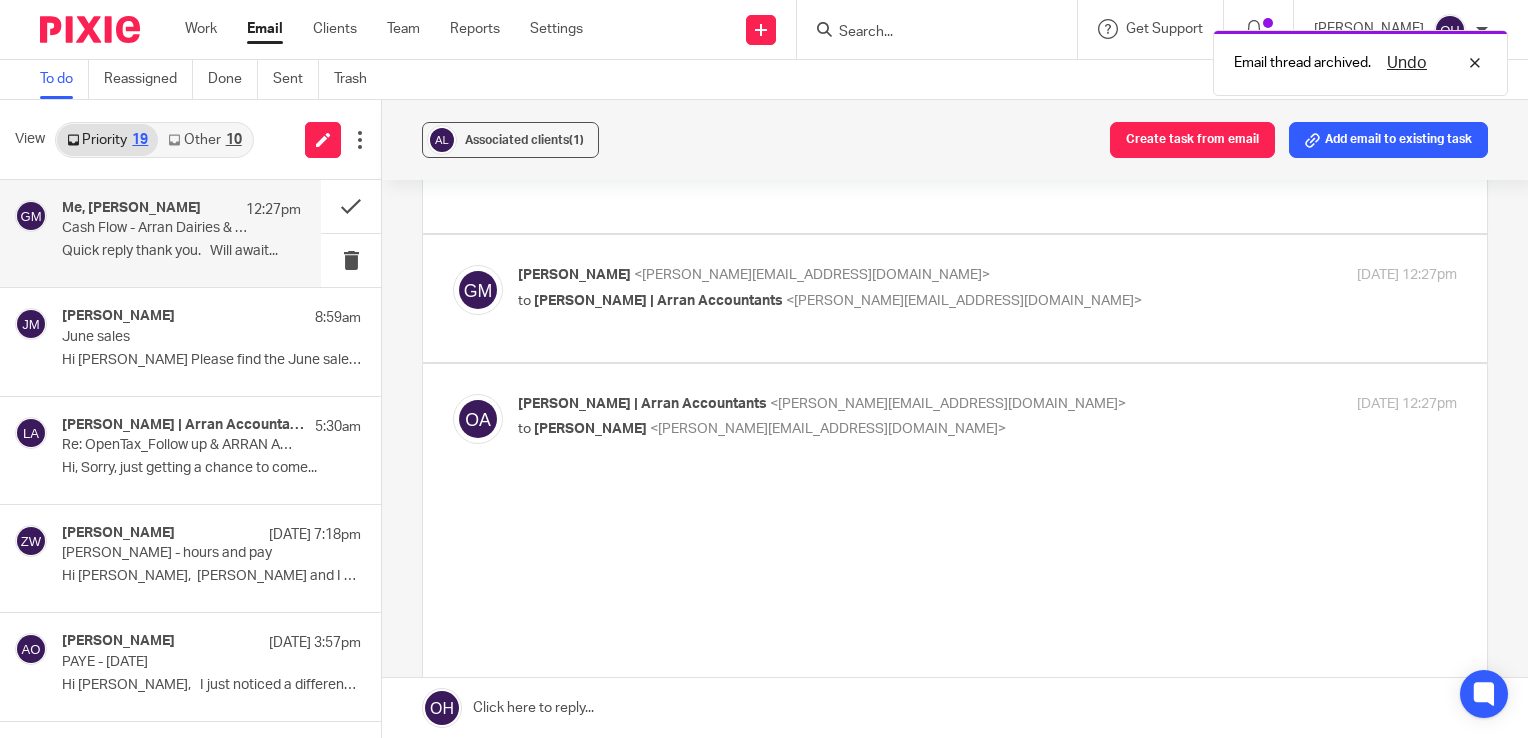 scroll, scrollTop: 0, scrollLeft: 0, axis: both 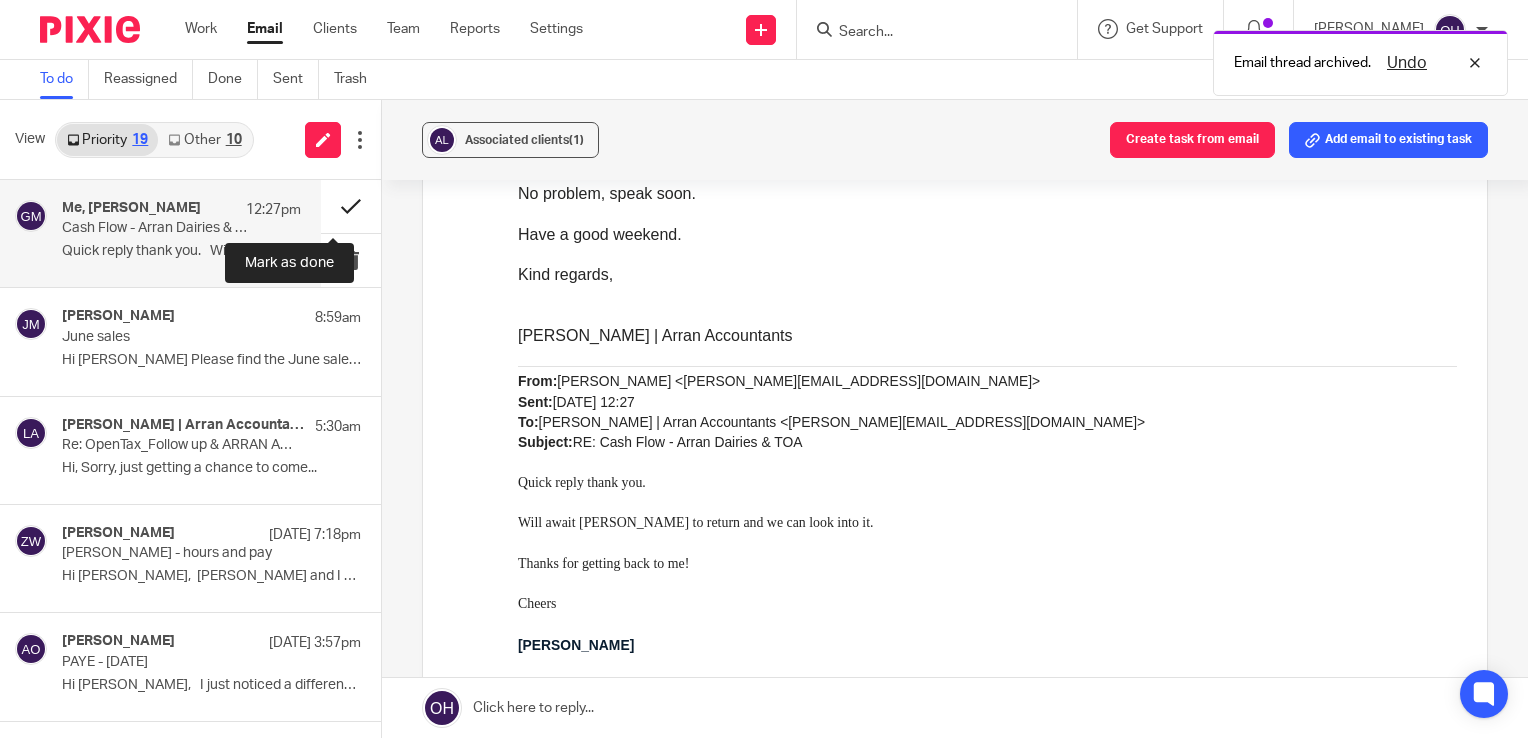 click at bounding box center (351, 206) 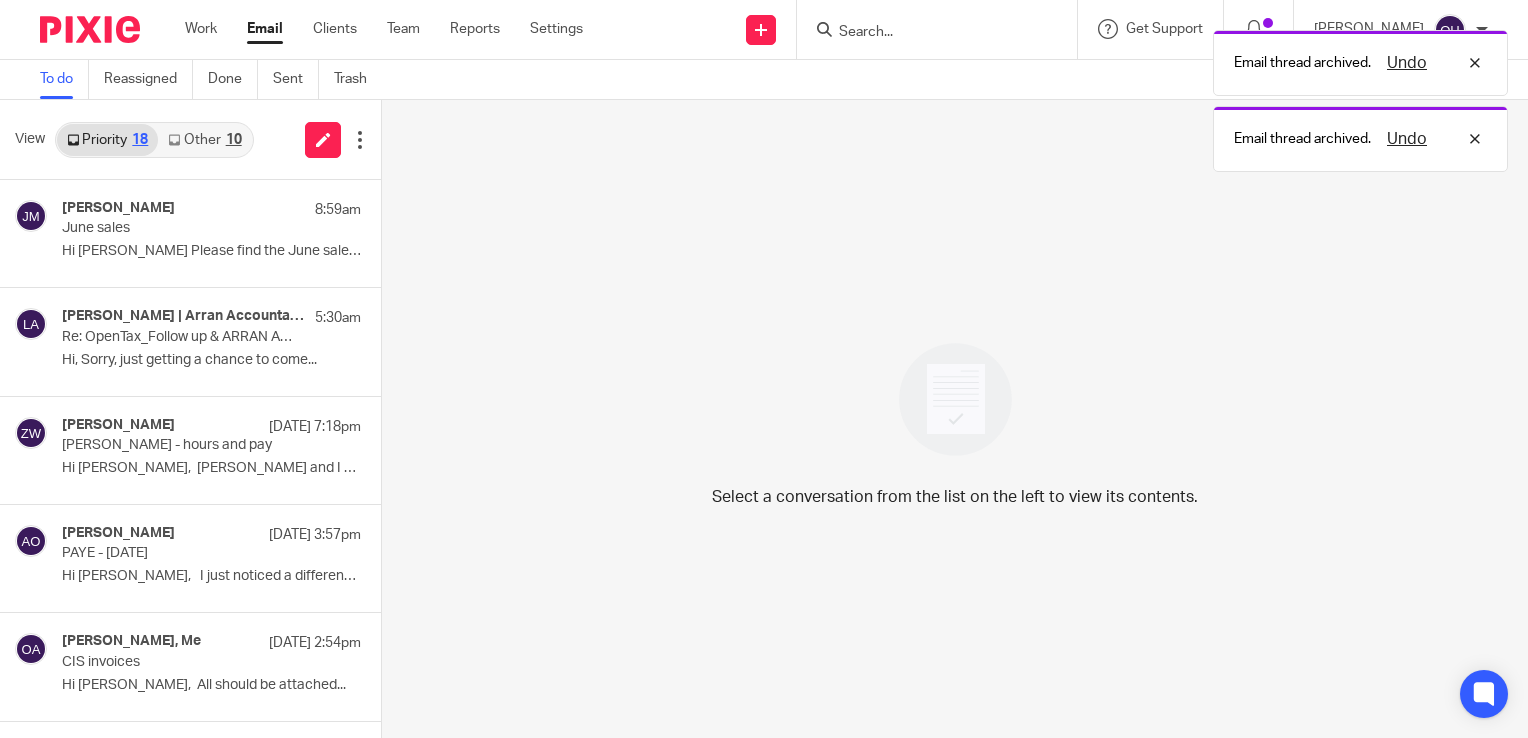 click on "10" at bounding box center [234, 140] 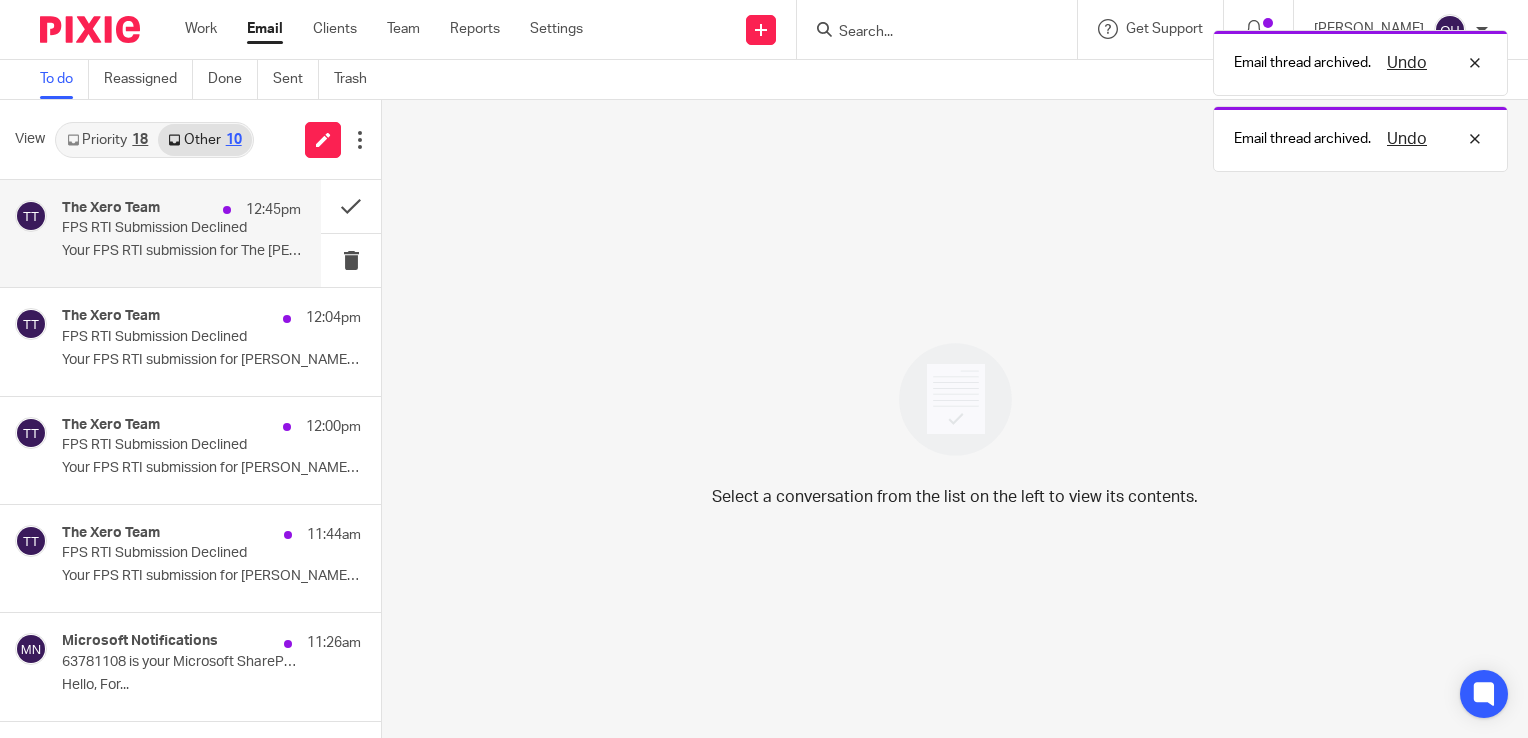 click on "12:45pm" at bounding box center (257, 210) 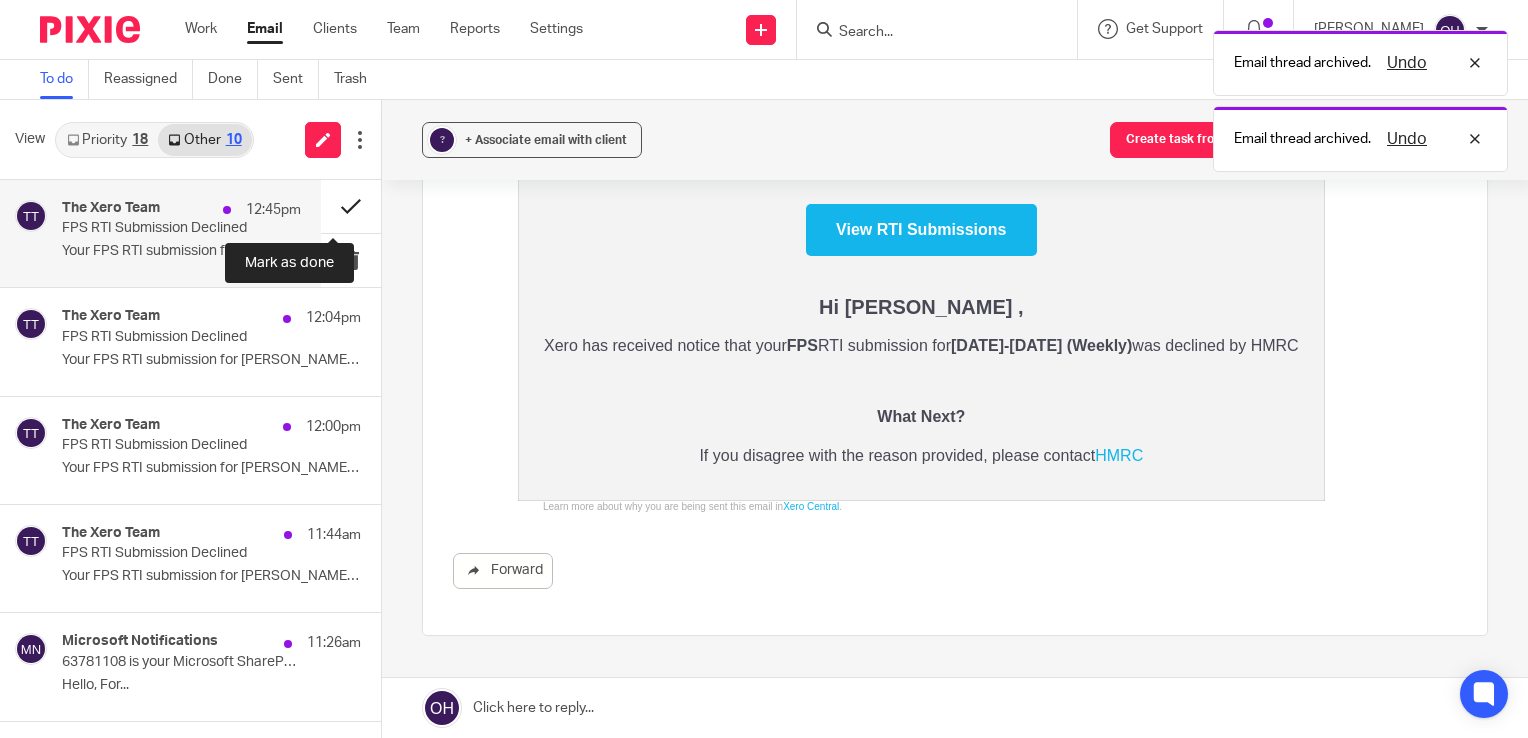 scroll, scrollTop: 0, scrollLeft: 0, axis: both 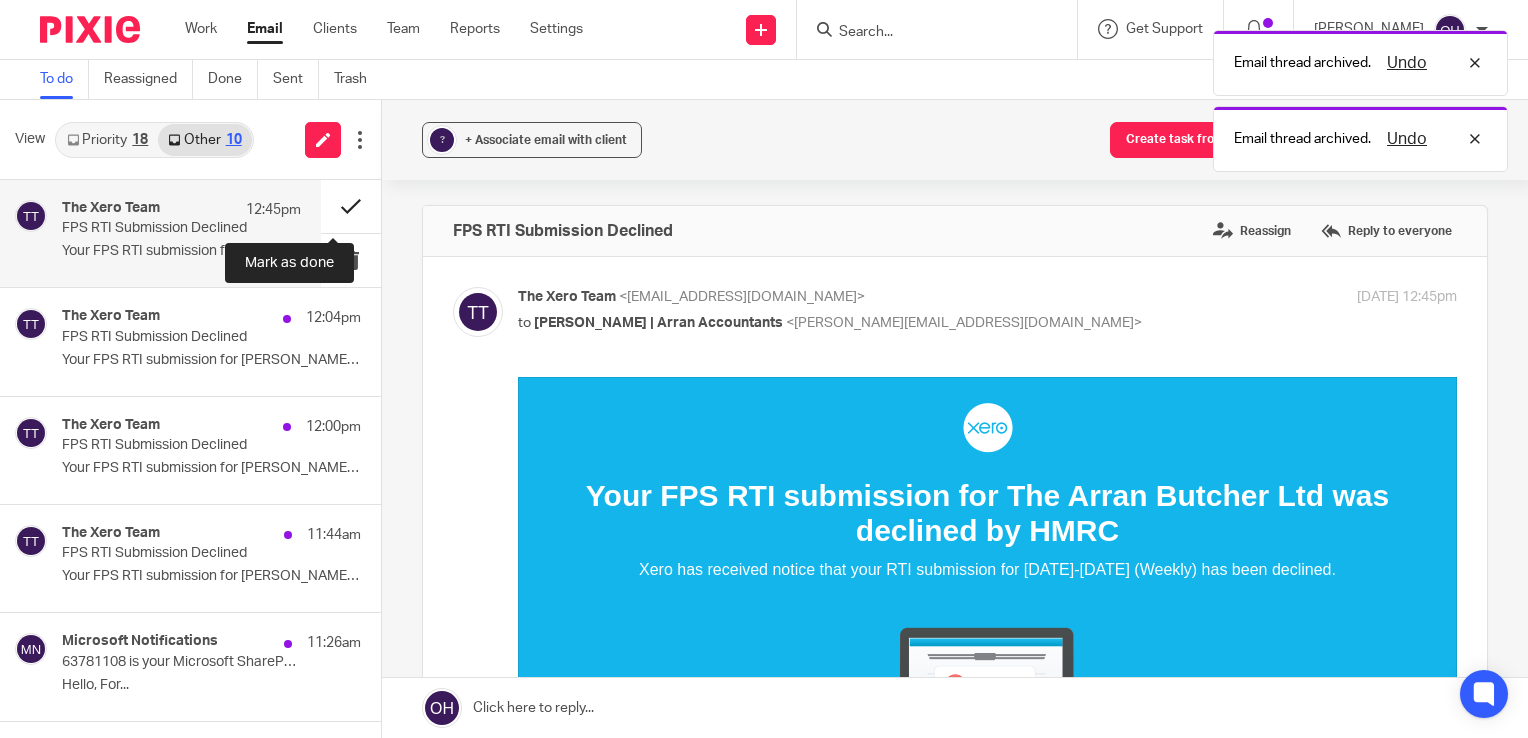 click at bounding box center (351, 206) 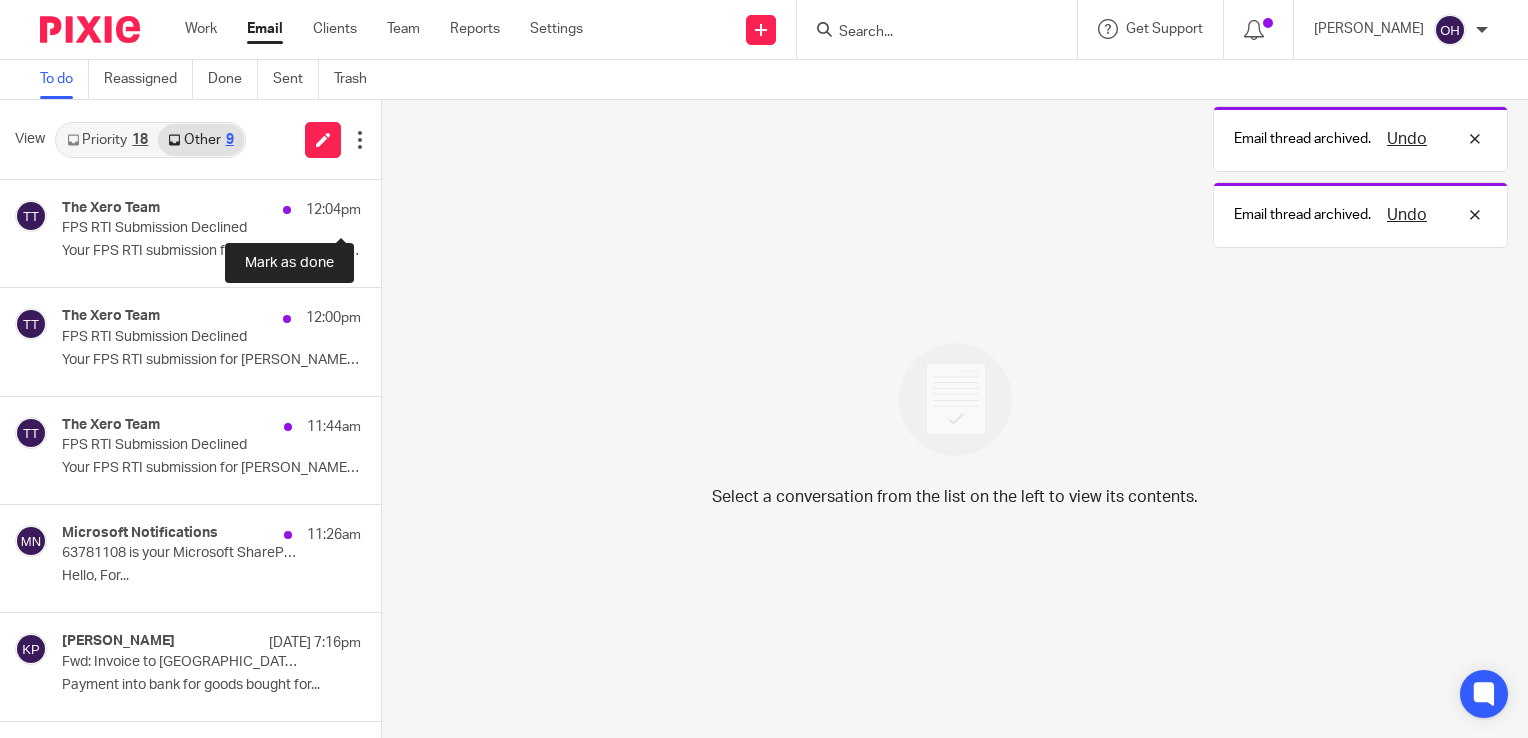 click at bounding box center [389, 206] 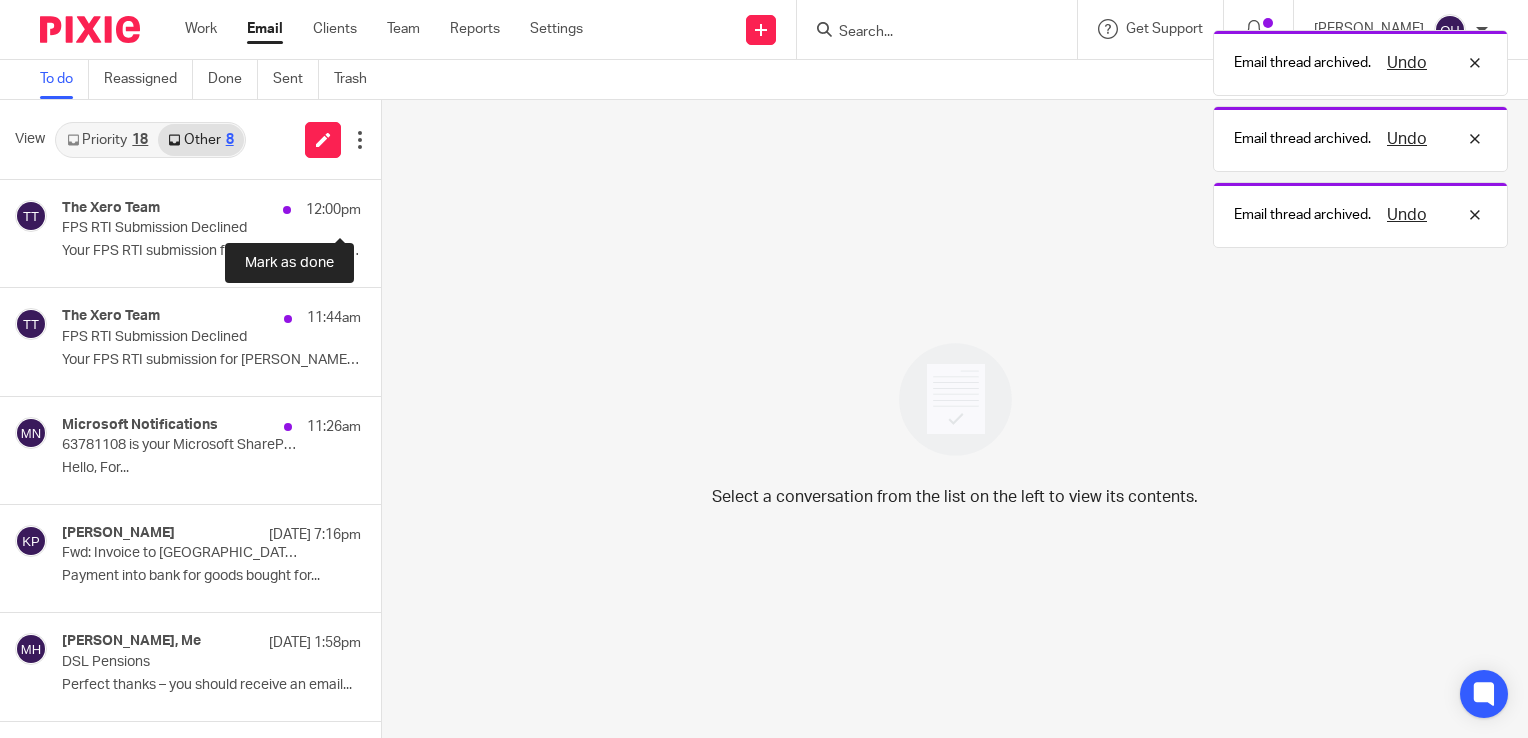 click at bounding box center (389, 206) 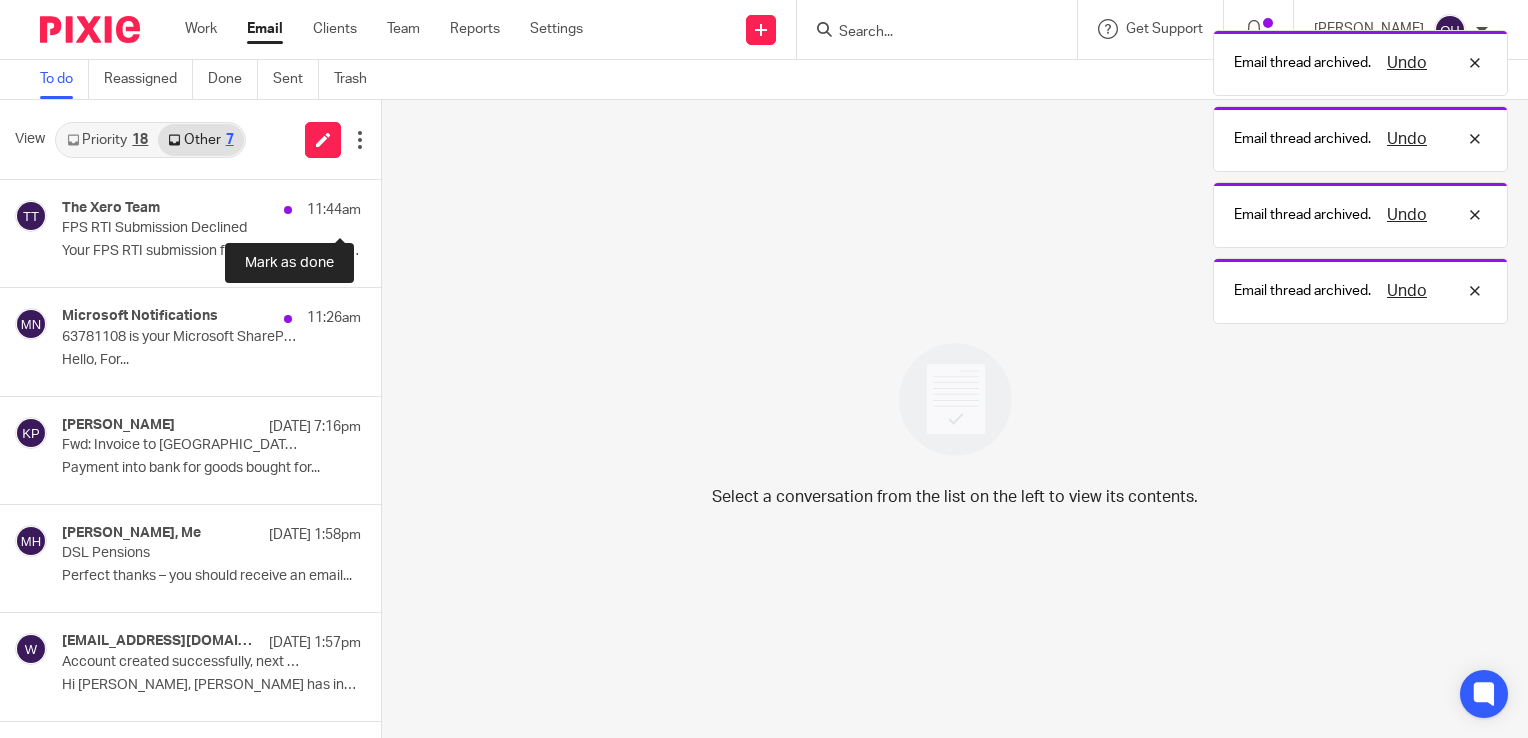click at bounding box center (389, 206) 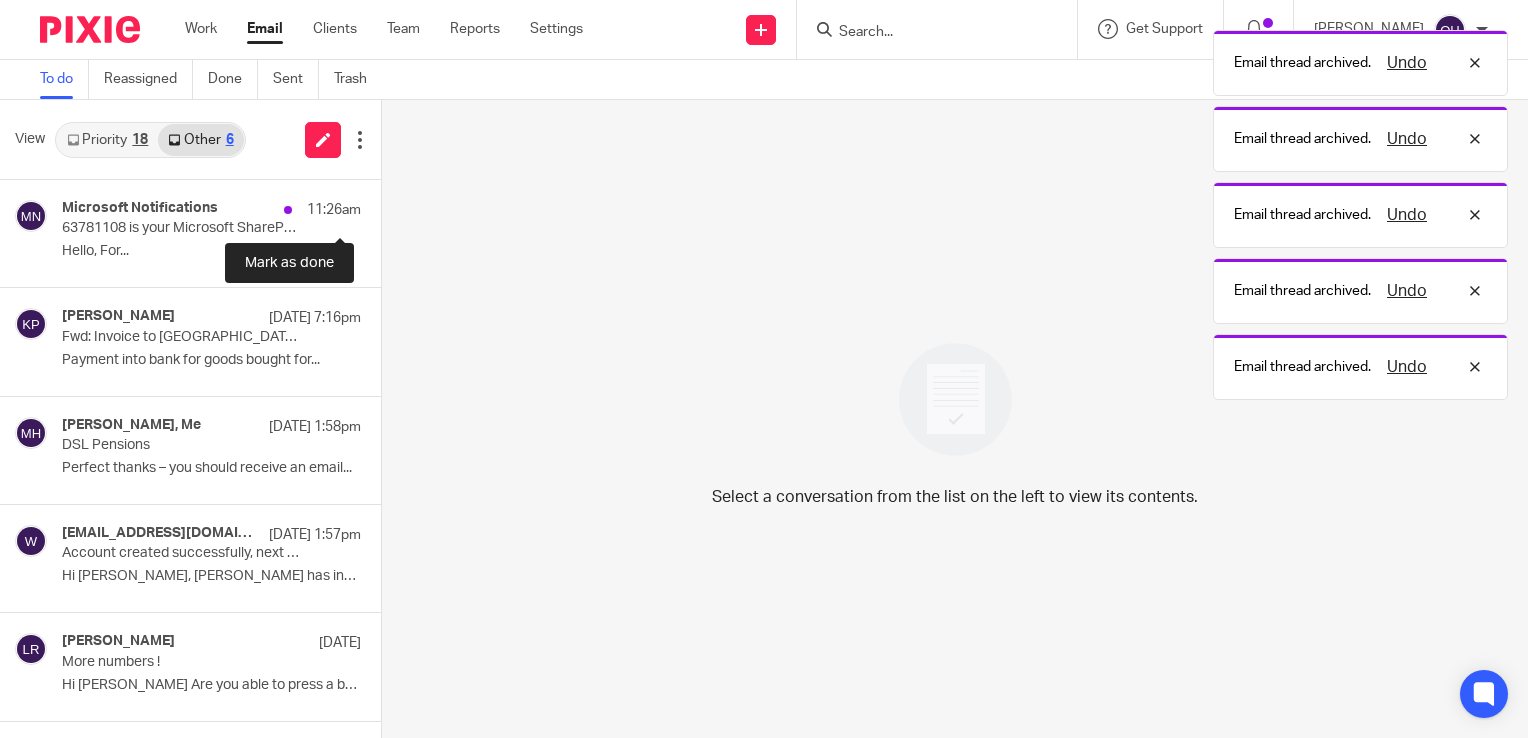 click at bounding box center [389, 206] 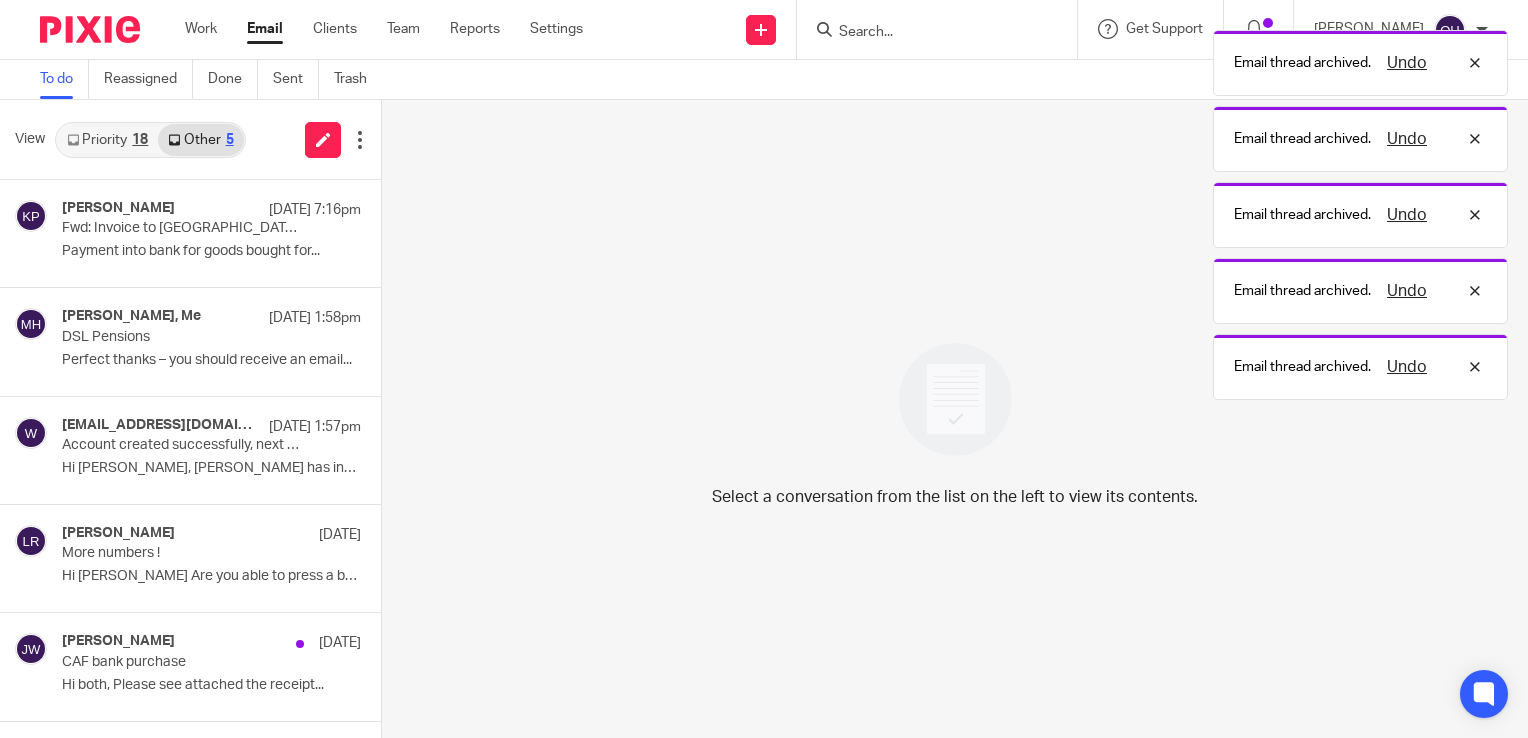 click on "Priority
18" at bounding box center [107, 140] 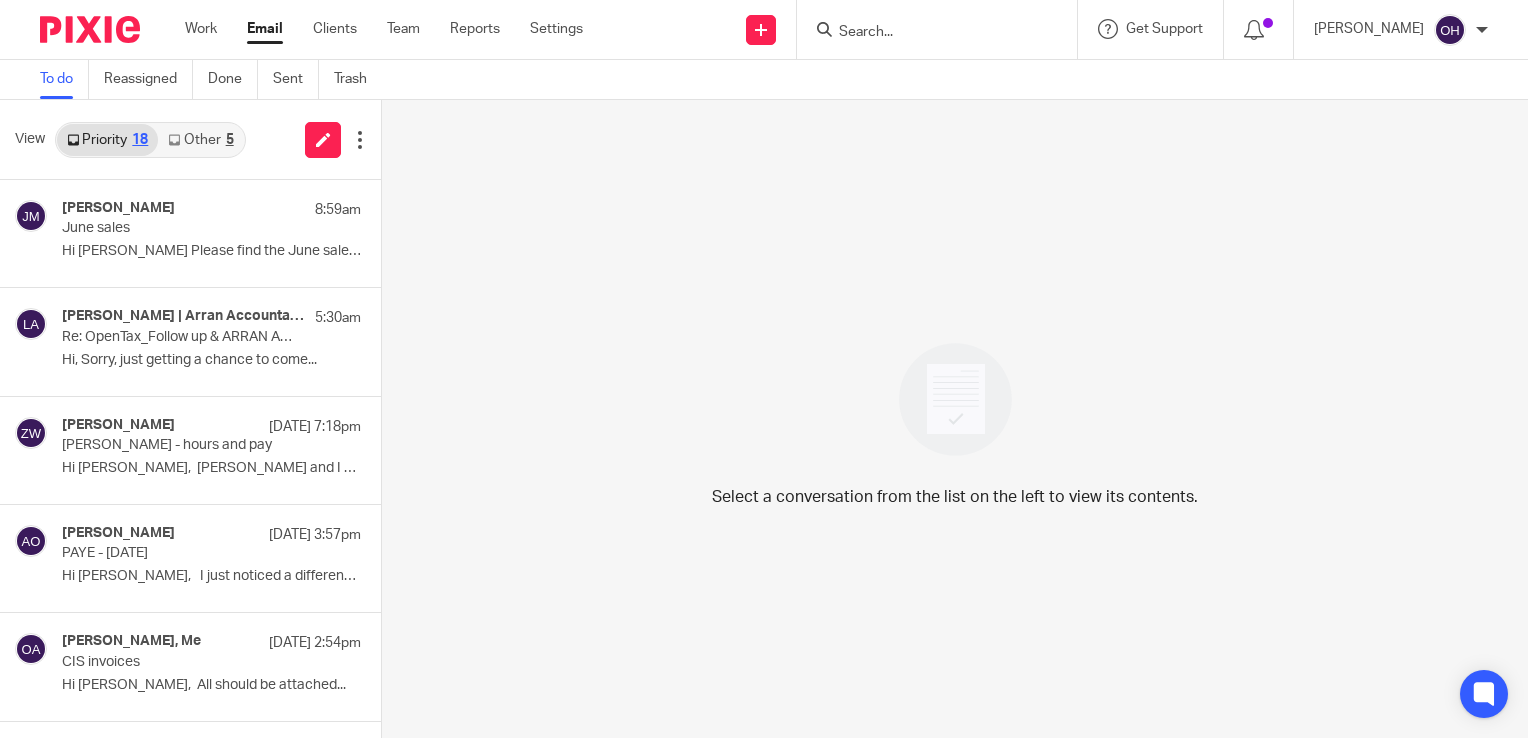 click on "Other
5" at bounding box center (200, 140) 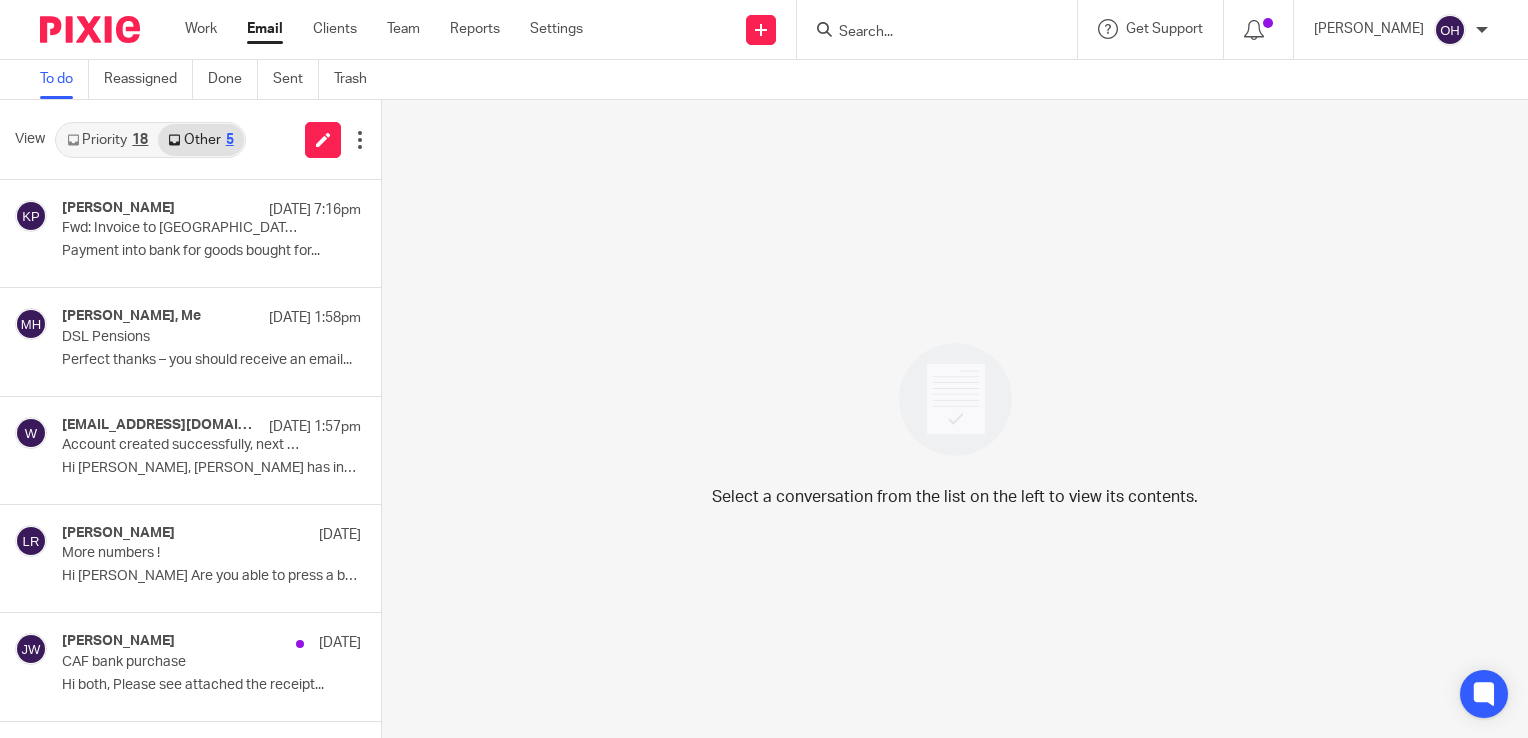 click on "Priority
18" at bounding box center [107, 140] 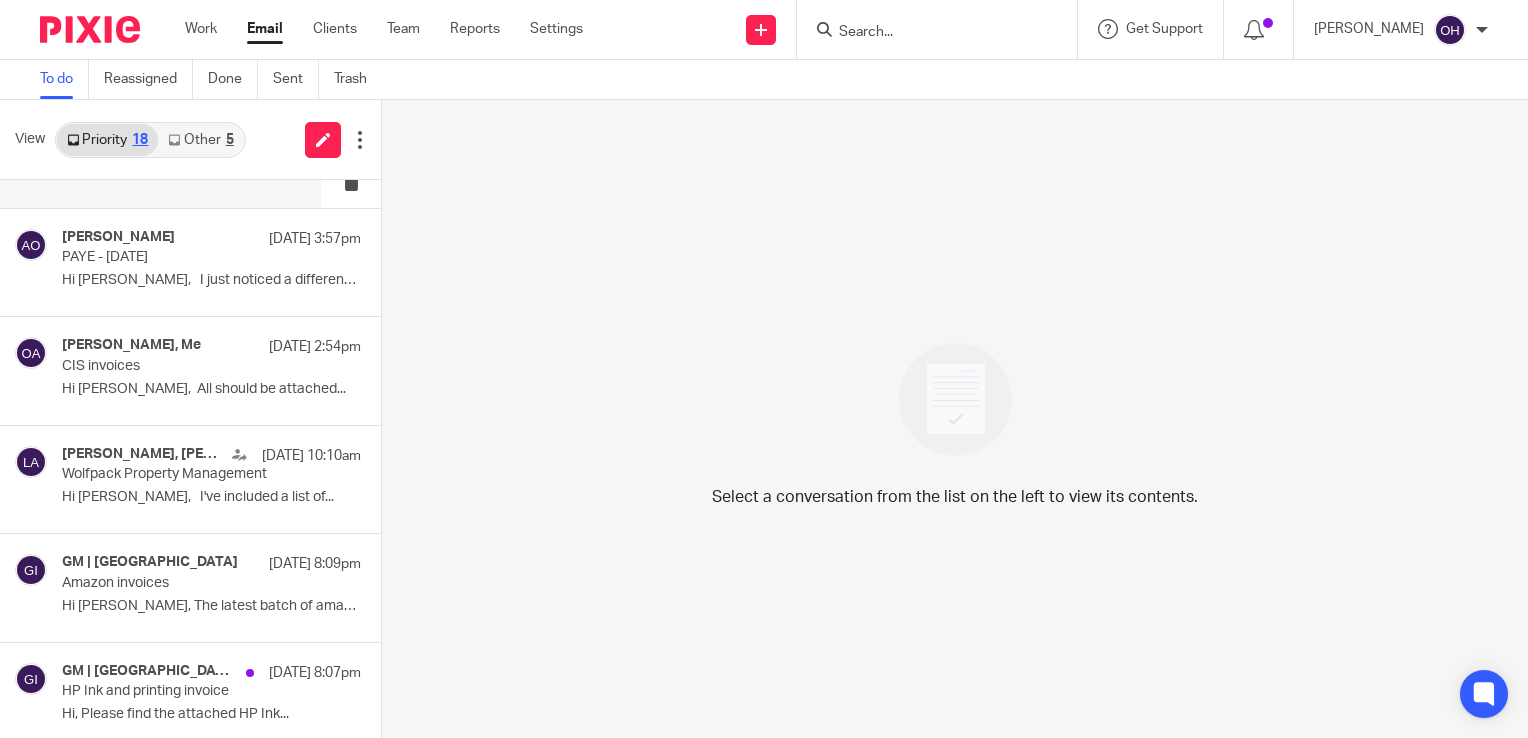 scroll, scrollTop: 300, scrollLeft: 0, axis: vertical 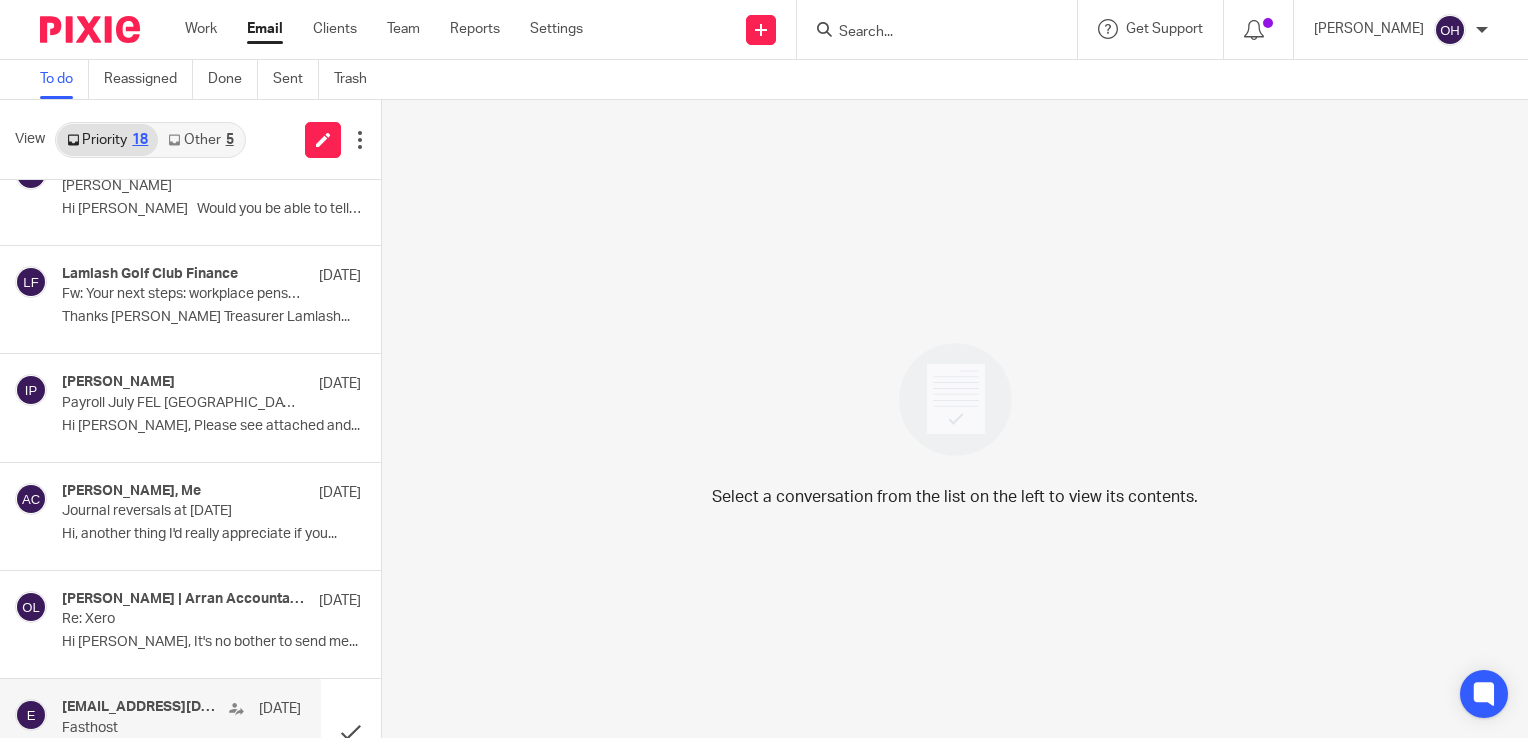 click on "John May
8:59am   June sales   Hi Olivia      Please find the June sales...
Lorna | Arran Accountants, OpenTax @ Adsum
5:30am   Re: OpenTax_Follow up & ARRAN ACCOUNTANTS   Hi,    Sorry, just getting a chance to come...
Zoe Whyatt
10 Jul 7:18pm   Theresa - hours and pay   Hi Olivia,      Ok - Sharon and I have...
Alison O'Neill
10 Jul 3:57pm   PAYE - JUNE 2023   Hi Olivia,     I just noticed a difference...
Tony Malone, Me
10 Jul 2:54pm   CIS invoices   Hi Olivia,      All should be attached...
Alan Duncan, Lorna | Arran Accountants
10 Jul 10:10am   Wolfpack Property Management   Hi Lorna,     I've included a list of...
GM | Lochranza Country Inn
9 Jul 8:09pm   Amazon invoices   Hi Olivia,     The latest batch of amazon...                   9 Jul 8:07pm" at bounding box center [190, -79] 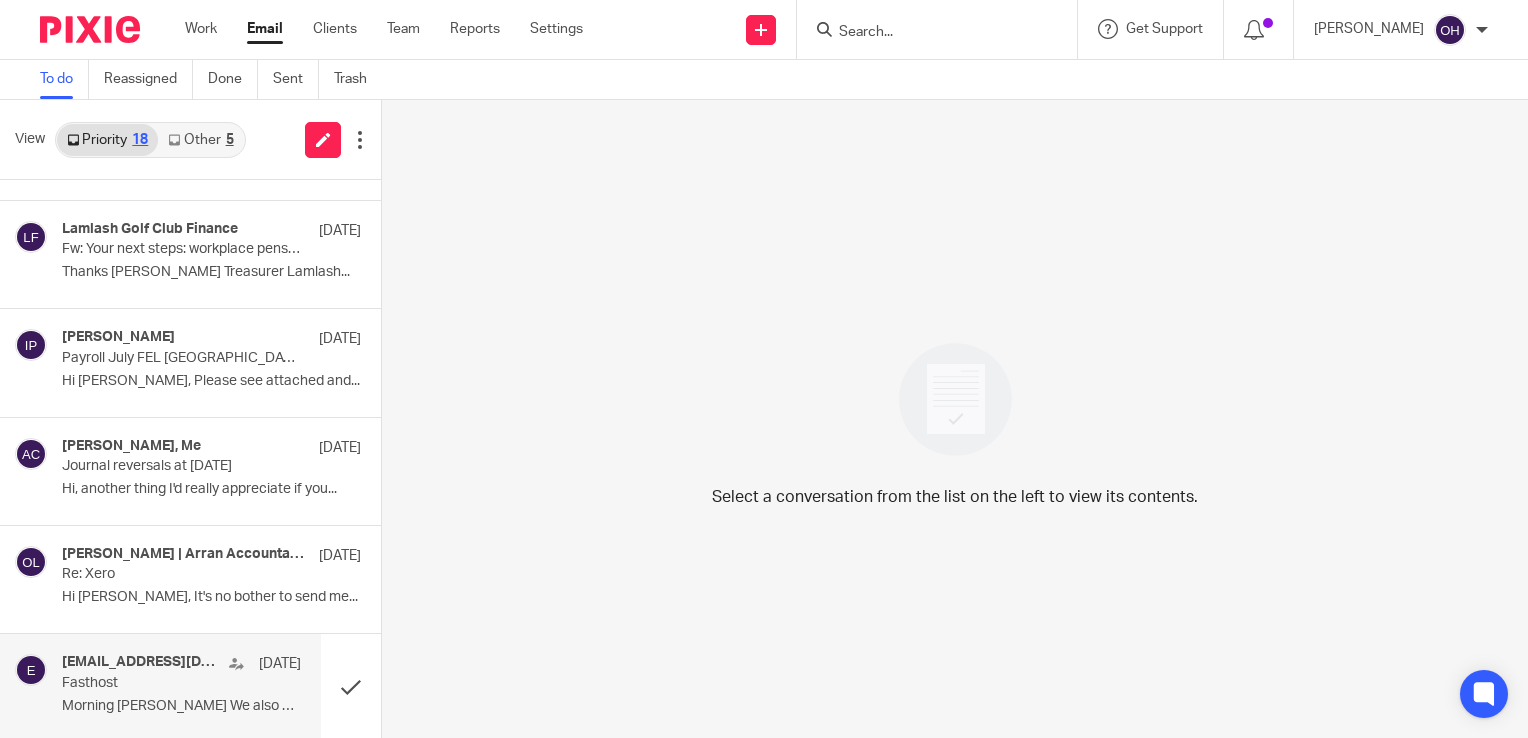 scroll, scrollTop: 1172, scrollLeft: 0, axis: vertical 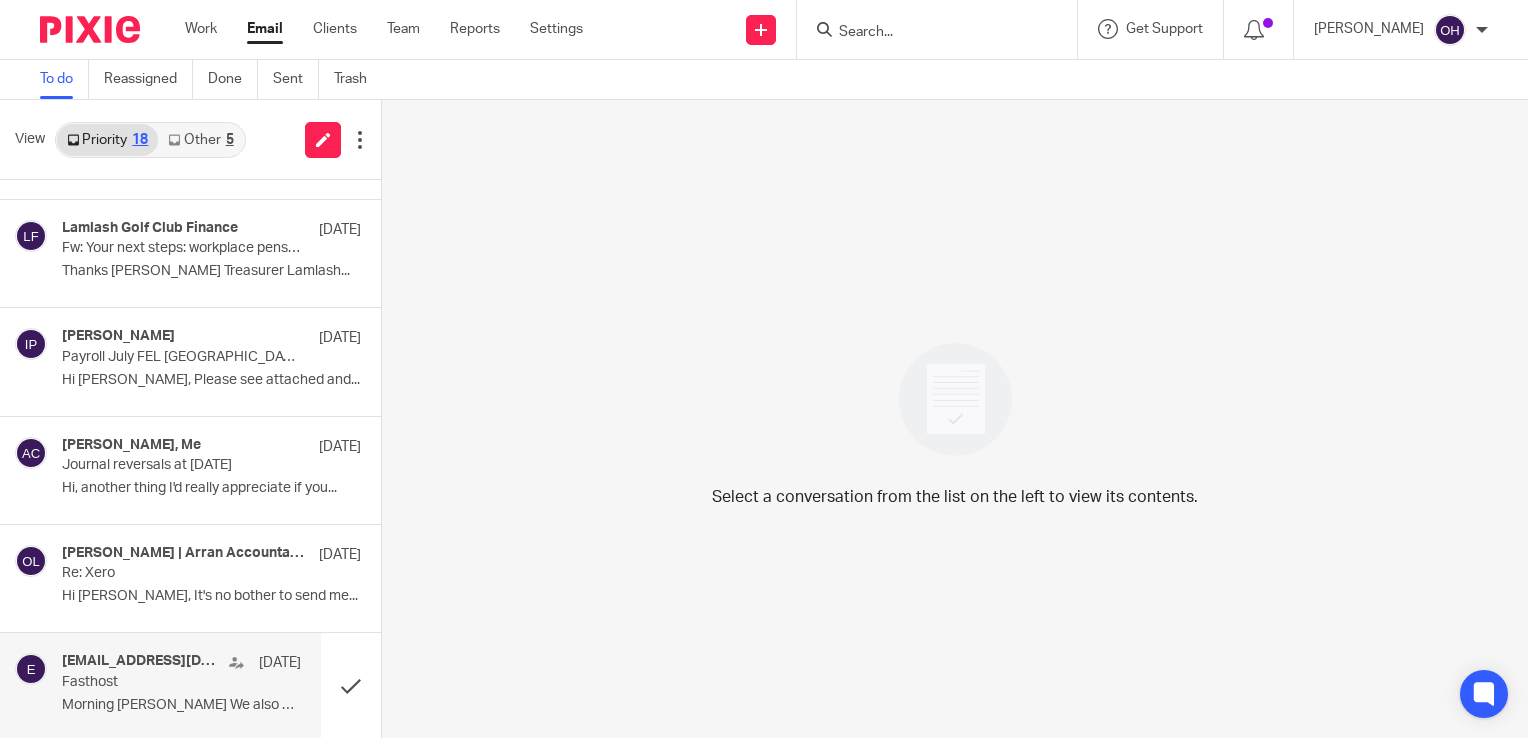 click on "enquiries@oharebuildingsuppliesltd.co.uk
15 Jan" at bounding box center [181, 663] 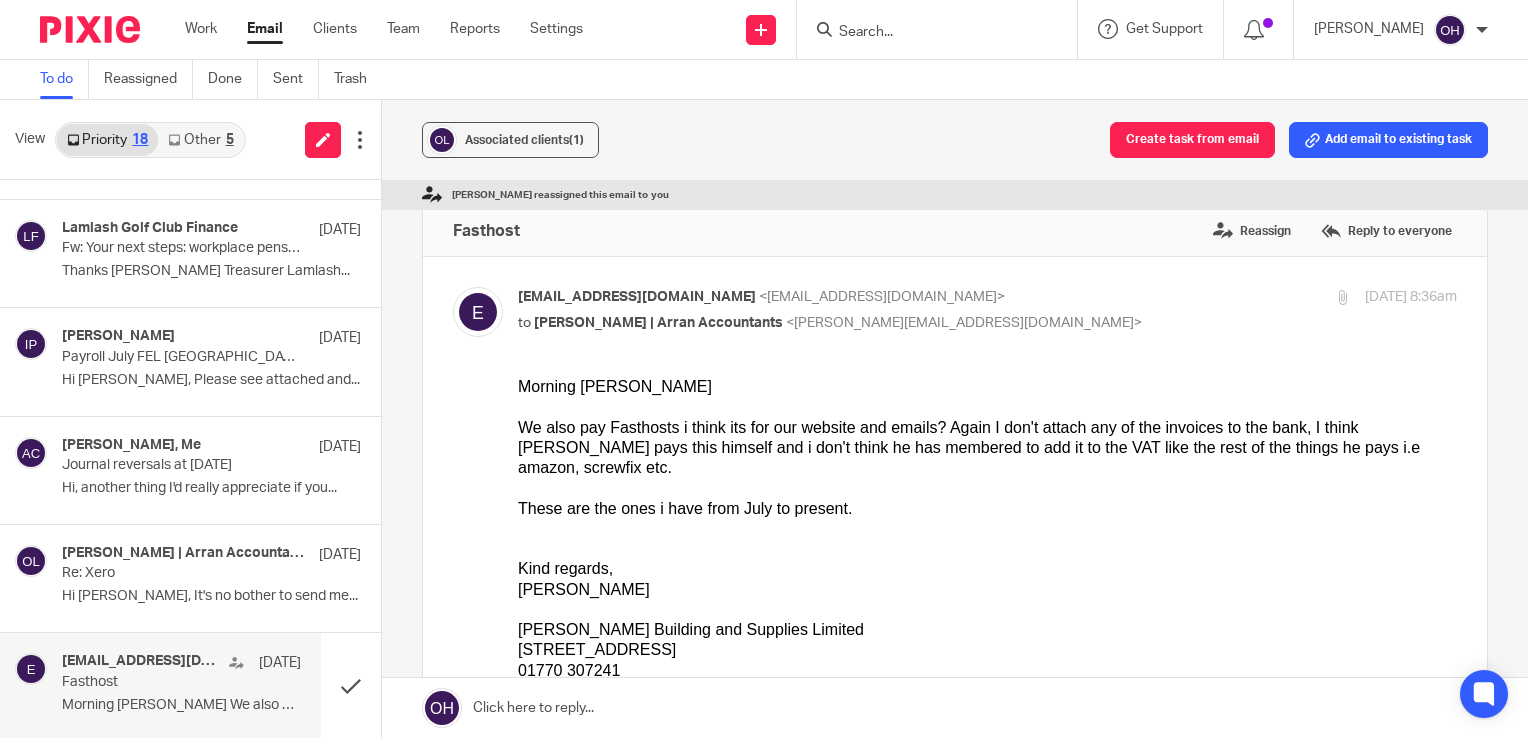 scroll, scrollTop: 0, scrollLeft: 0, axis: both 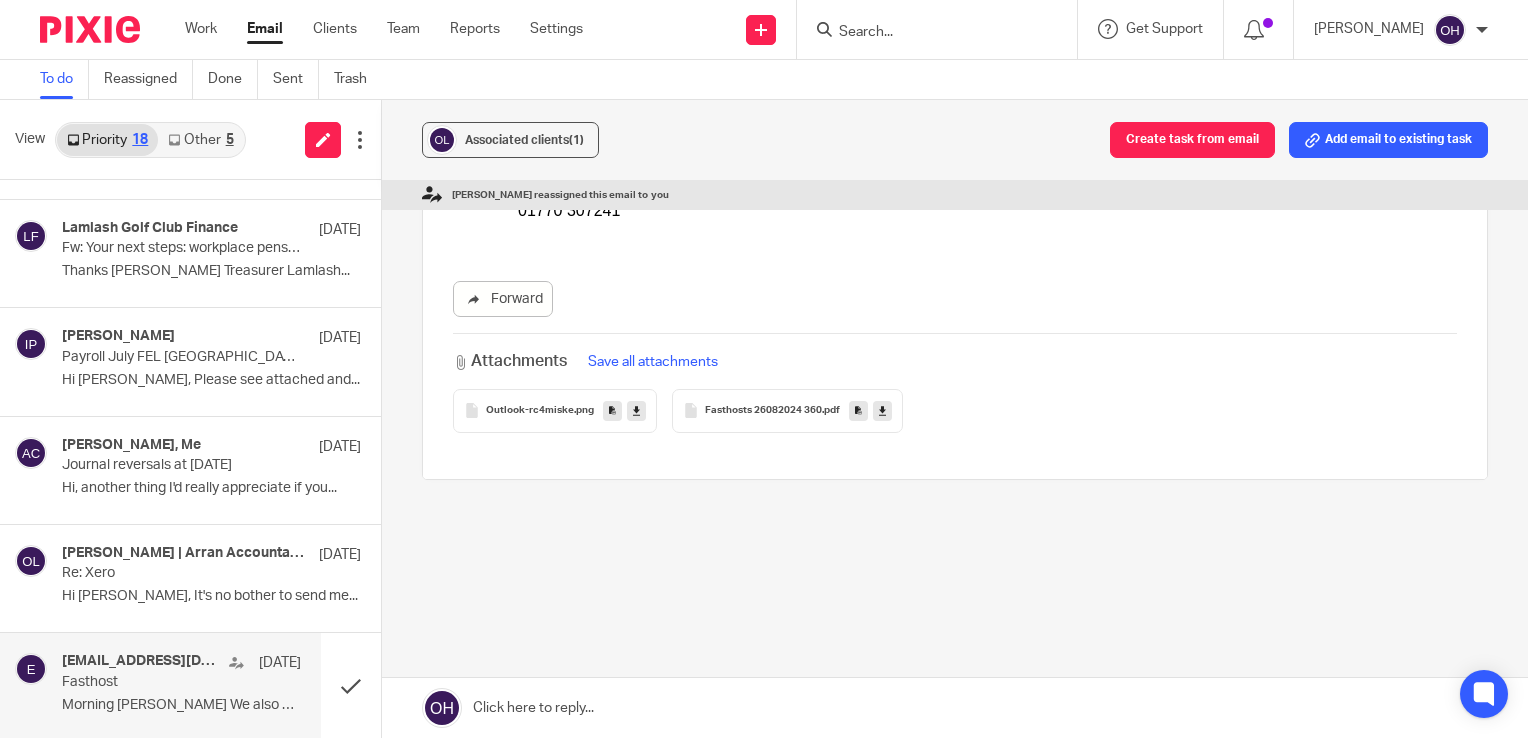click on "Fasthosts 26082024 360" at bounding box center (763, 411) 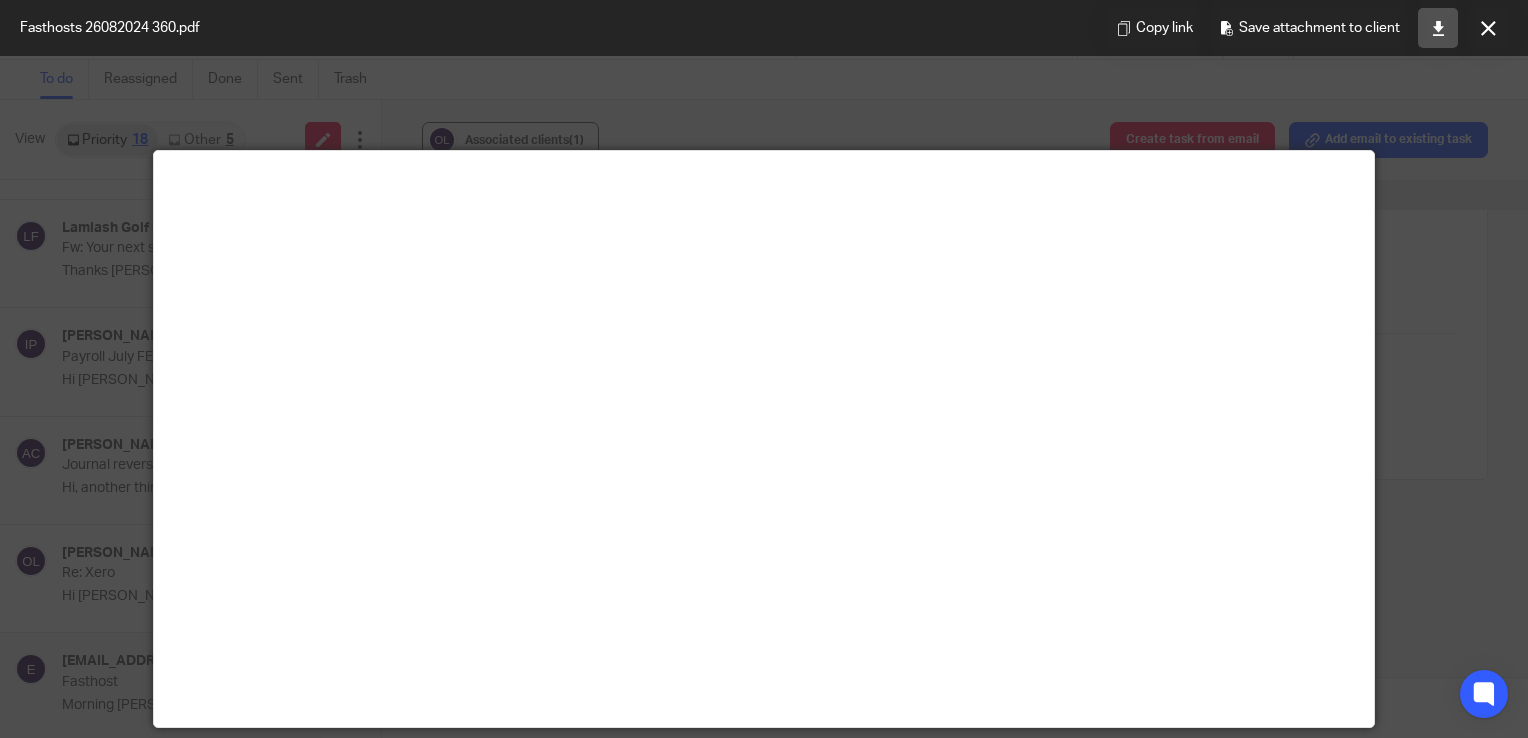 click at bounding box center (1438, 28) 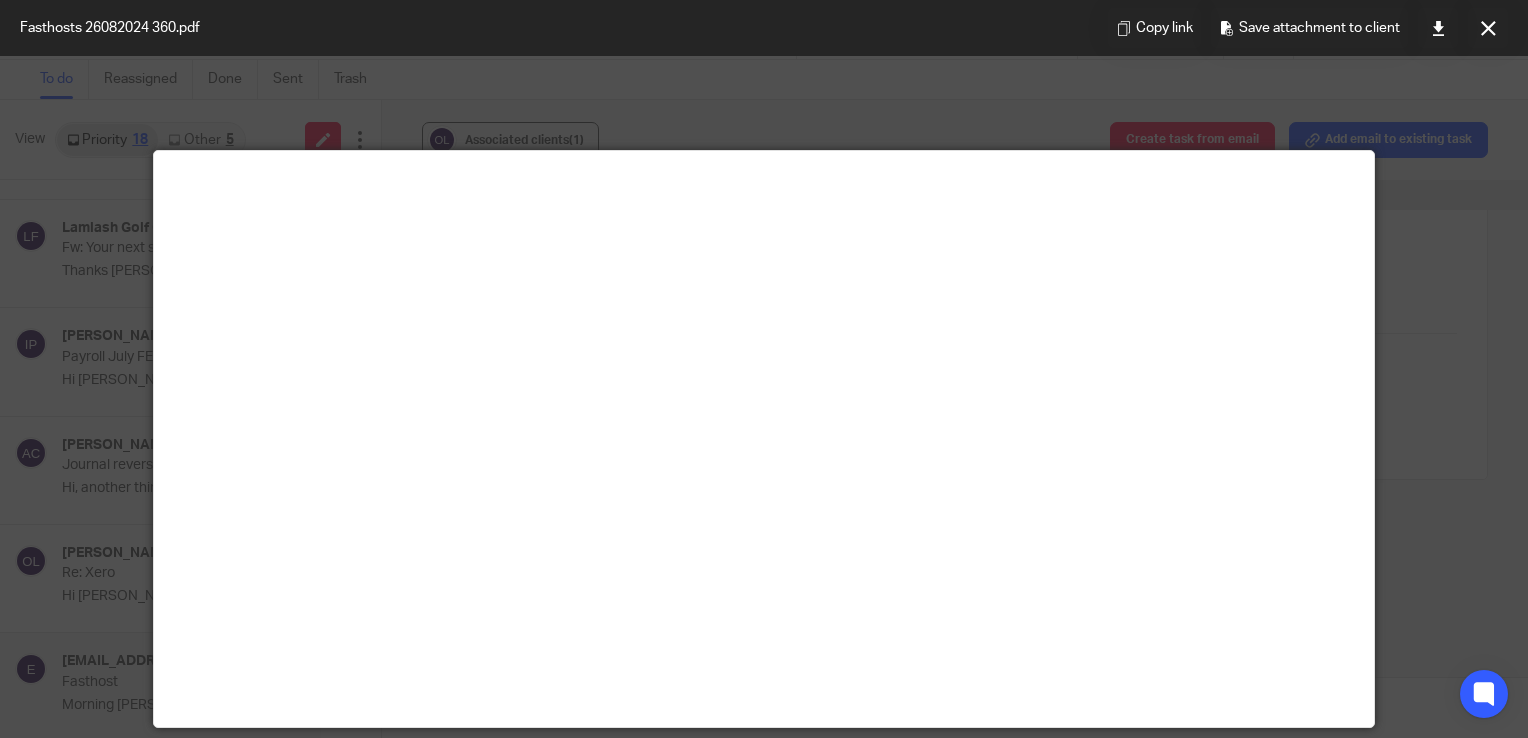 click at bounding box center [1488, 28] 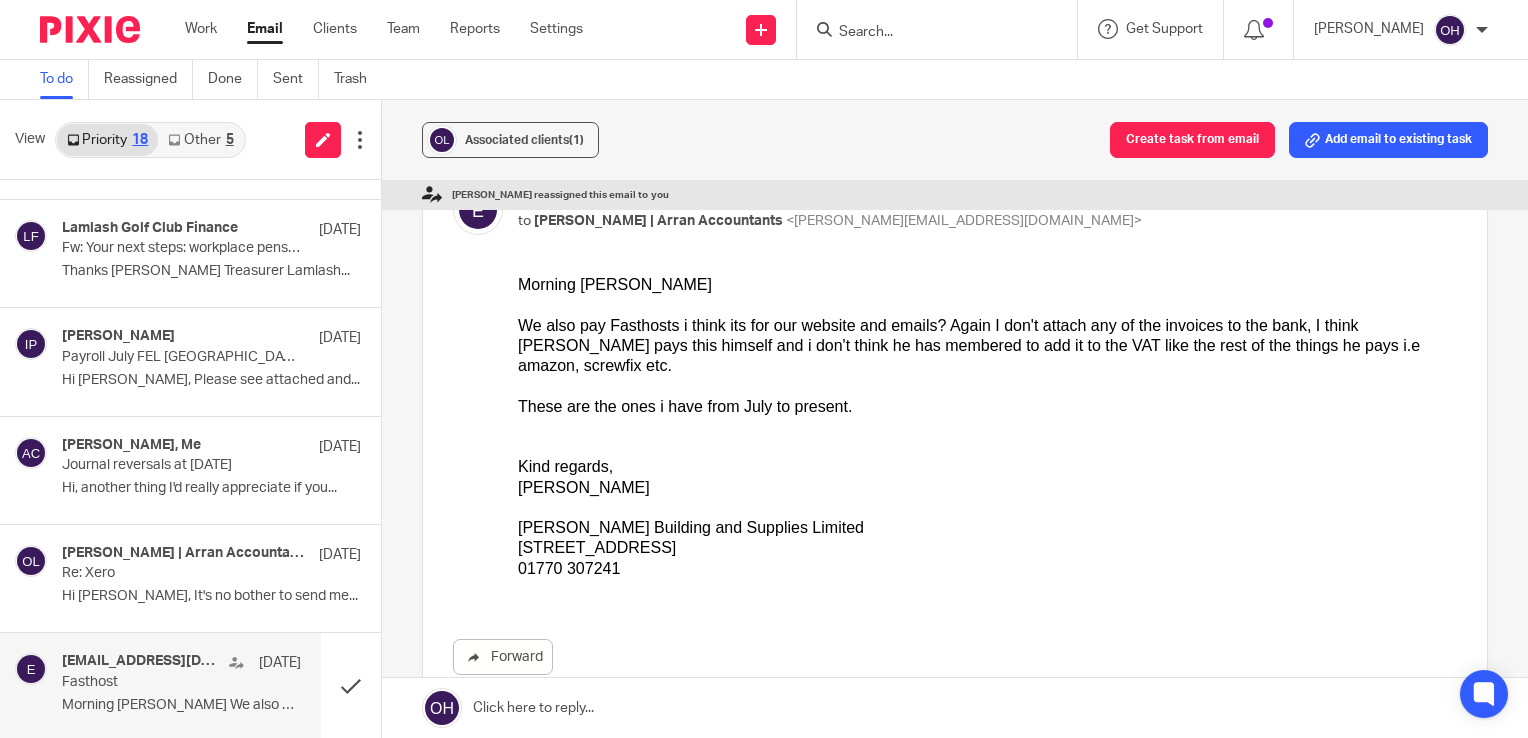scroll, scrollTop: 60, scrollLeft: 0, axis: vertical 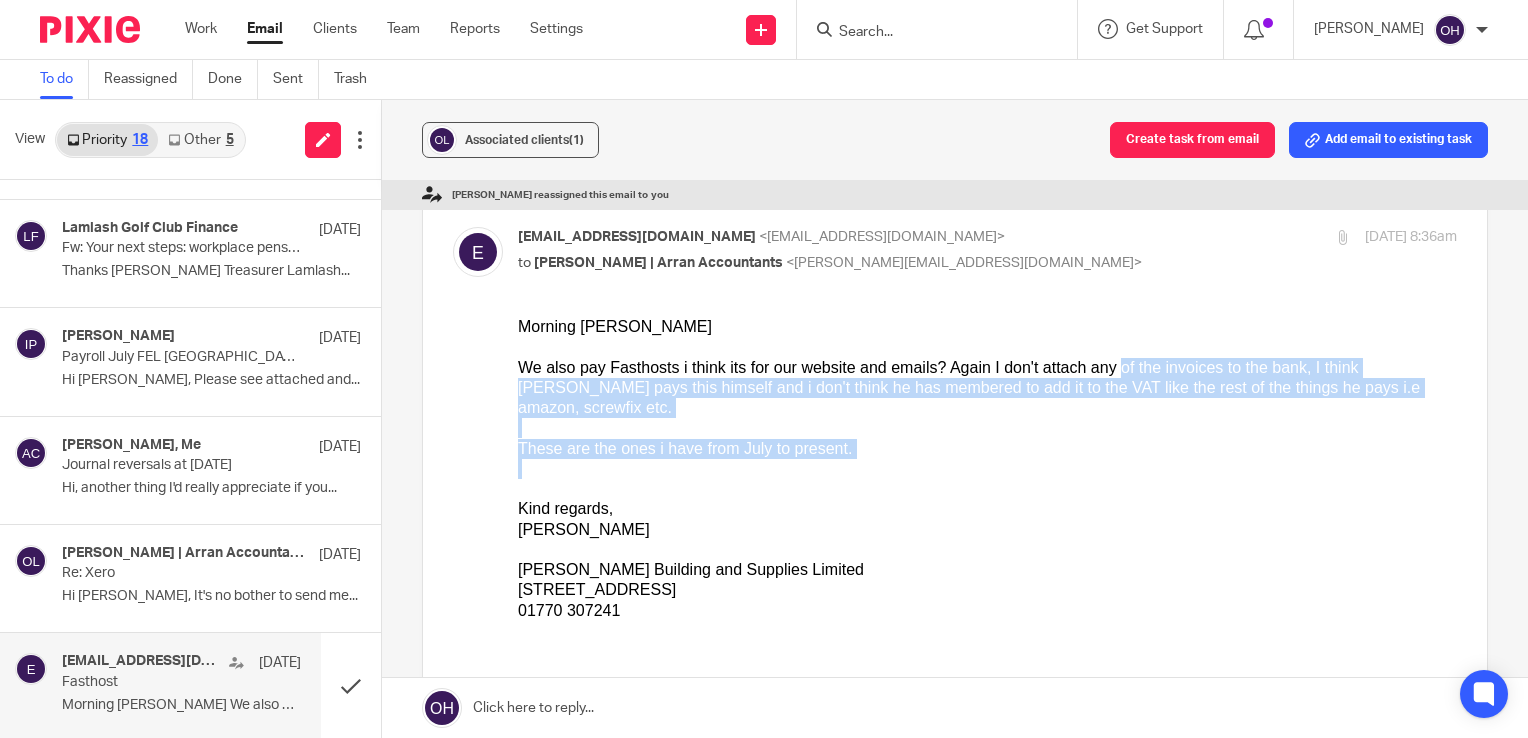 drag, startPoint x: 1069, startPoint y: 368, endPoint x: 1124, endPoint y: 451, distance: 99.56907 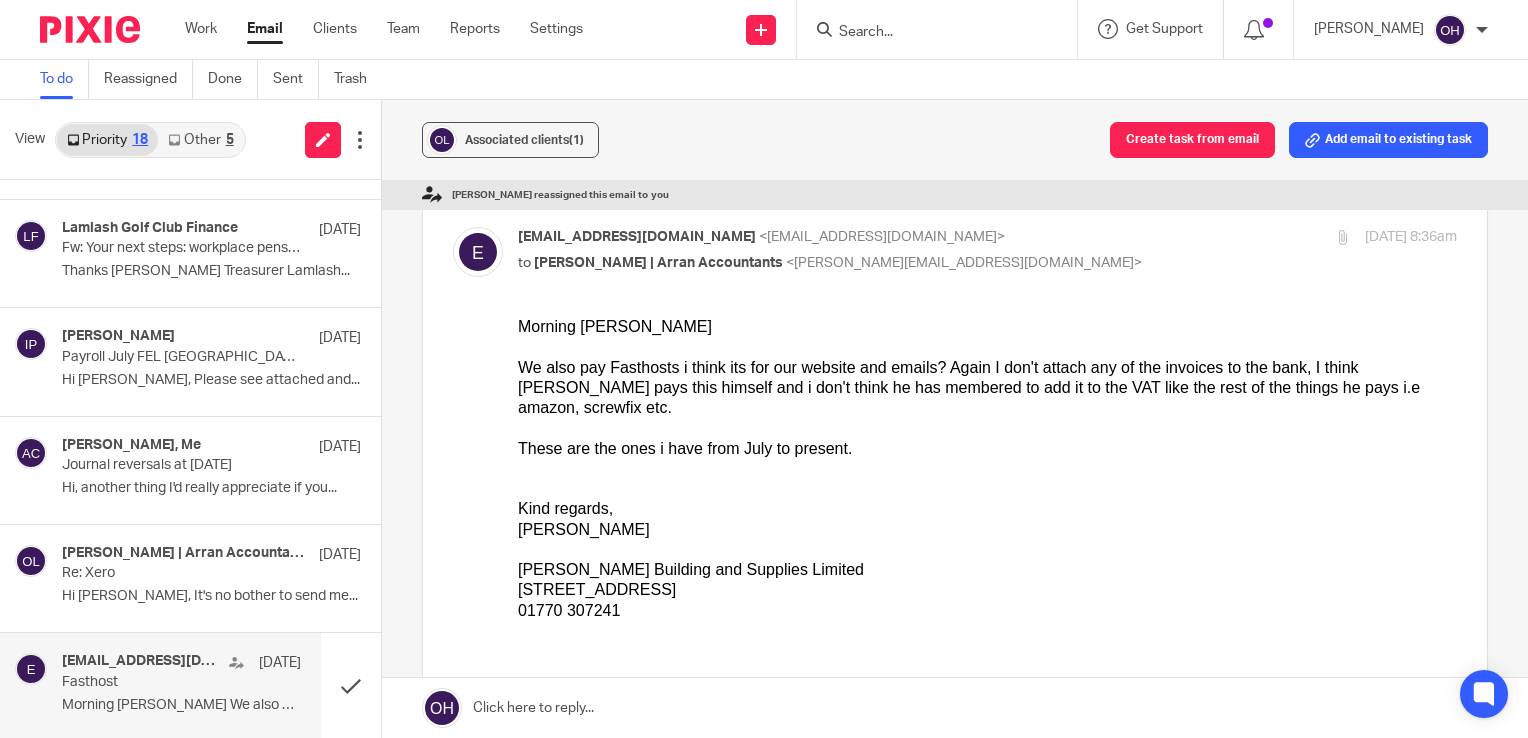 drag, startPoint x: 1124, startPoint y: 451, endPoint x: 1076, endPoint y: 511, distance: 76.837494 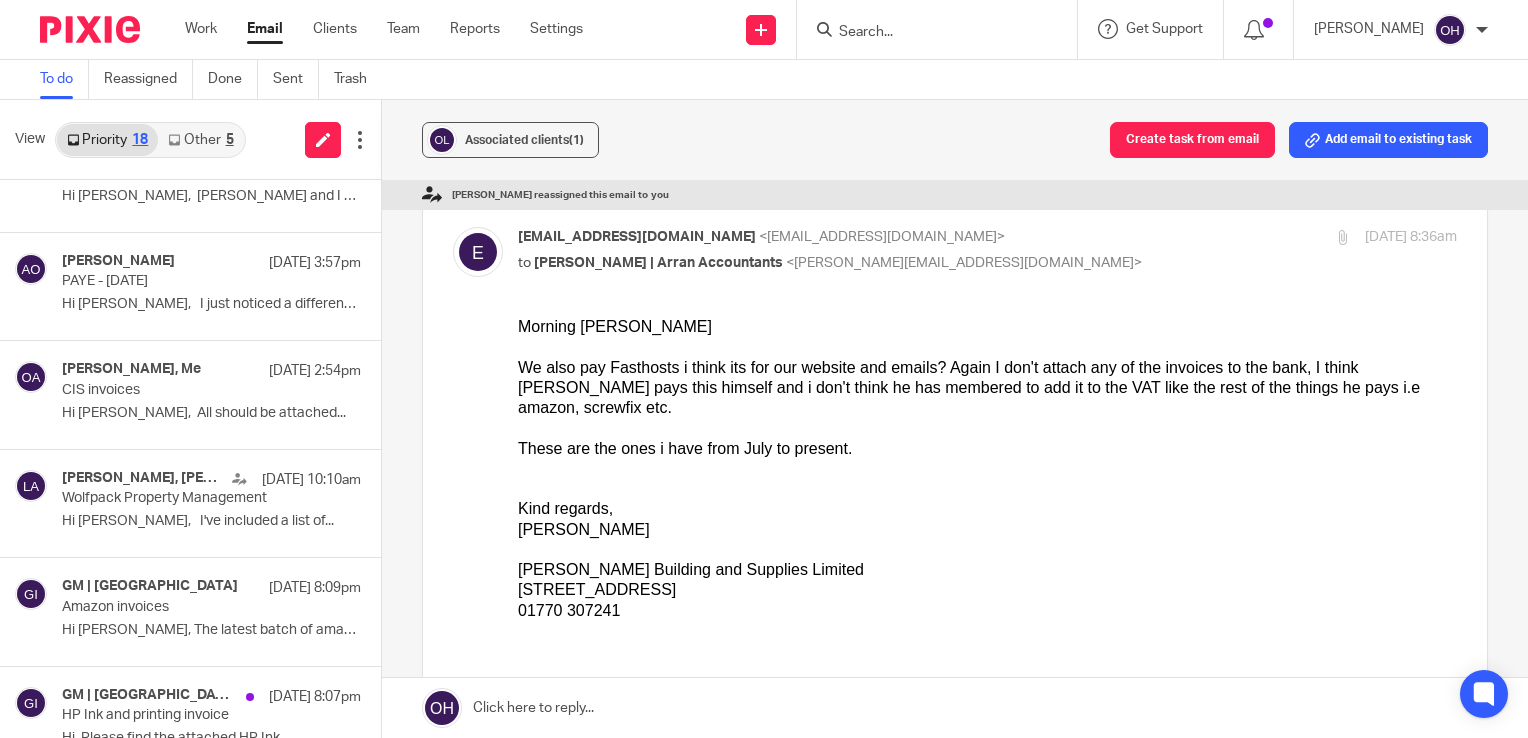scroll, scrollTop: 0, scrollLeft: 0, axis: both 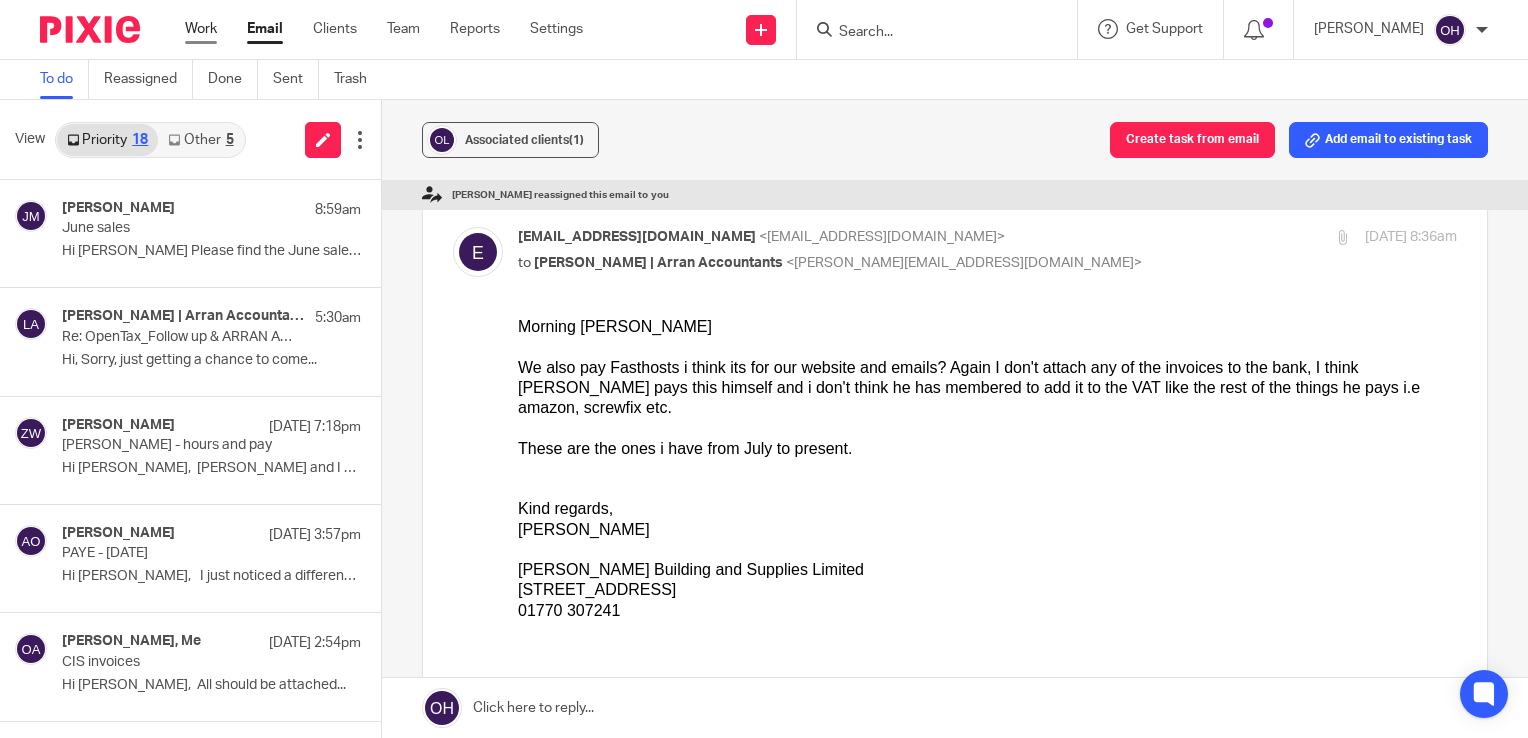 click on "Work" at bounding box center [201, 29] 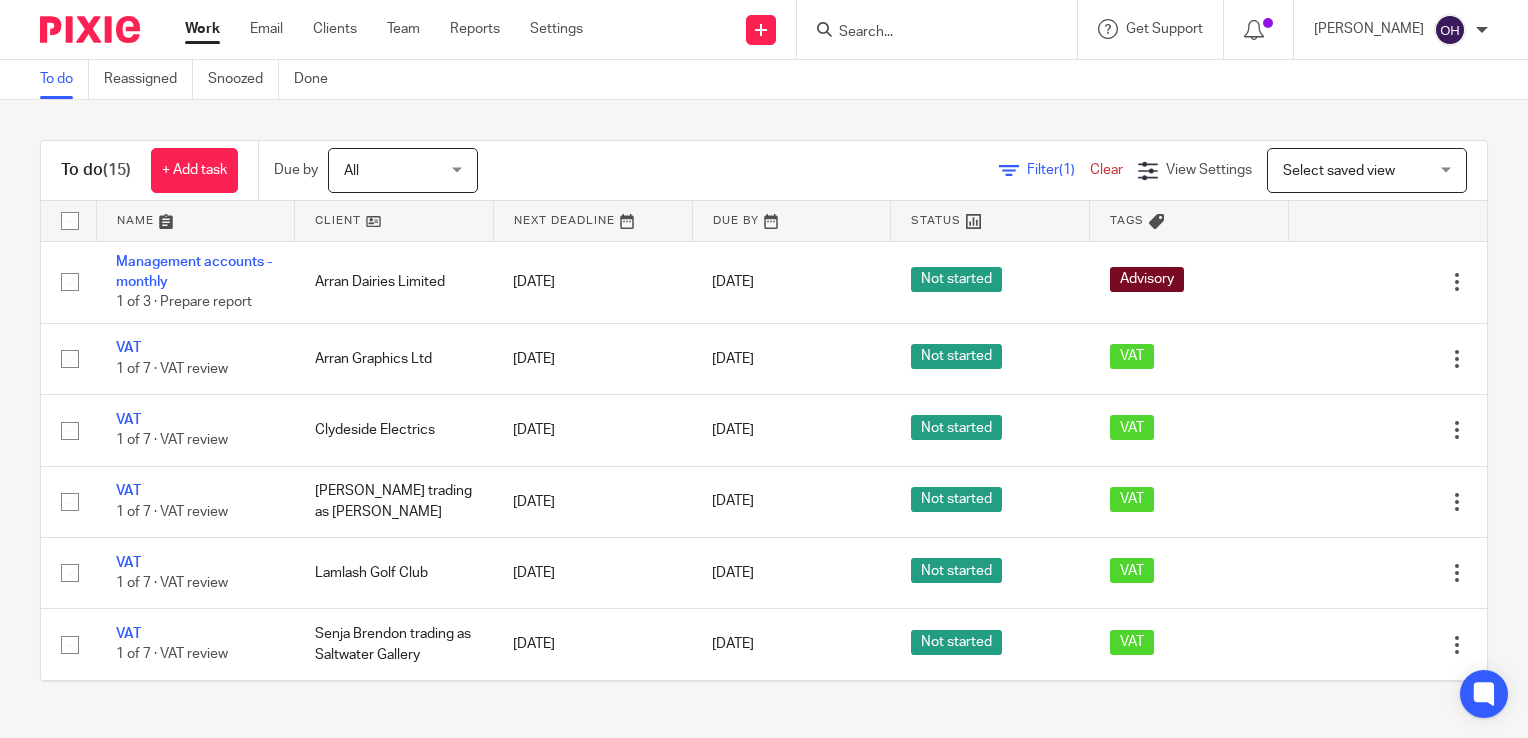 scroll, scrollTop: 0, scrollLeft: 0, axis: both 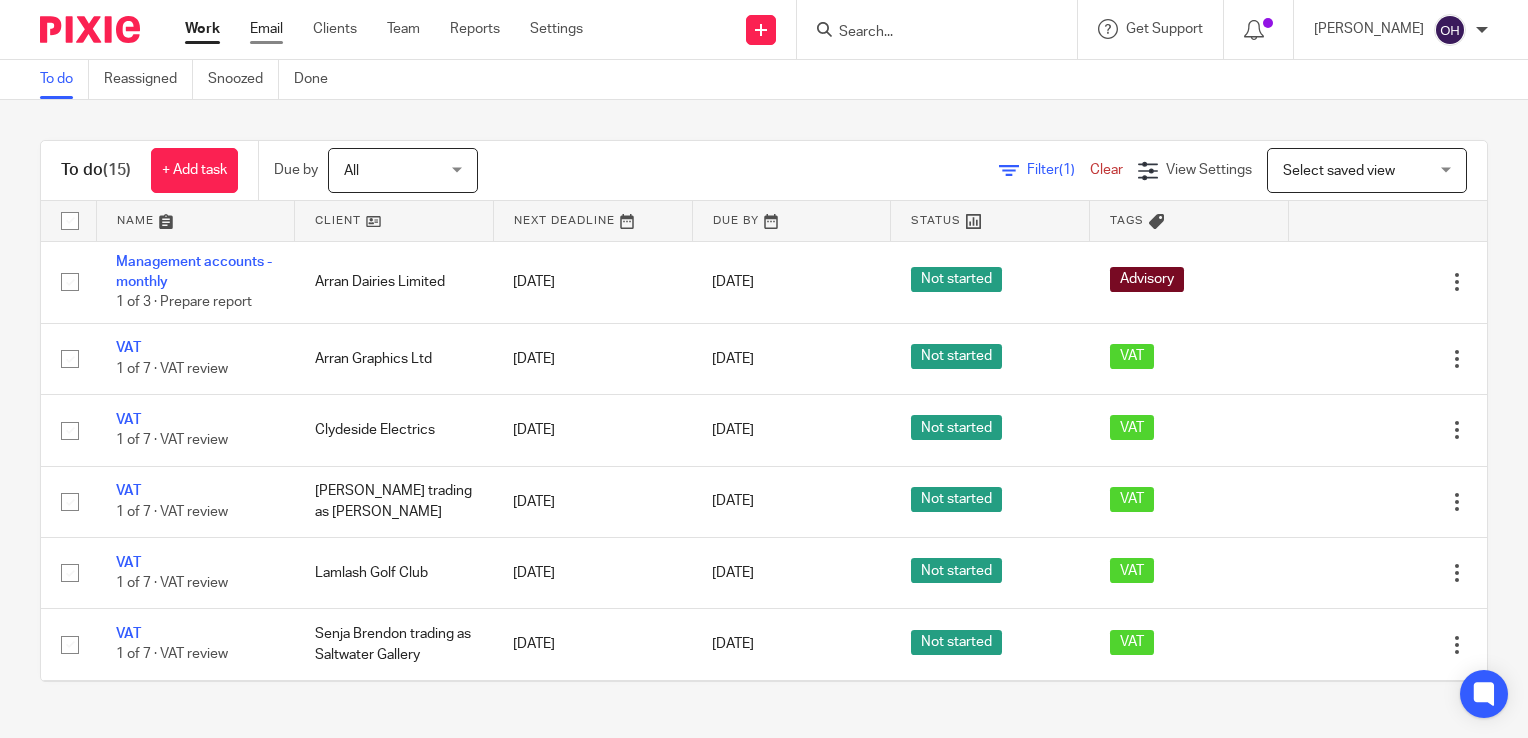 click on "Email" at bounding box center (266, 29) 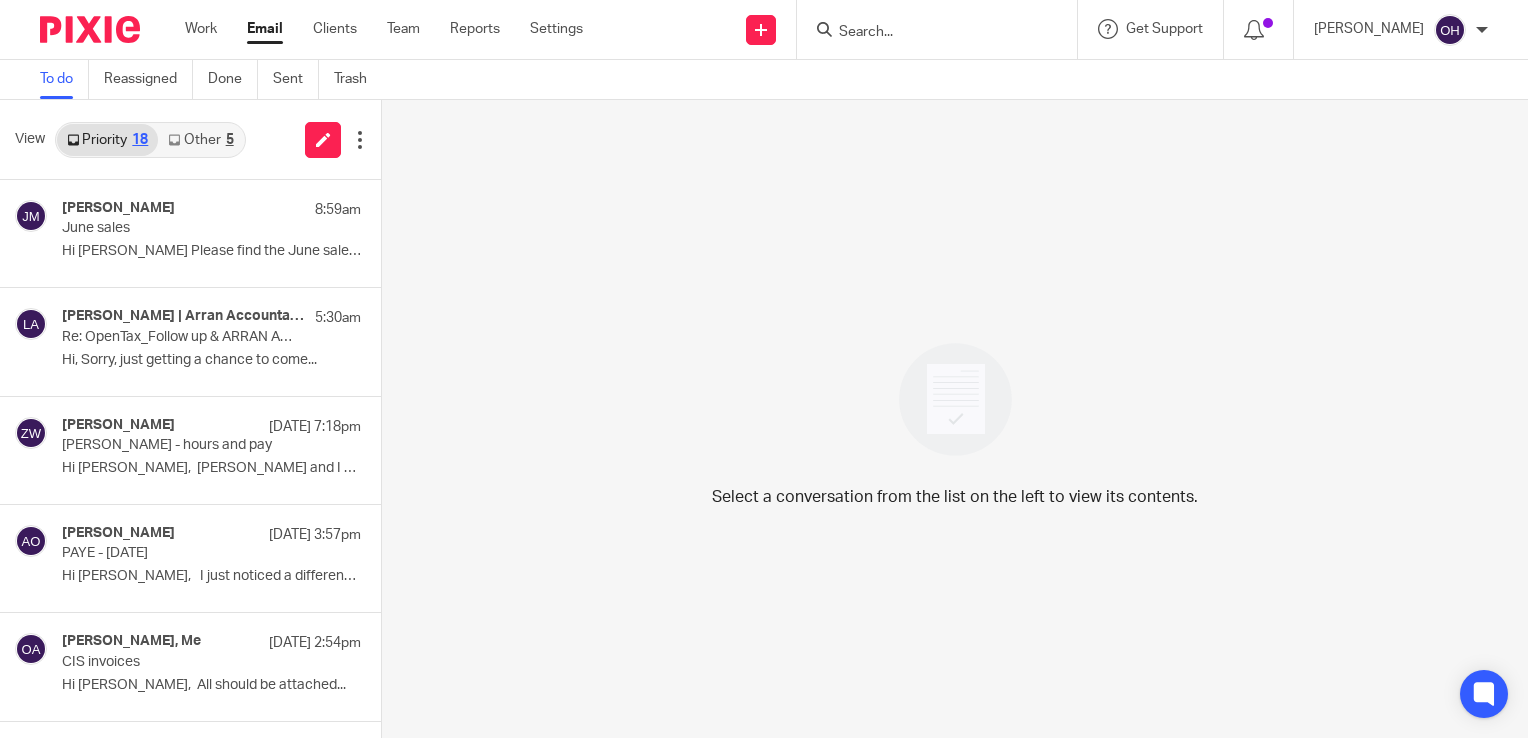scroll, scrollTop: 0, scrollLeft: 0, axis: both 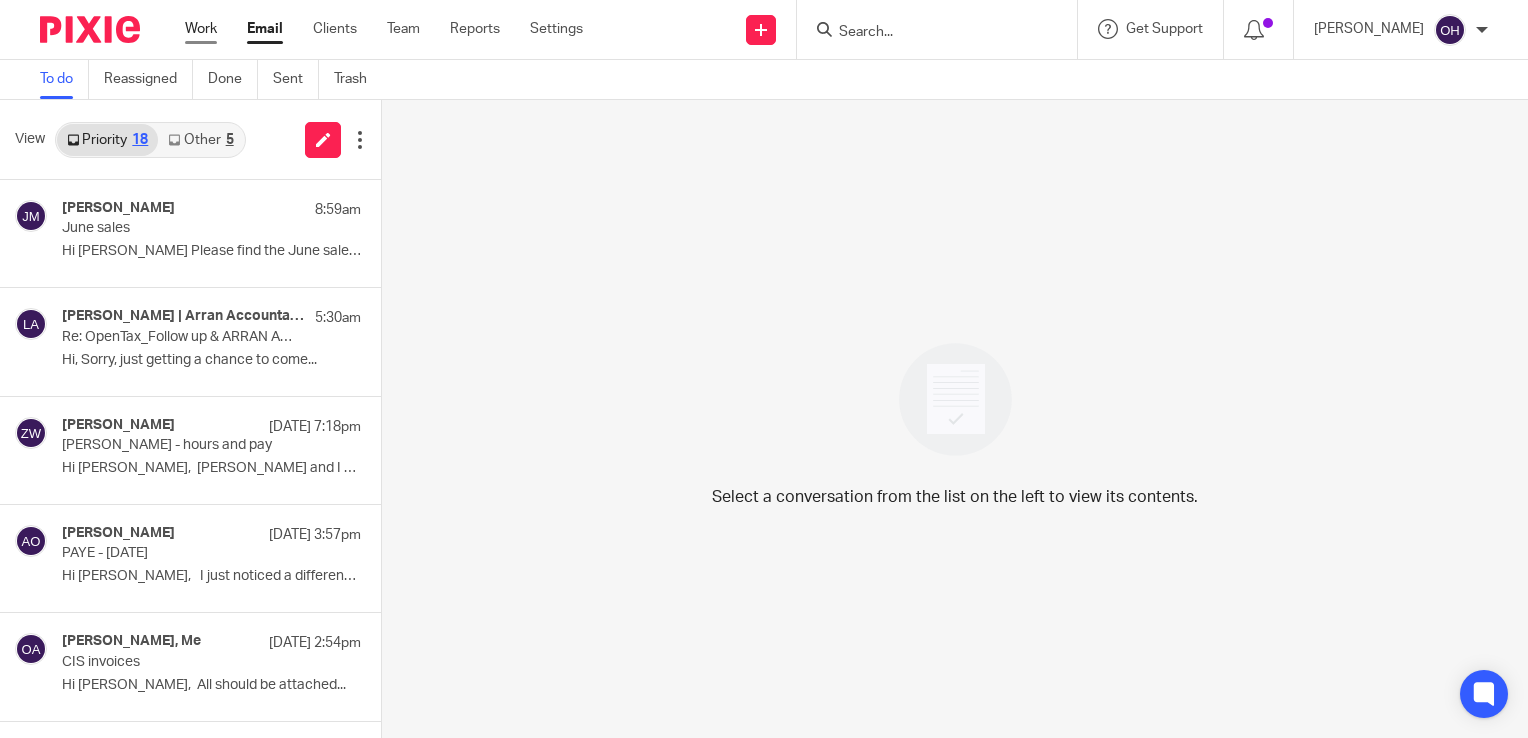 click on "Work" at bounding box center [201, 29] 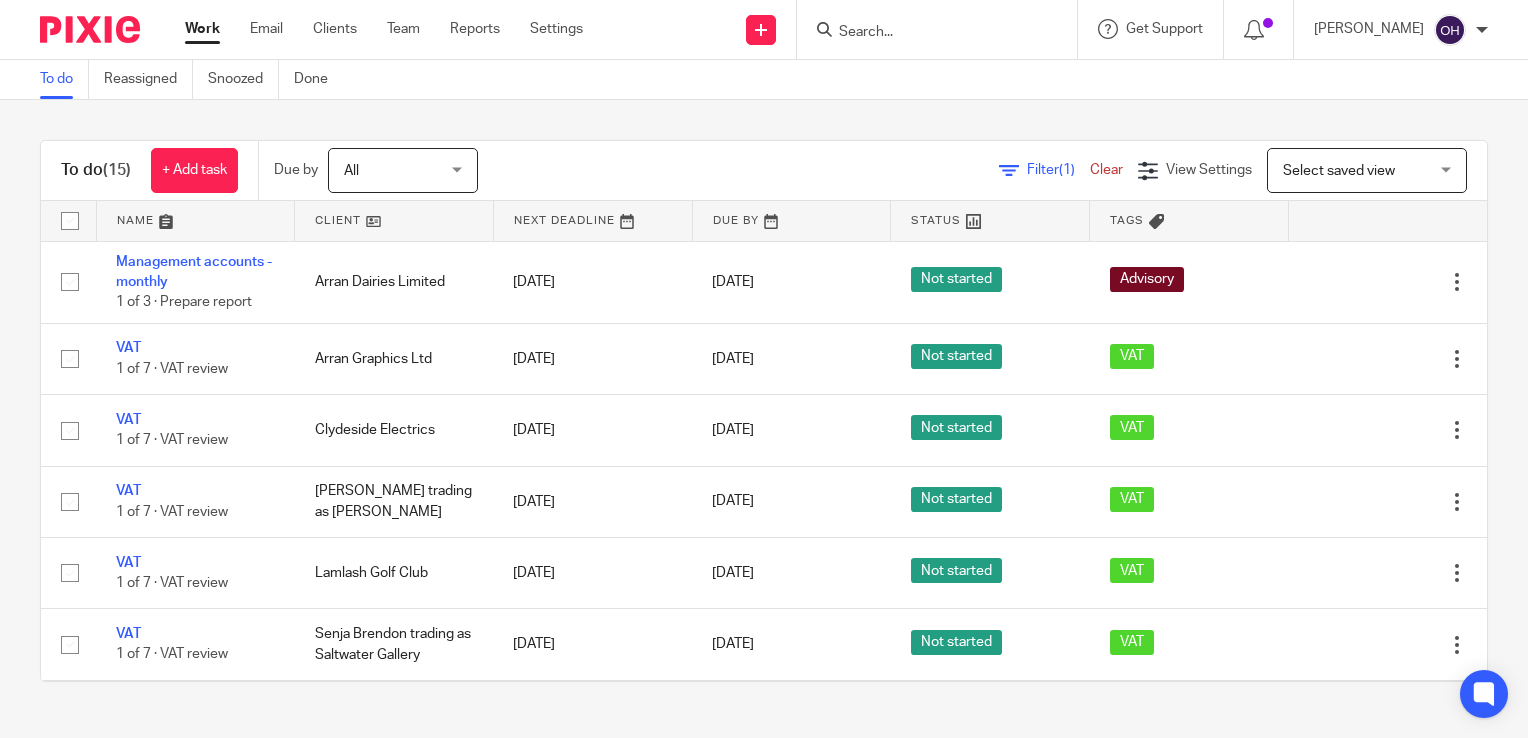 scroll, scrollTop: 0, scrollLeft: 0, axis: both 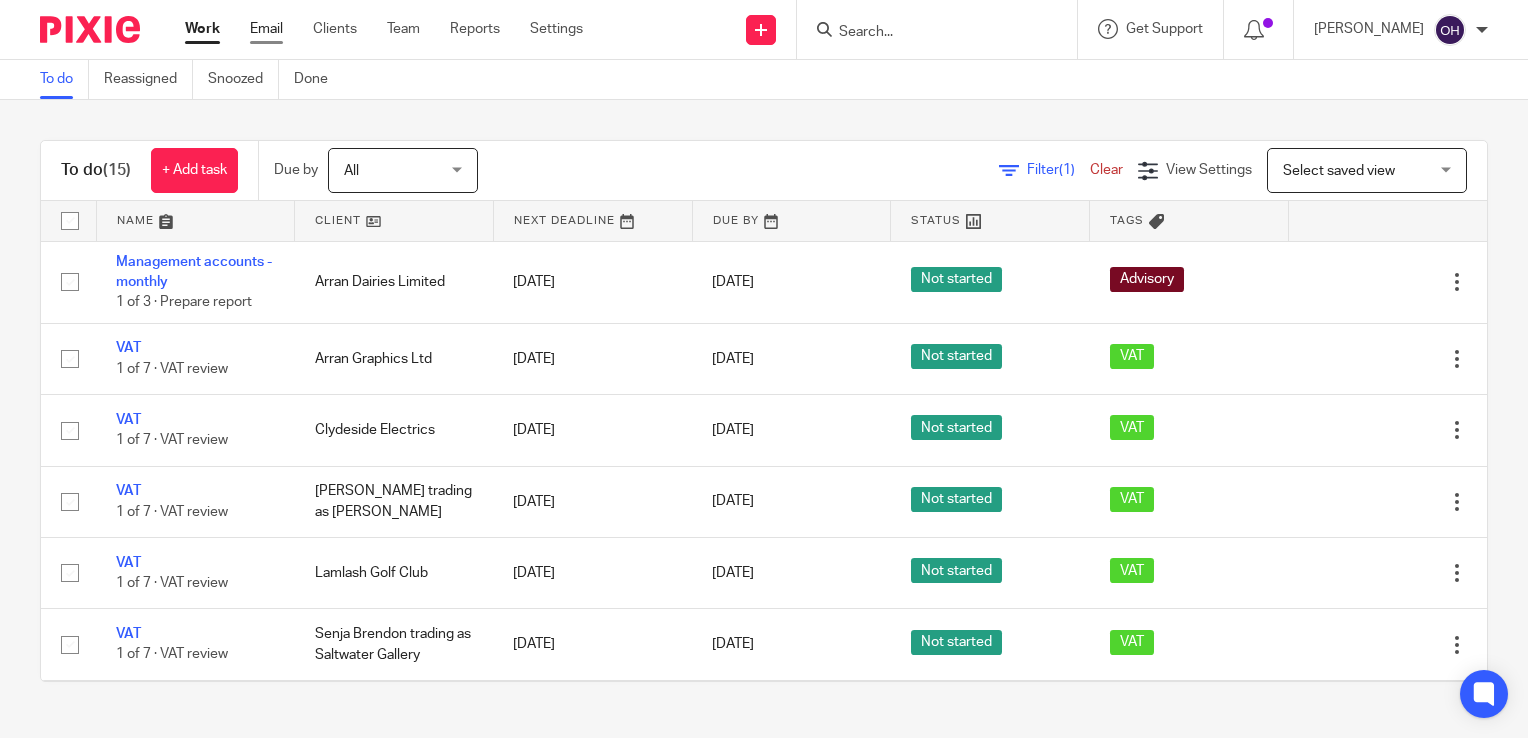 click on "Email" at bounding box center [266, 29] 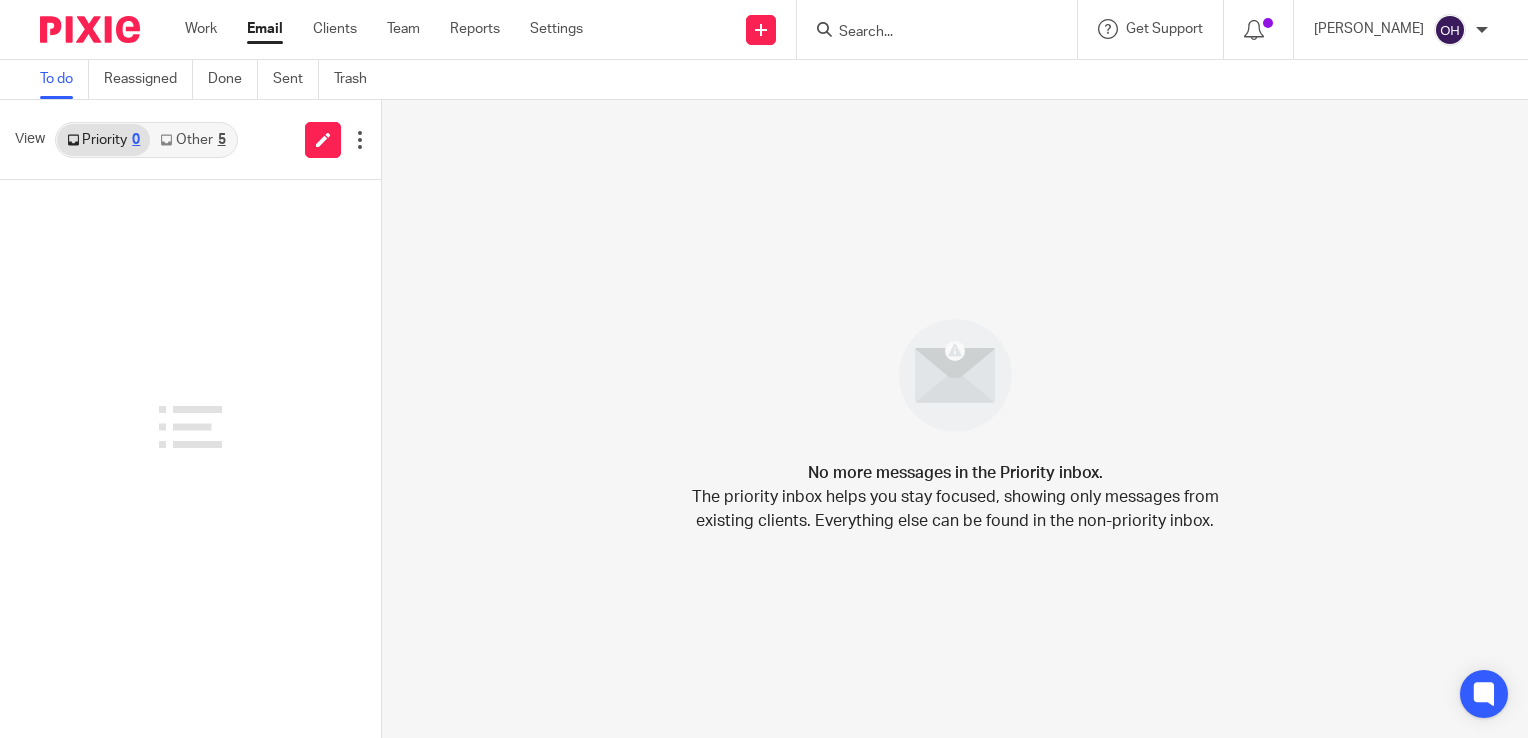 scroll, scrollTop: 0, scrollLeft: 0, axis: both 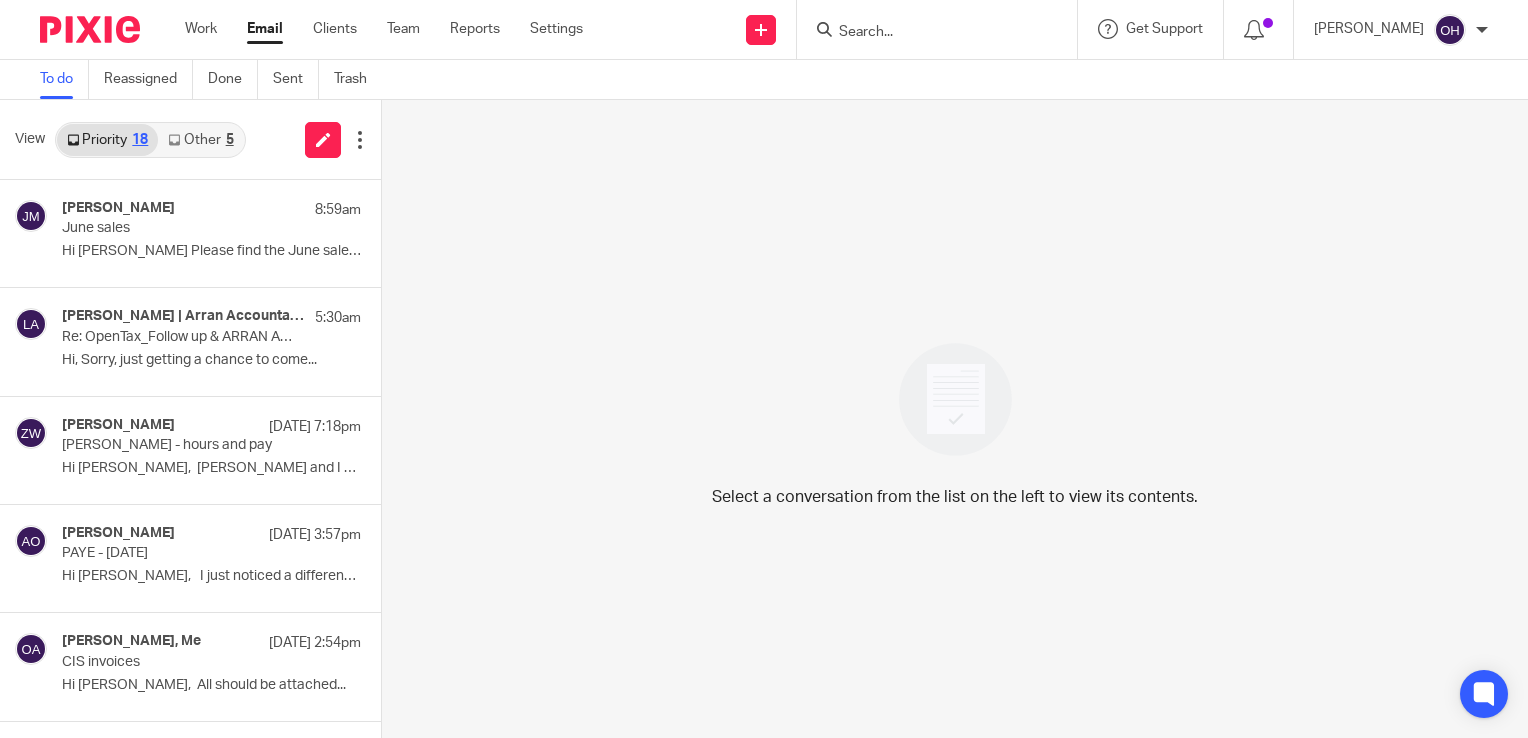 click on "Other
5" at bounding box center [200, 140] 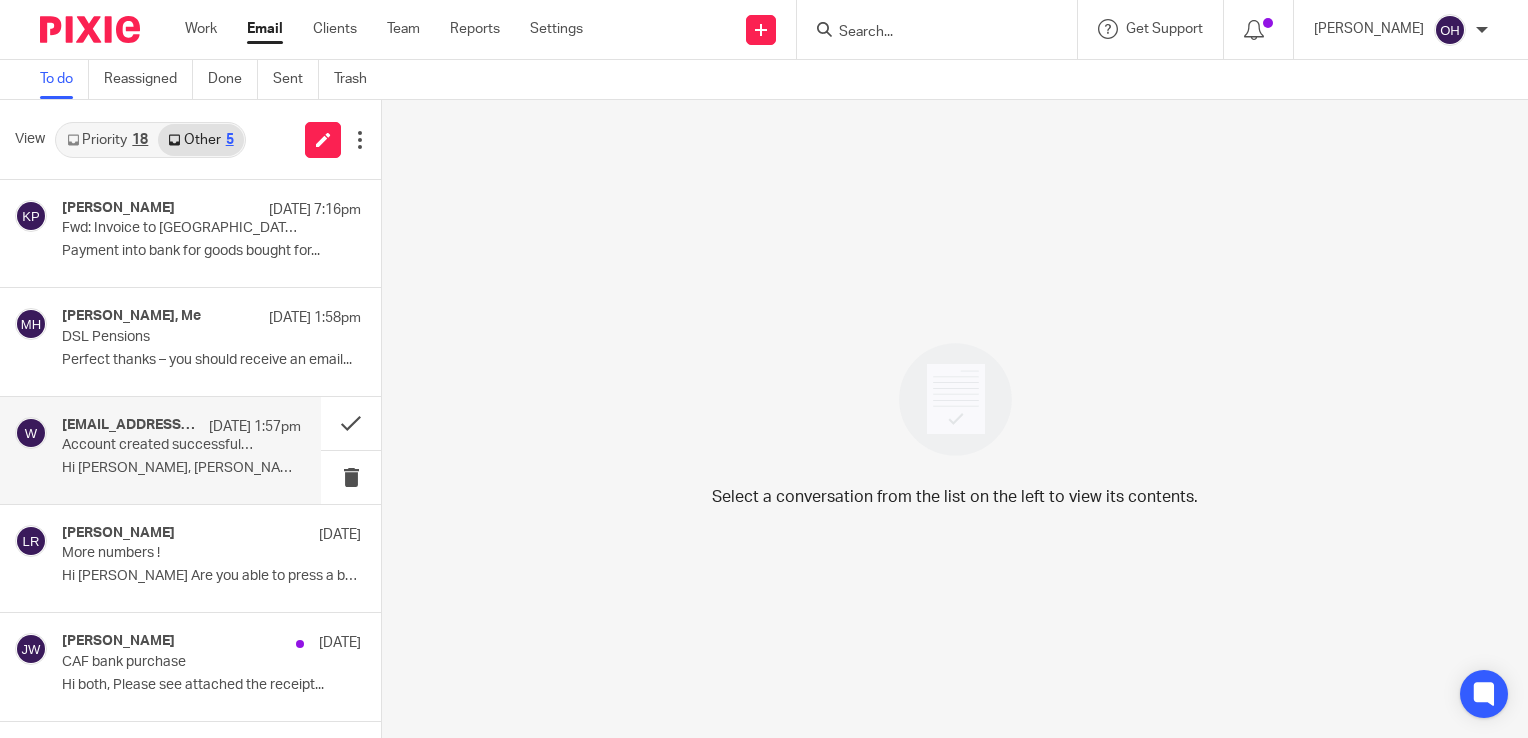 click on "Account created successfully, next steps !" at bounding box center (157, 445) 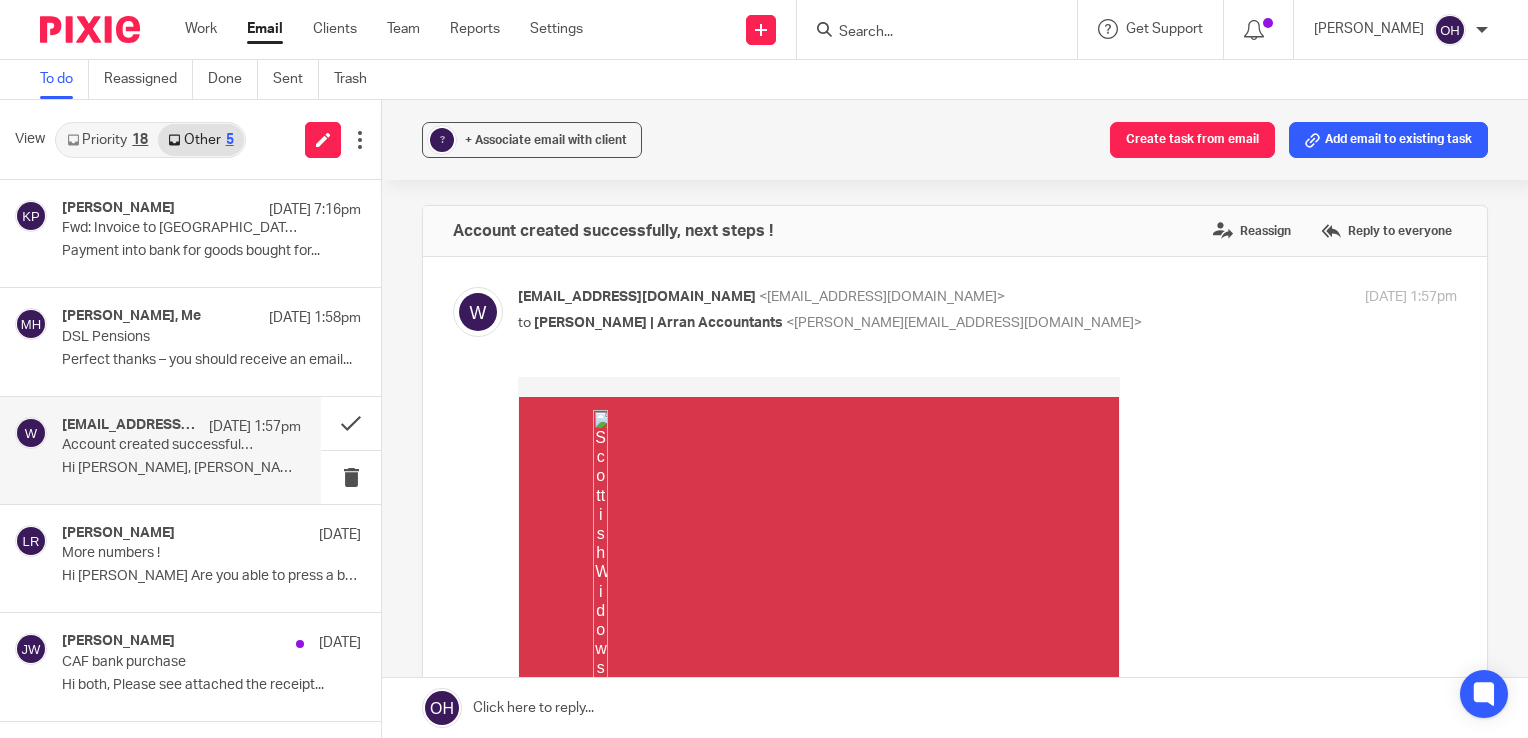 scroll, scrollTop: 0, scrollLeft: 0, axis: both 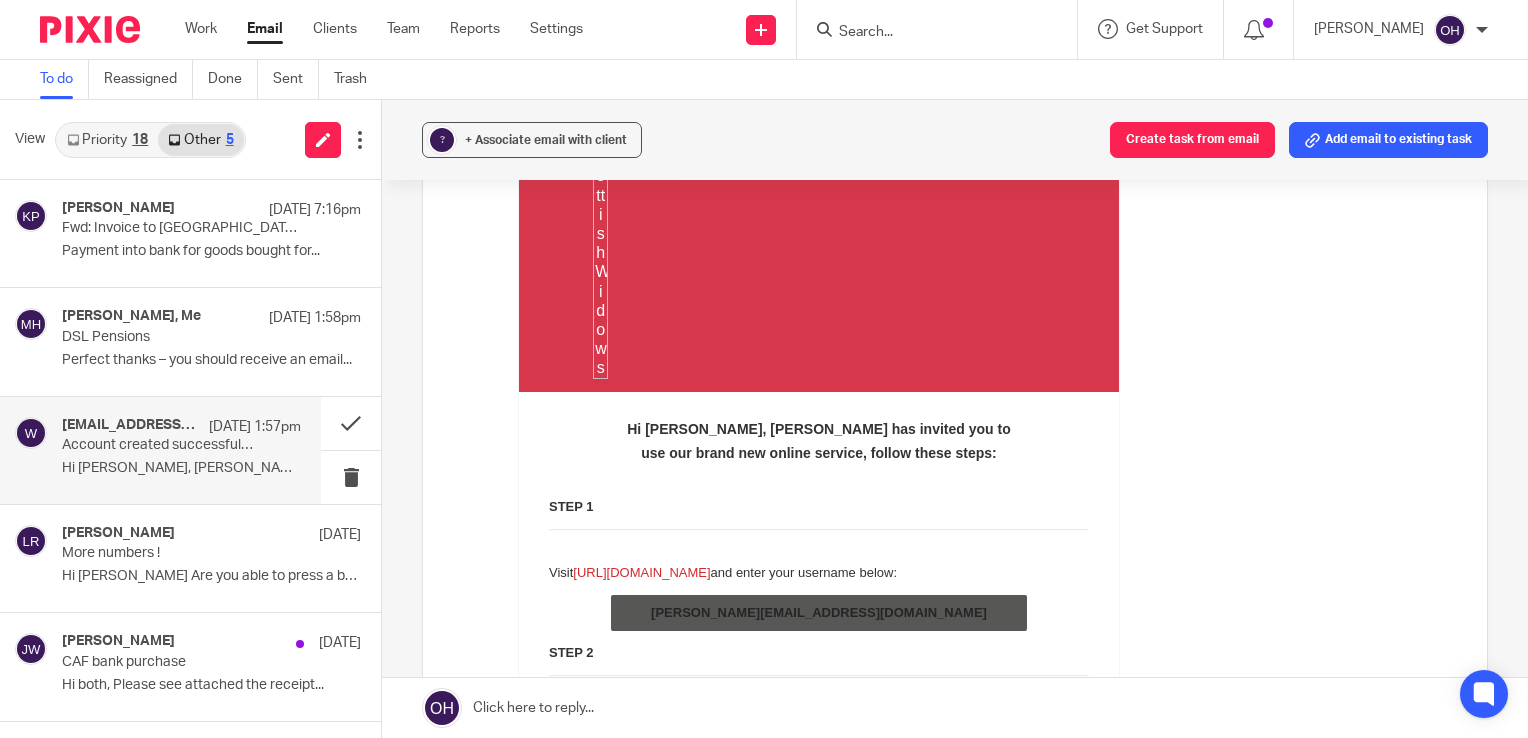 click on "https://workplace.secure.scottishwidows.co.uk" at bounding box center (641, 572) 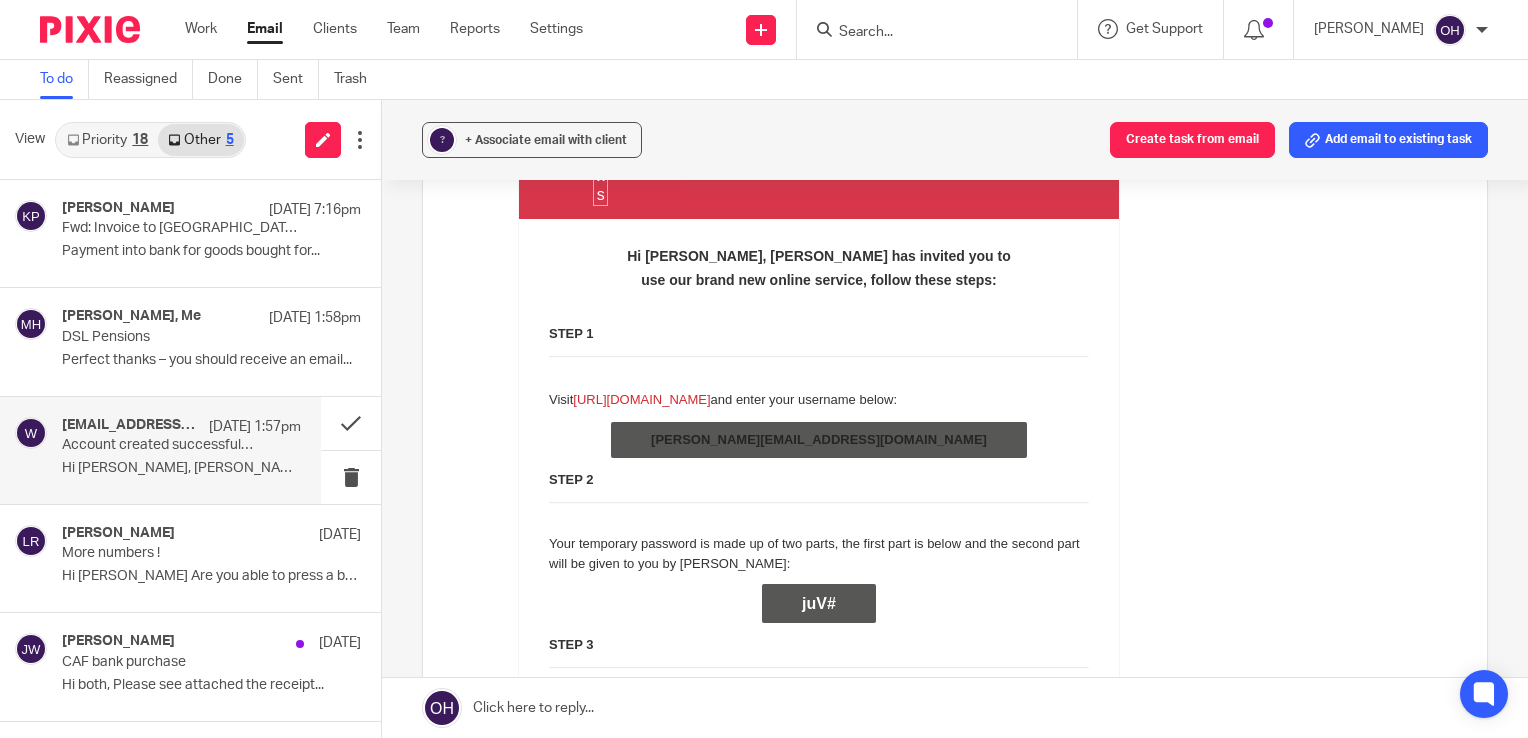 scroll, scrollTop: 500, scrollLeft: 0, axis: vertical 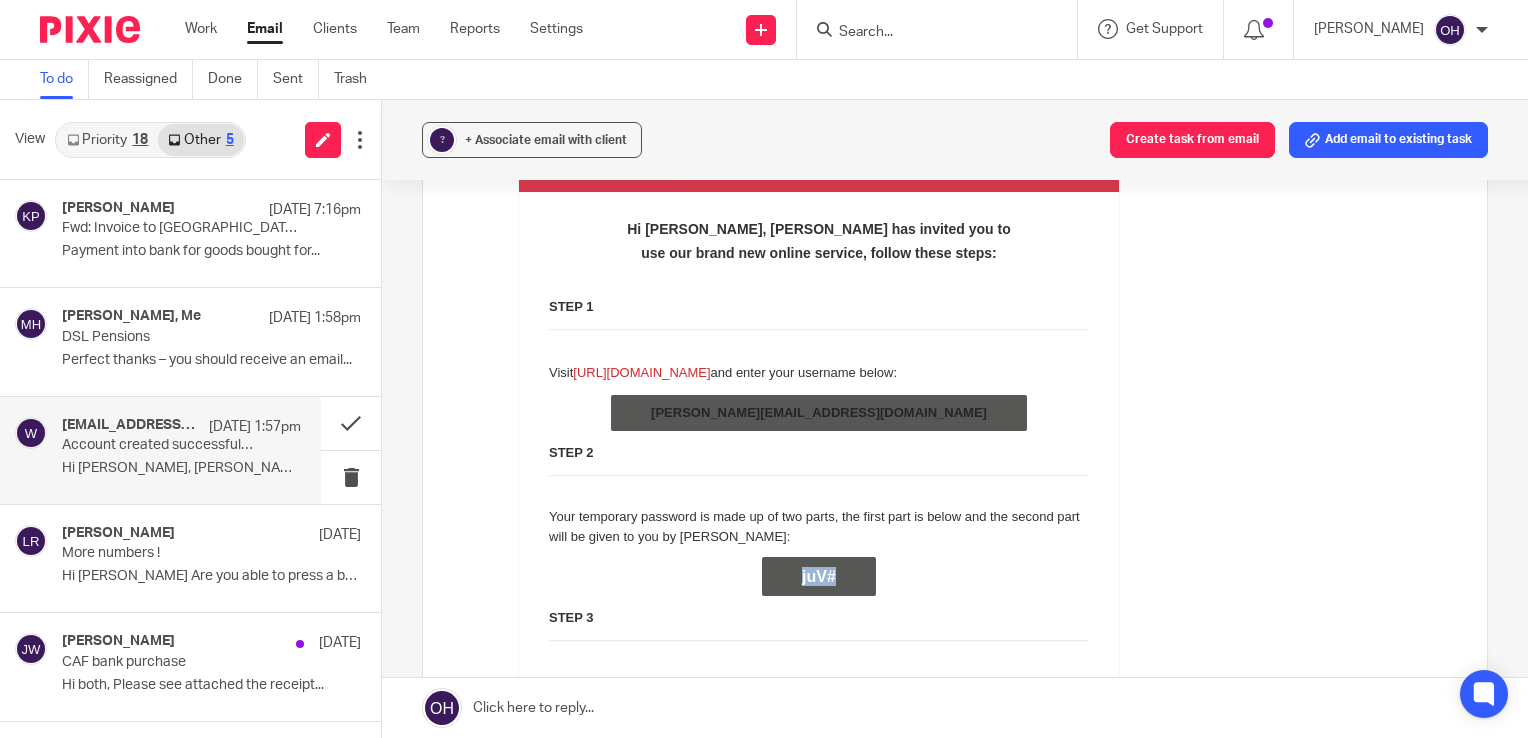 drag, startPoint x: 798, startPoint y: 551, endPoint x: 836, endPoint y: 563, distance: 39.849716 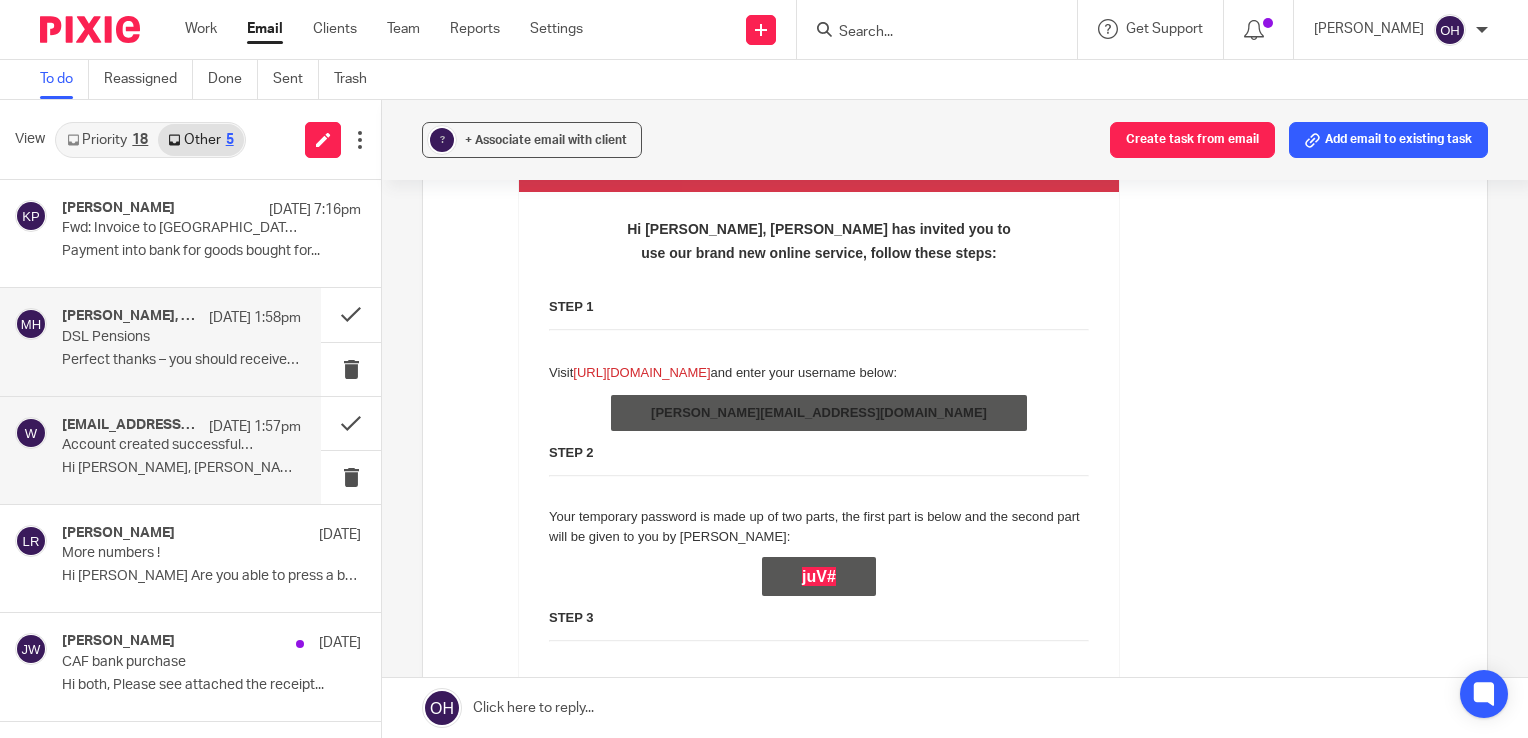 click on "Perfect thanks – you should receive an email..." at bounding box center (181, 360) 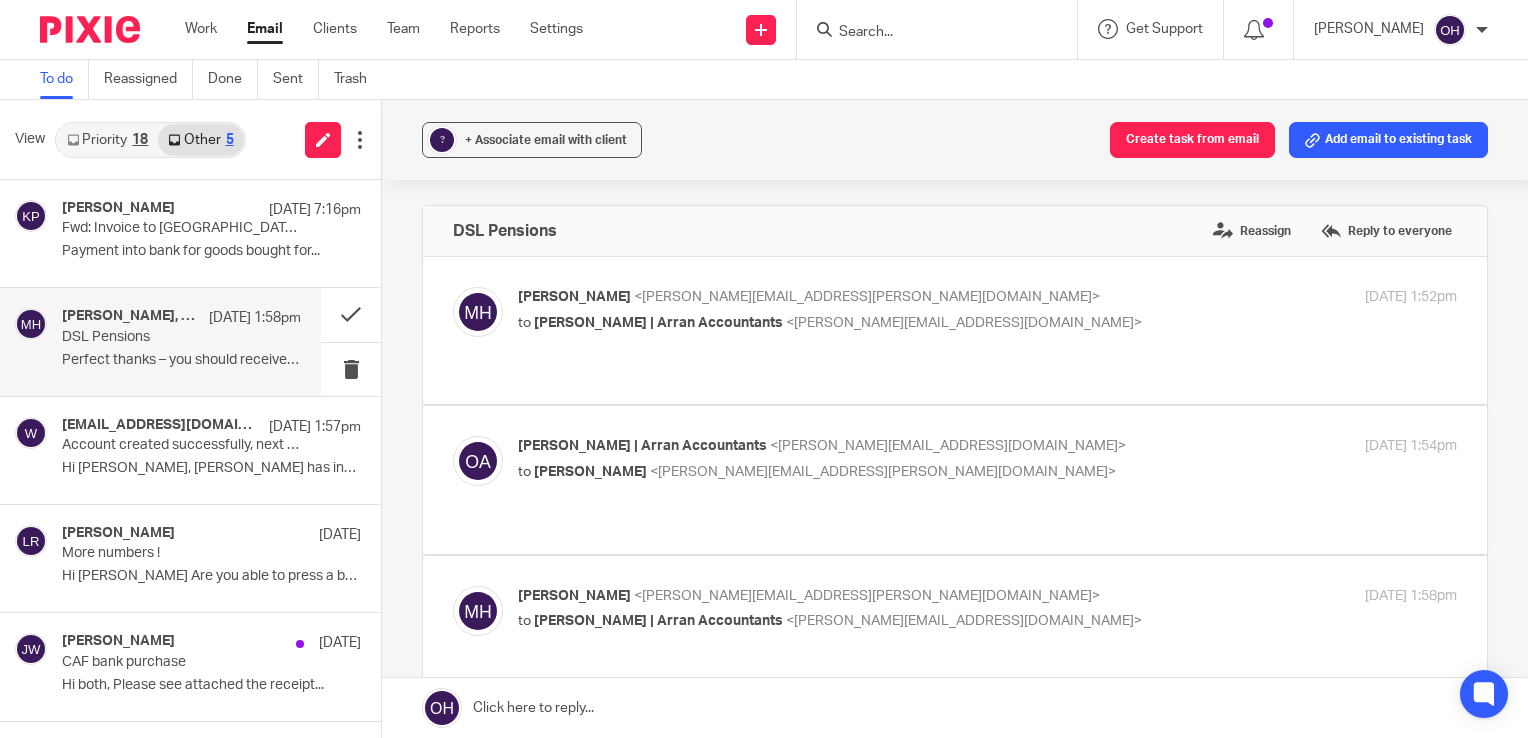 scroll, scrollTop: 0, scrollLeft: 0, axis: both 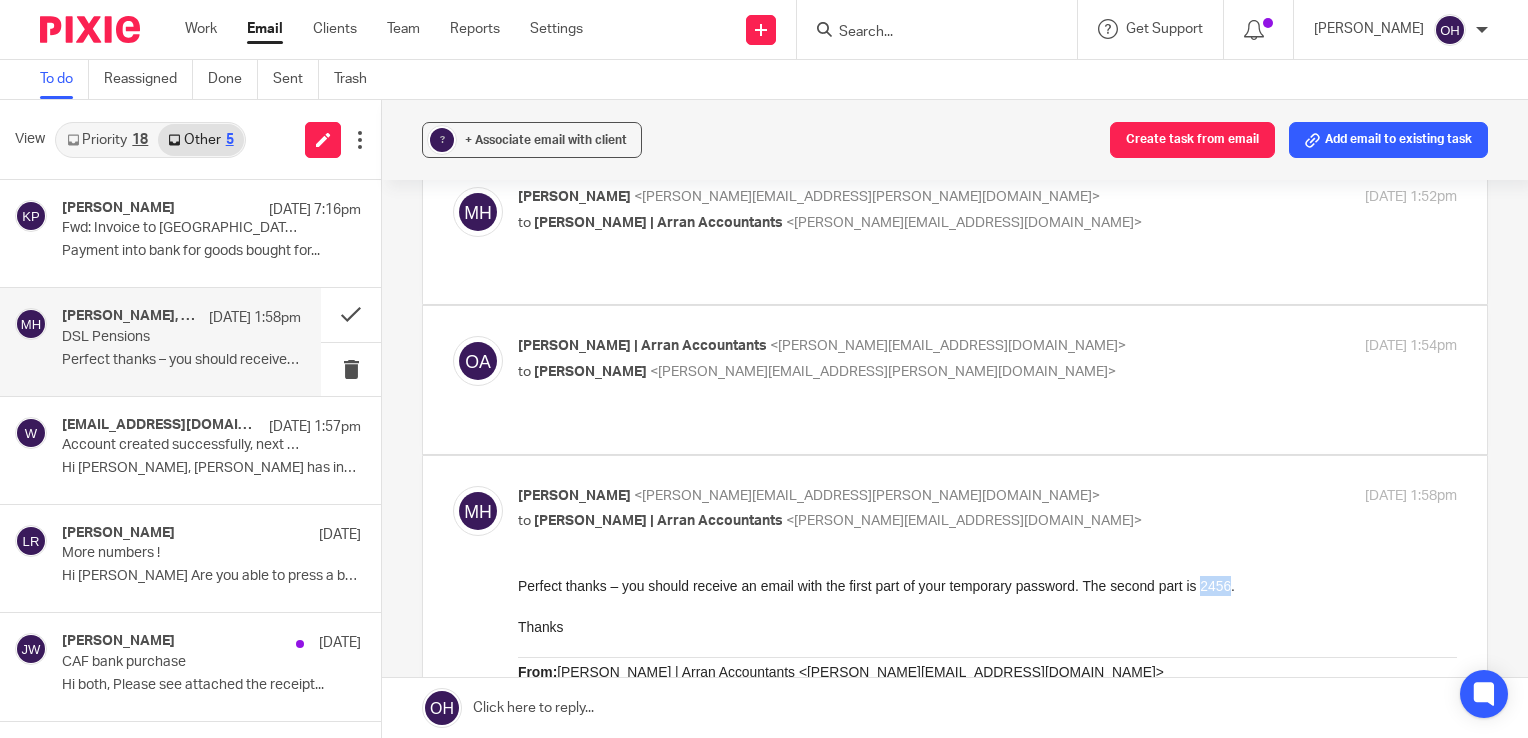 drag, startPoint x: 1199, startPoint y: 587, endPoint x: 1223, endPoint y: 590, distance: 24.186773 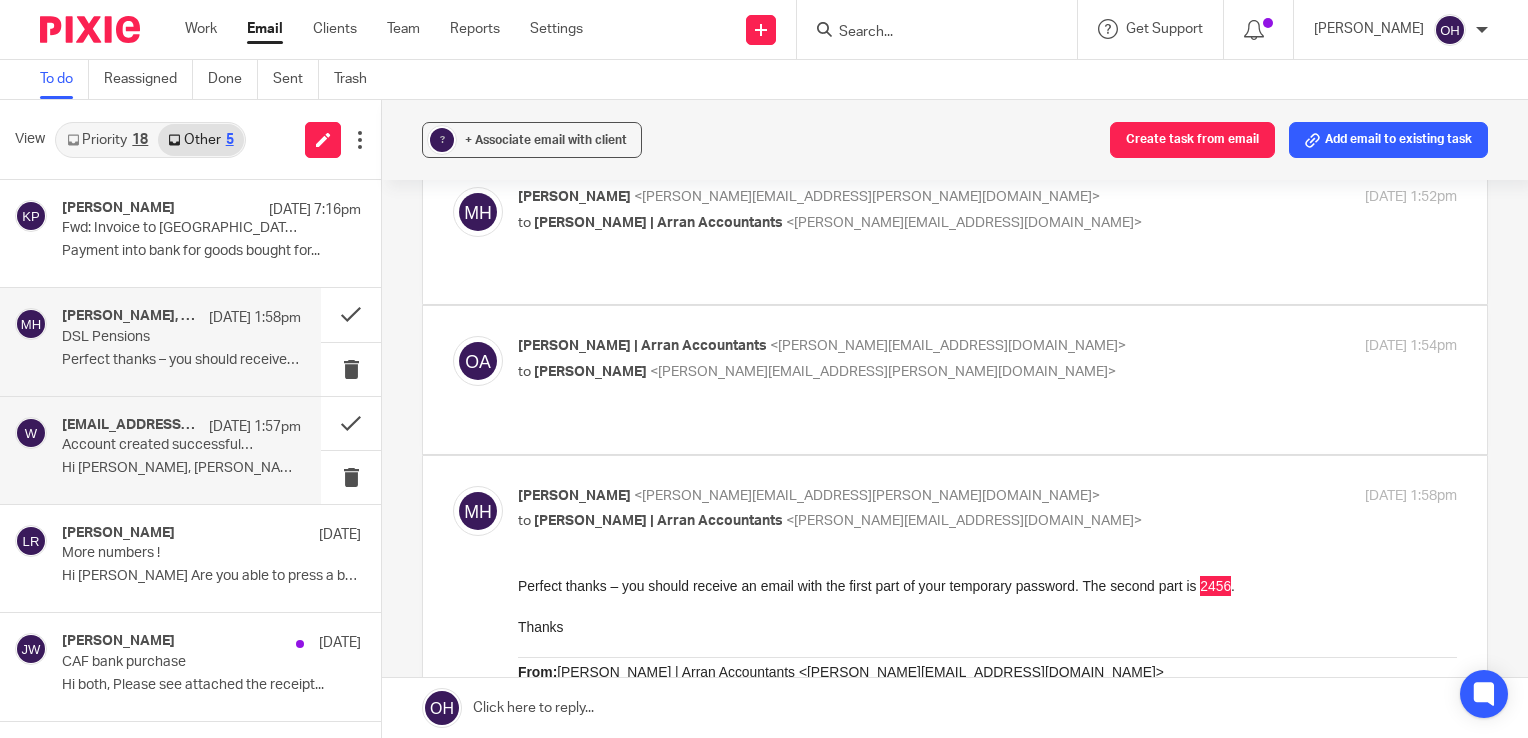 click on "Account created successfully, next steps !" at bounding box center (157, 445) 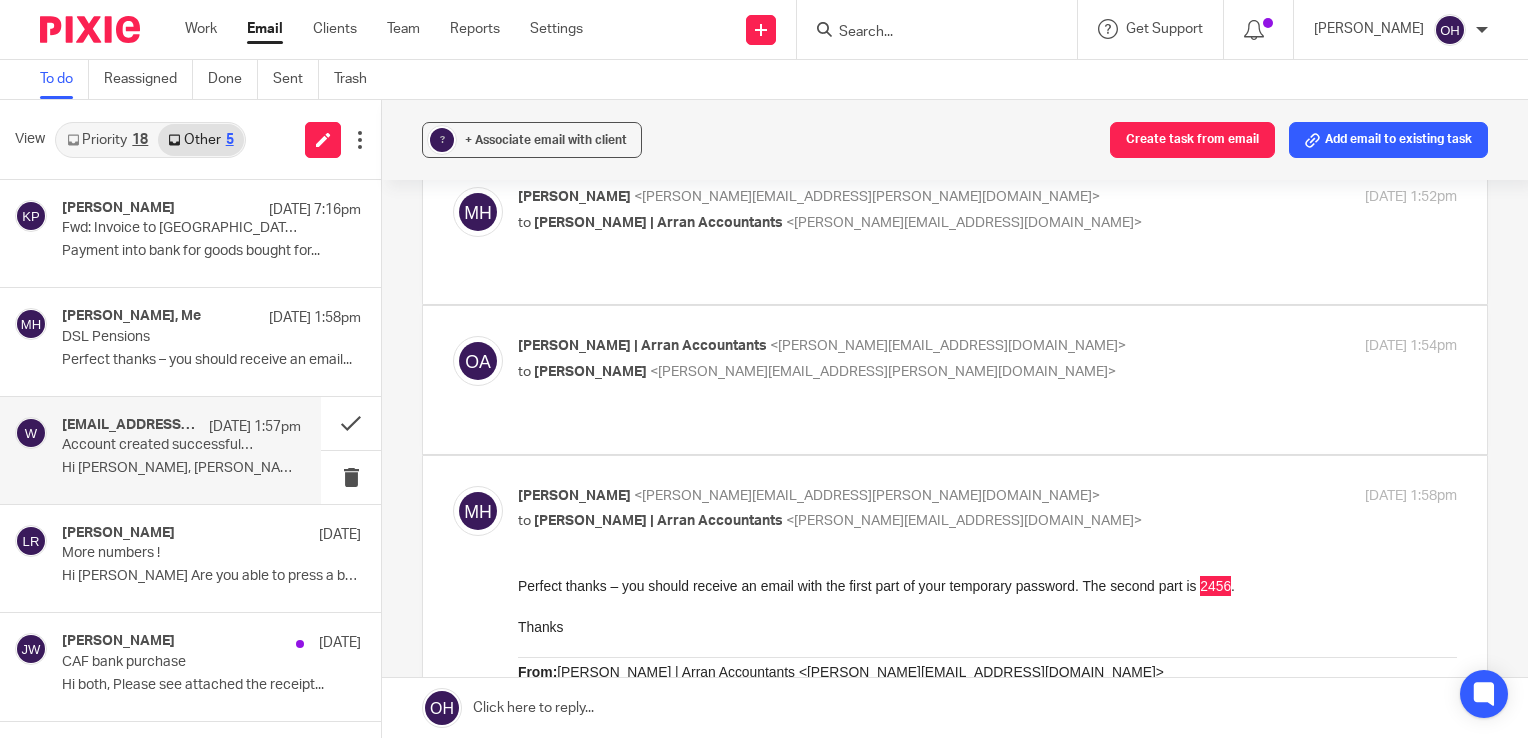 scroll, scrollTop: 0, scrollLeft: 0, axis: both 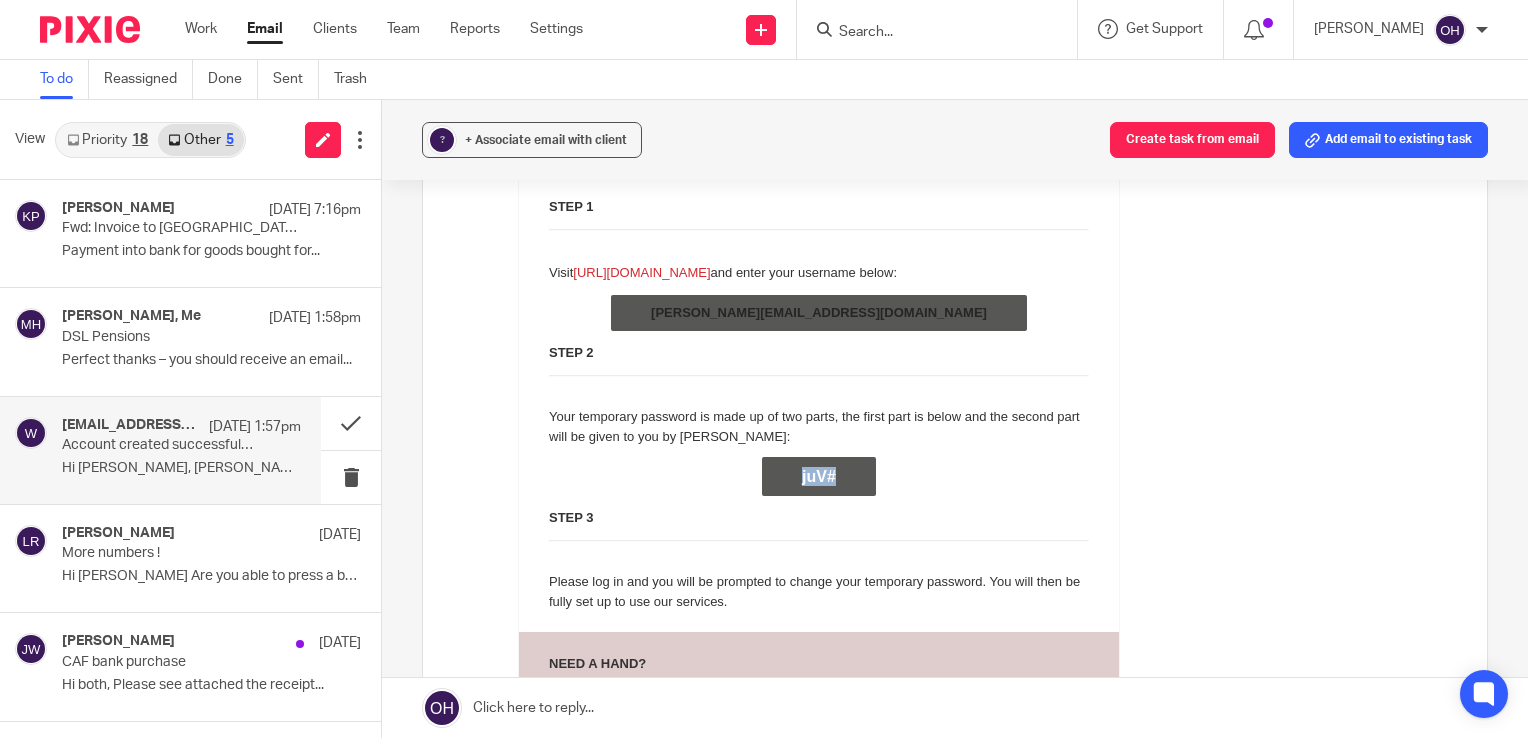 drag, startPoint x: 802, startPoint y: 456, endPoint x: 836, endPoint y: 456, distance: 34 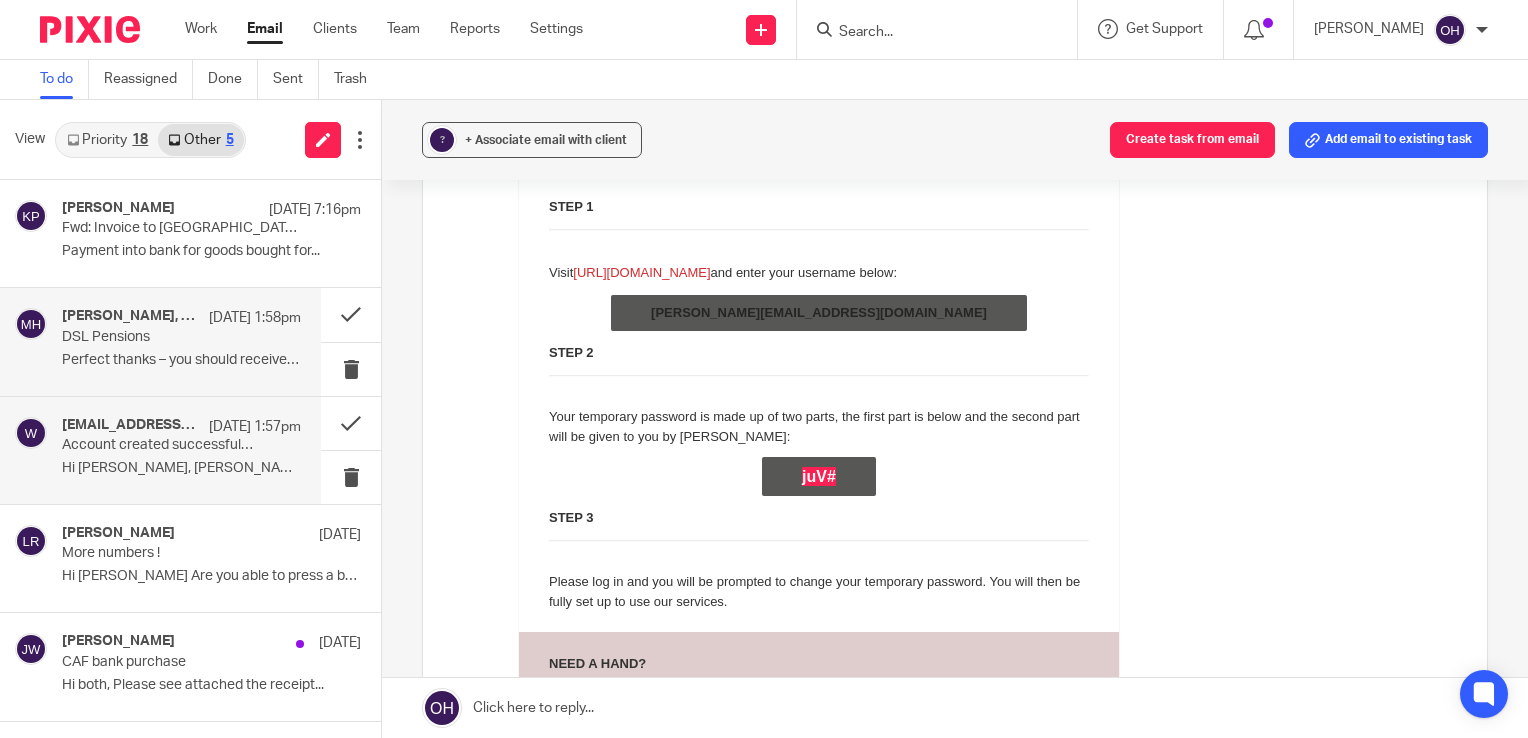 click on "Michelle Hill, Me
10 Jul 1:58pm   DSL Pensions   Perfect thanks – you should receive an email..." at bounding box center [160, 341] 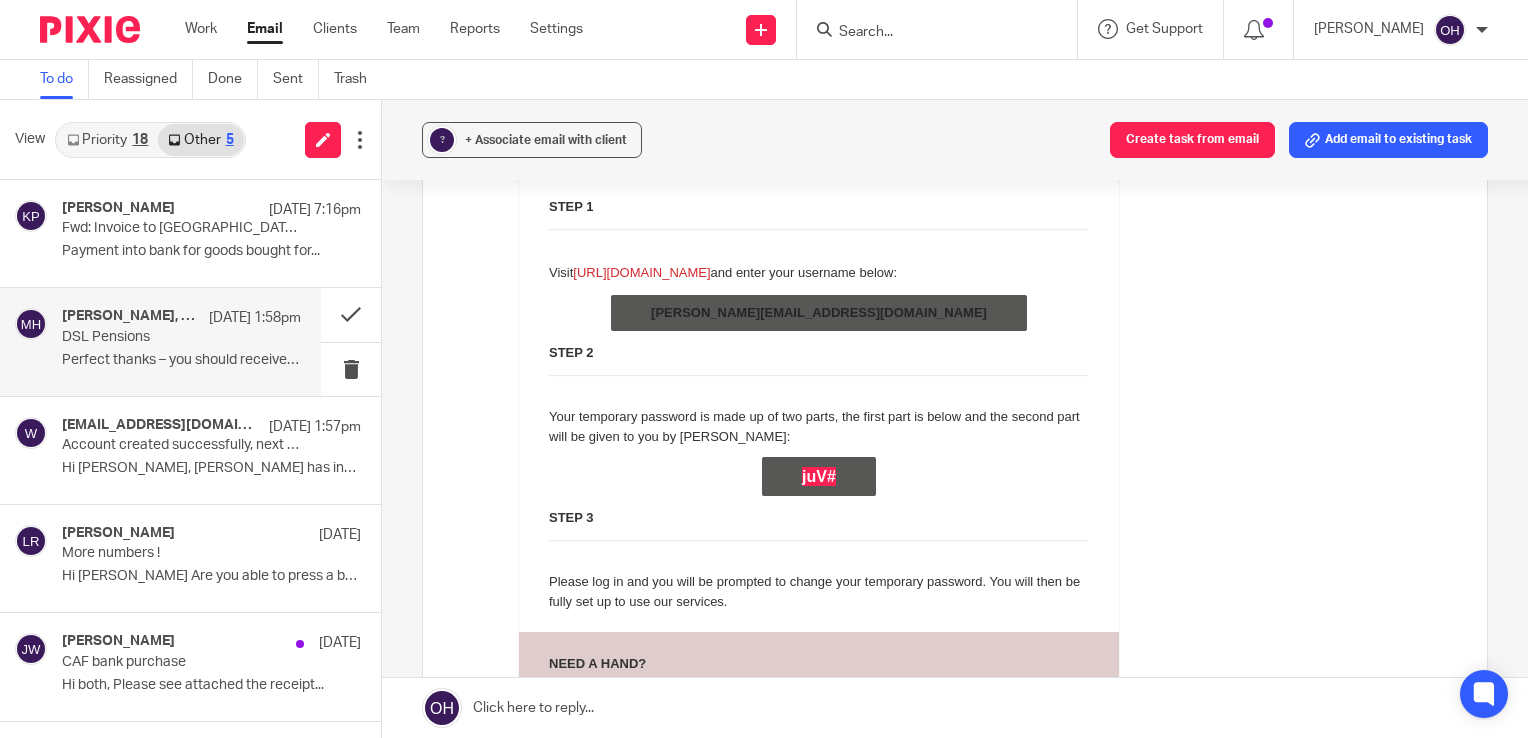 scroll, scrollTop: 0, scrollLeft: 0, axis: both 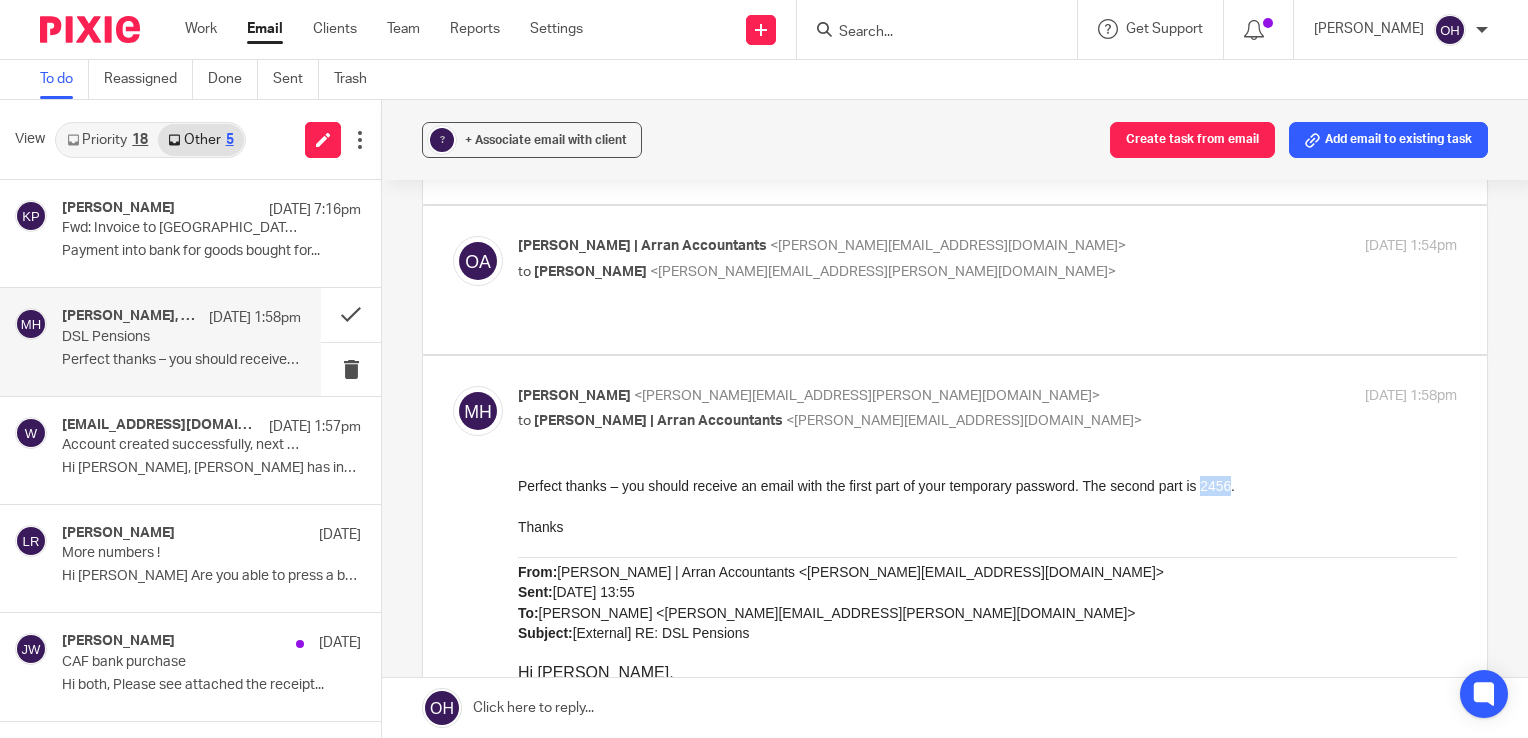 drag, startPoint x: 1196, startPoint y: 490, endPoint x: 1224, endPoint y: 490, distance: 28 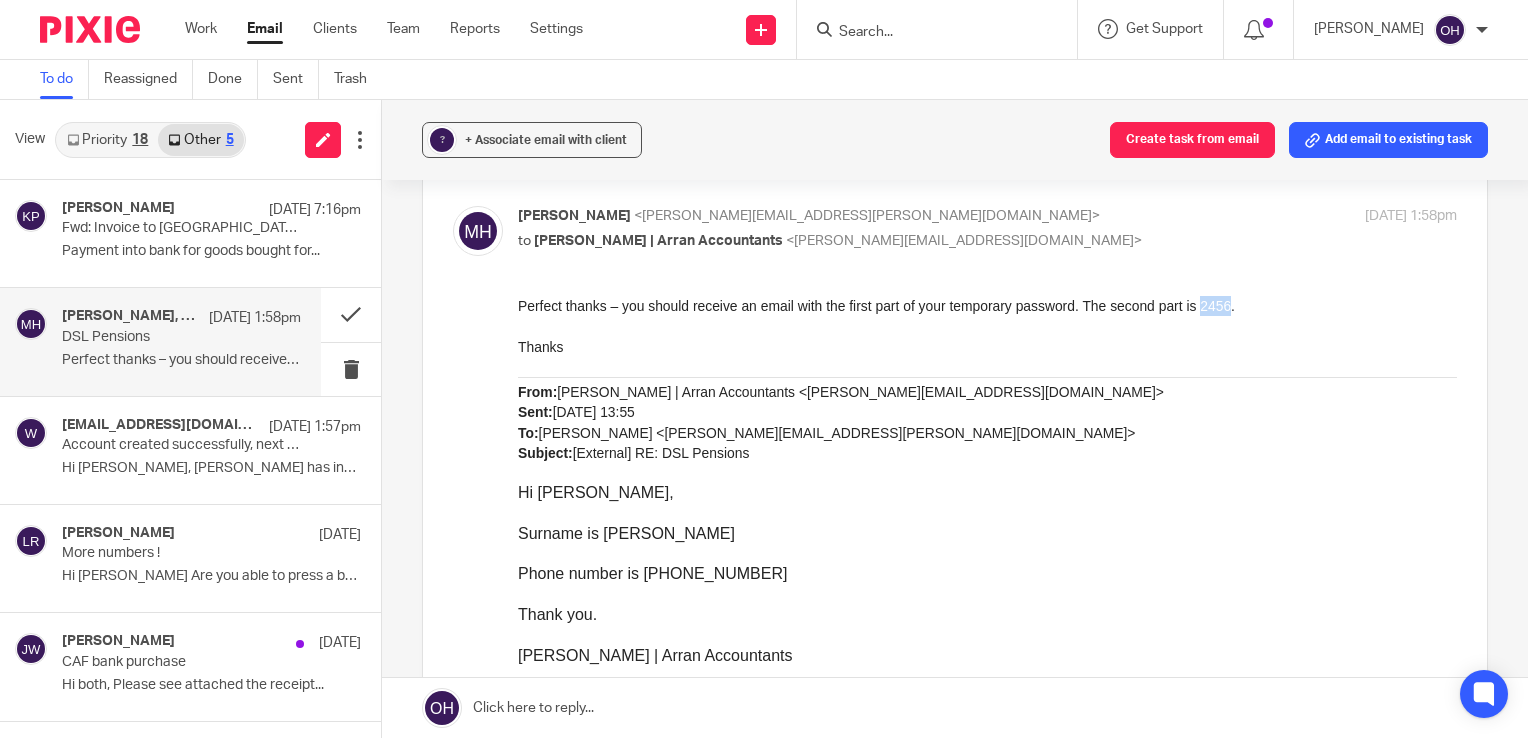scroll, scrollTop: 400, scrollLeft: 0, axis: vertical 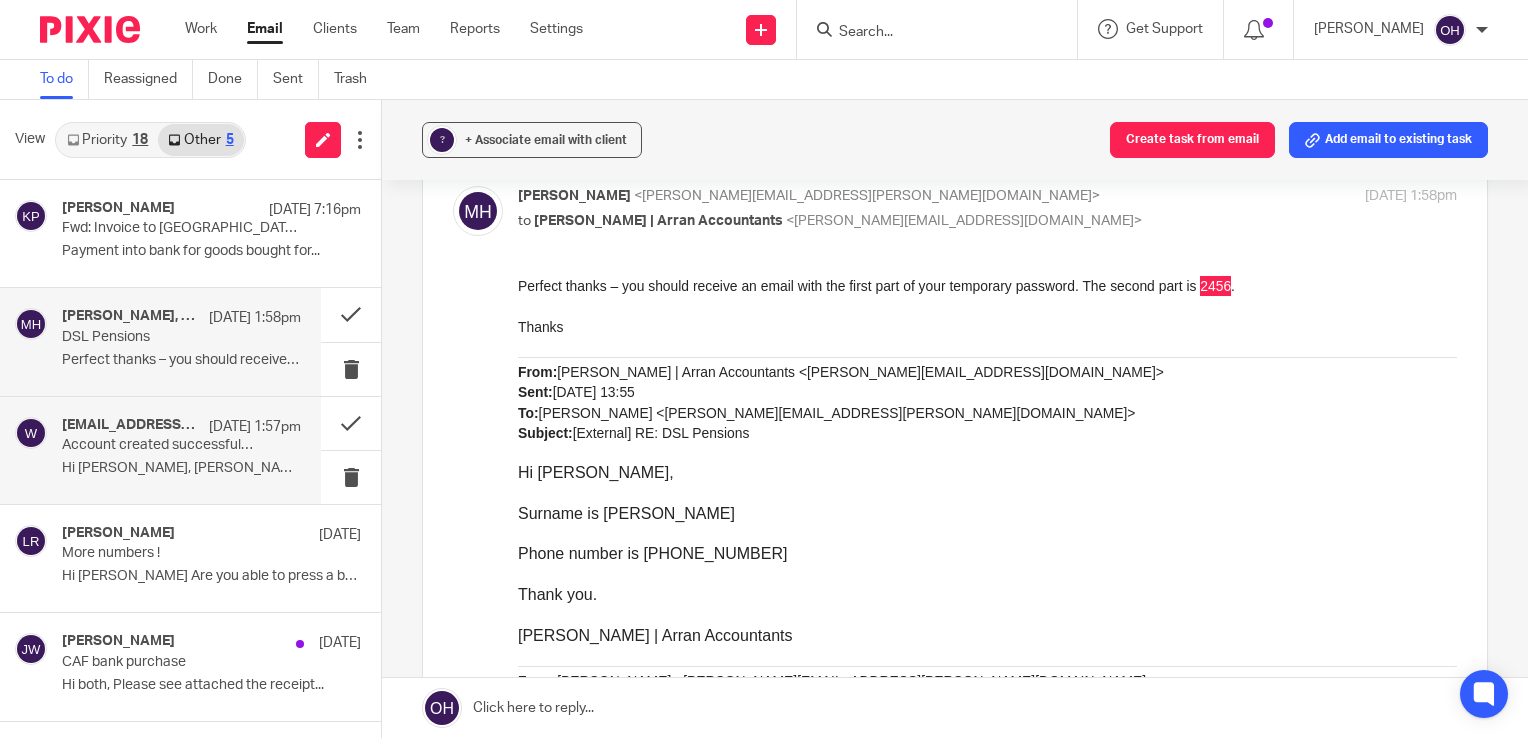 click on "Hi Olivia, Michelle has invited you to..." at bounding box center [181, 468] 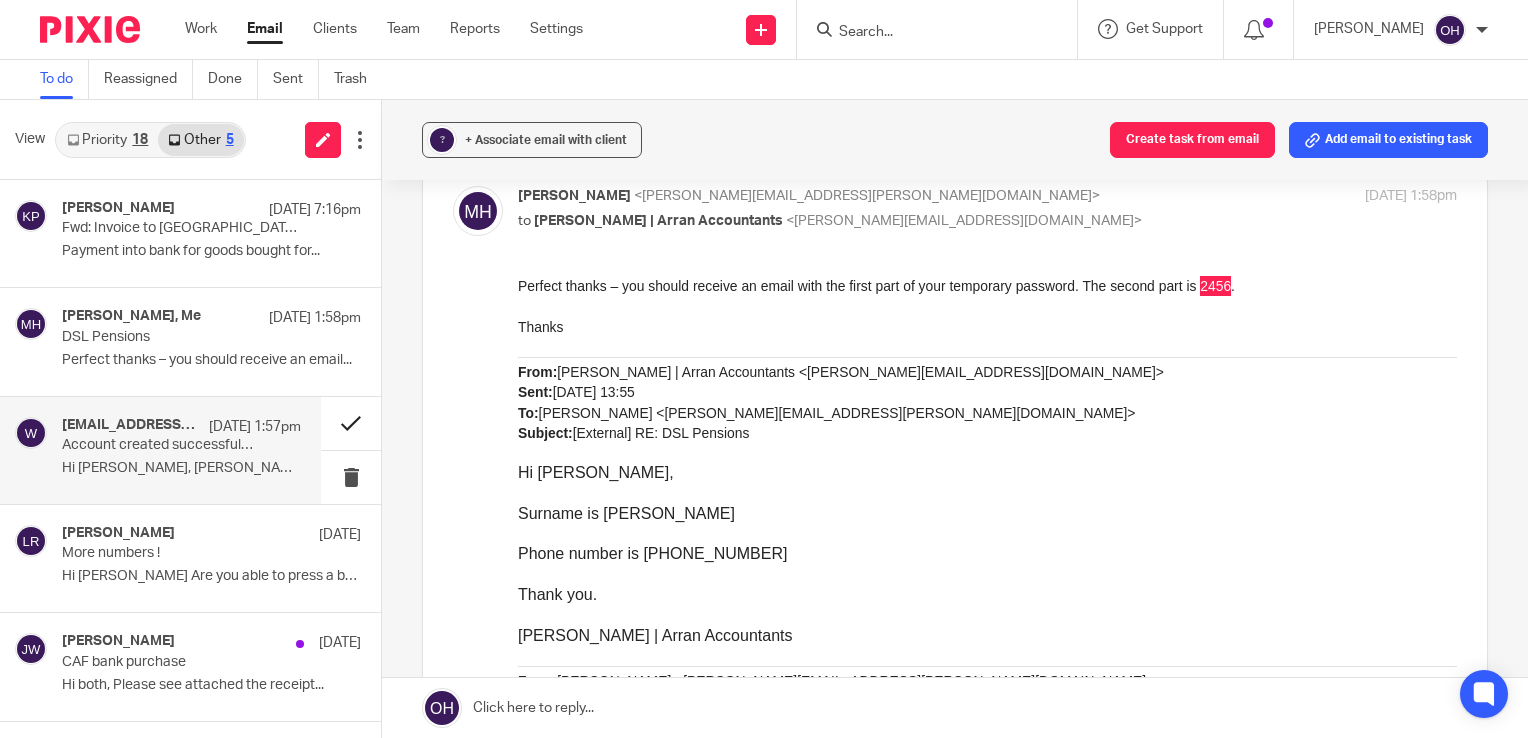 scroll, scrollTop: 0, scrollLeft: 0, axis: both 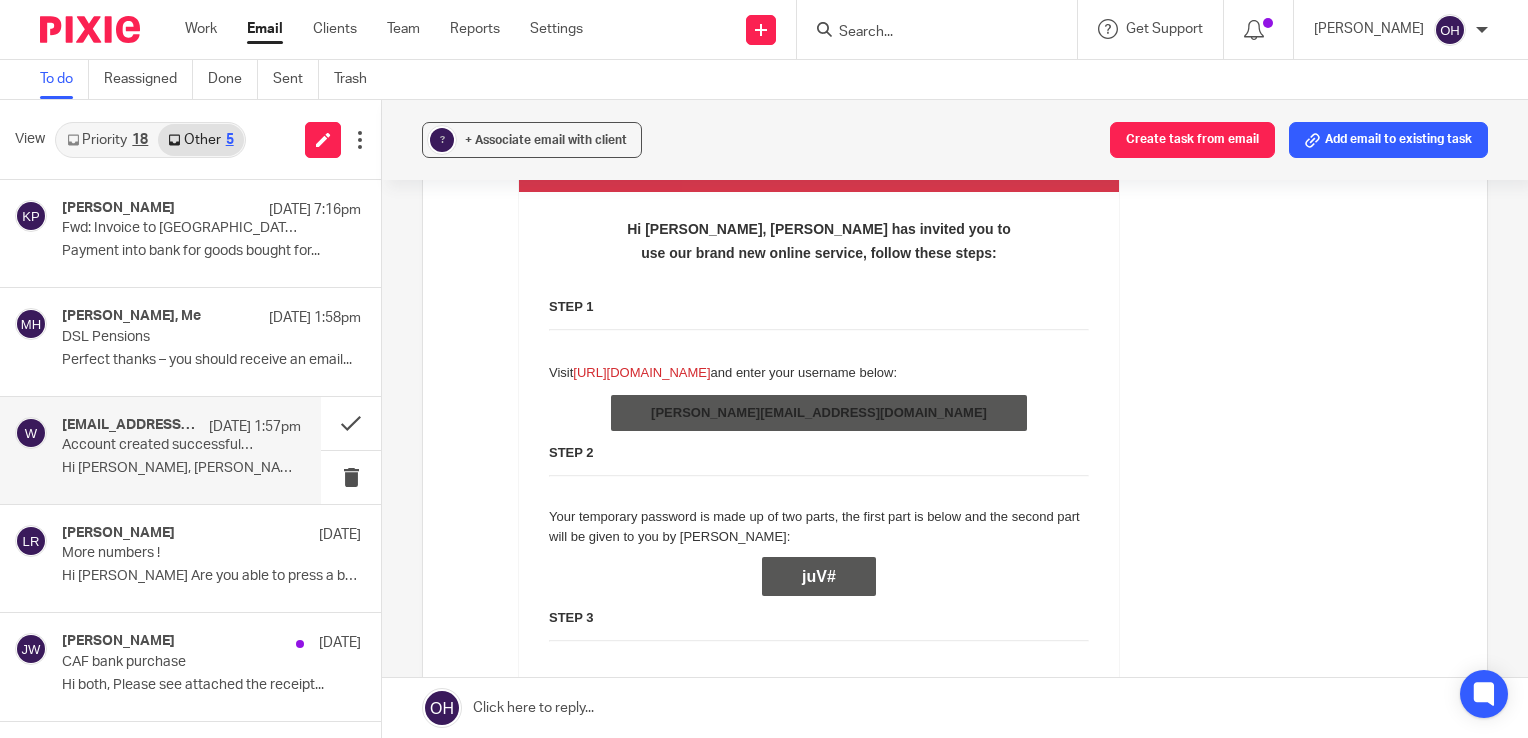 click on "https://workplace.secure.scottishwidows.co.uk" at bounding box center [641, 372] 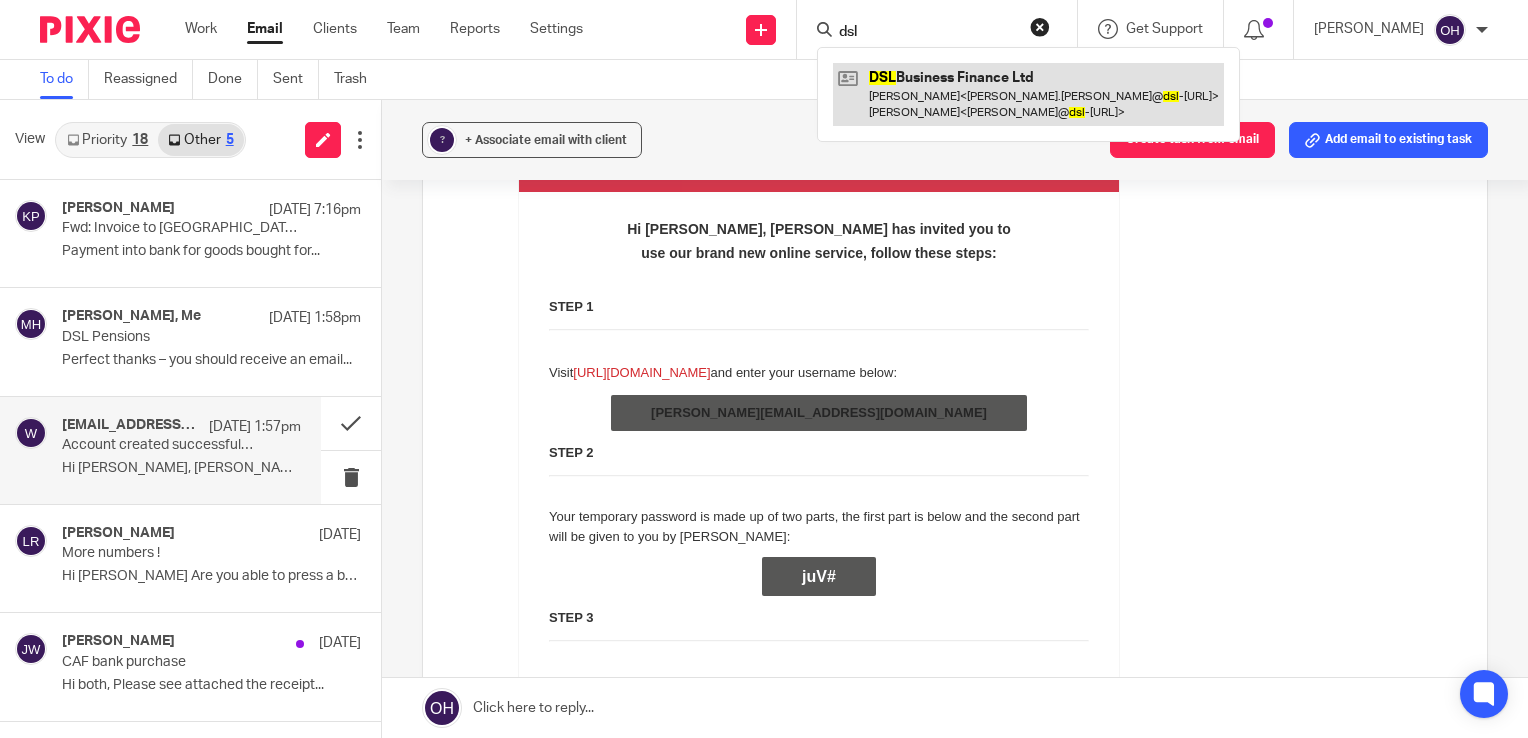type on "dsl" 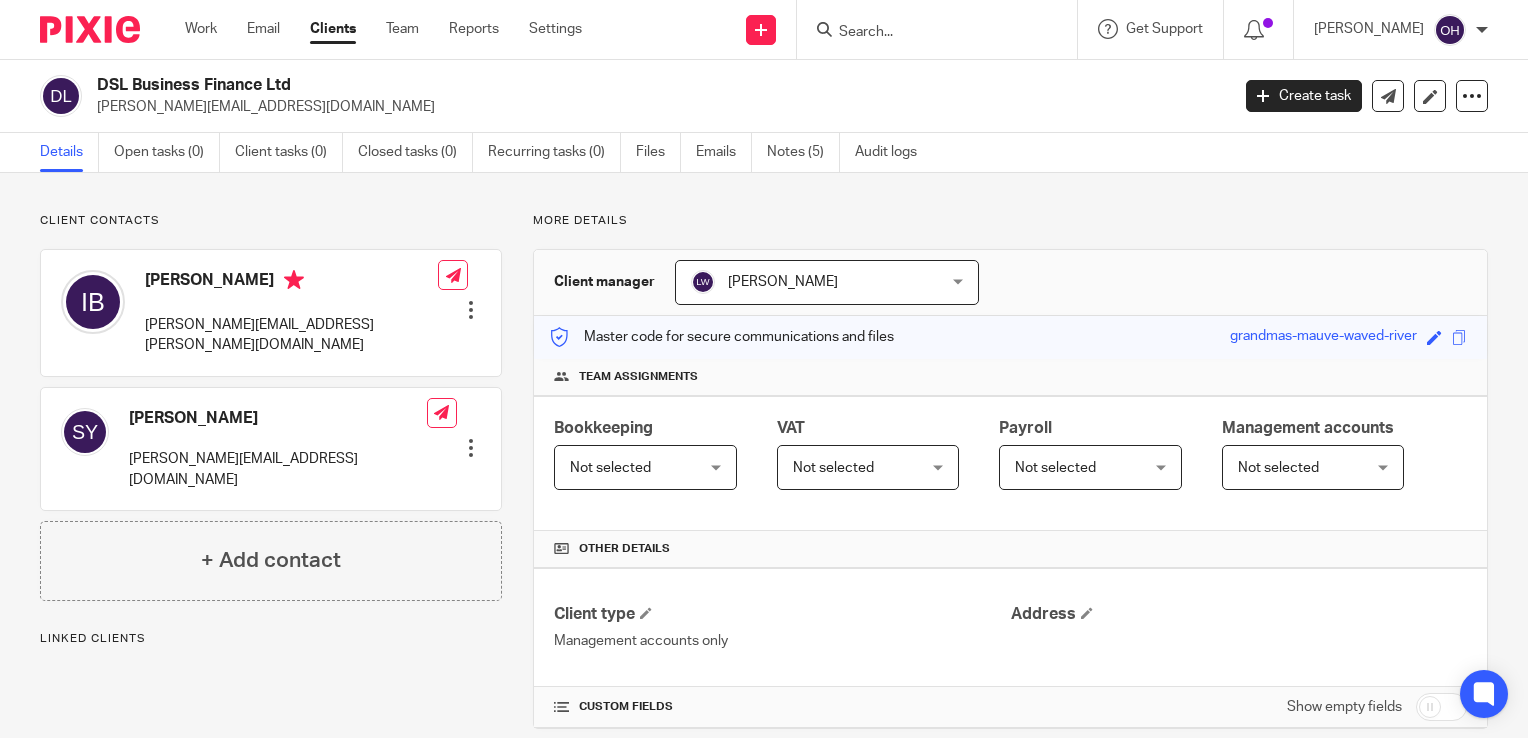 scroll, scrollTop: 0, scrollLeft: 0, axis: both 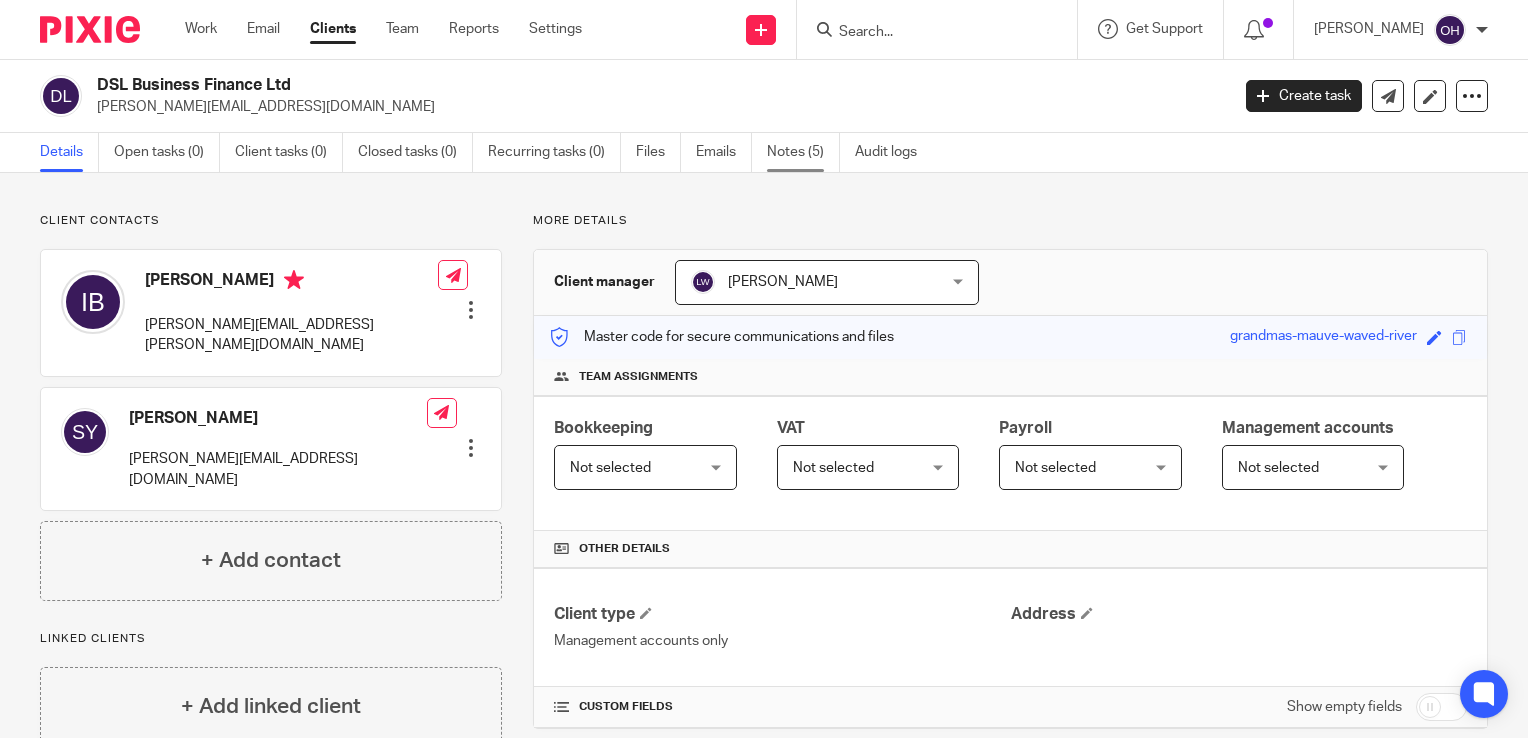click on "Notes (5)" at bounding box center [803, 152] 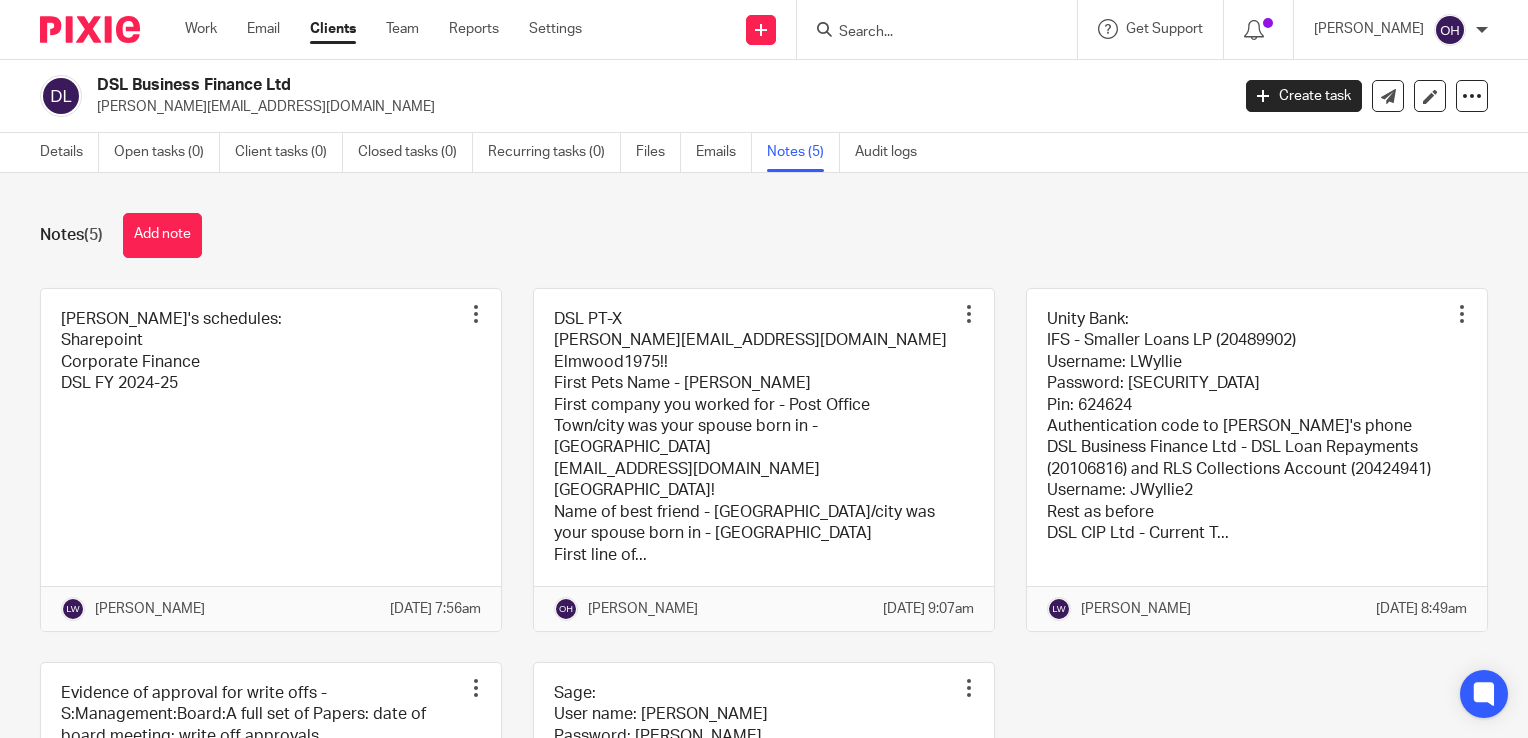 scroll, scrollTop: 0, scrollLeft: 0, axis: both 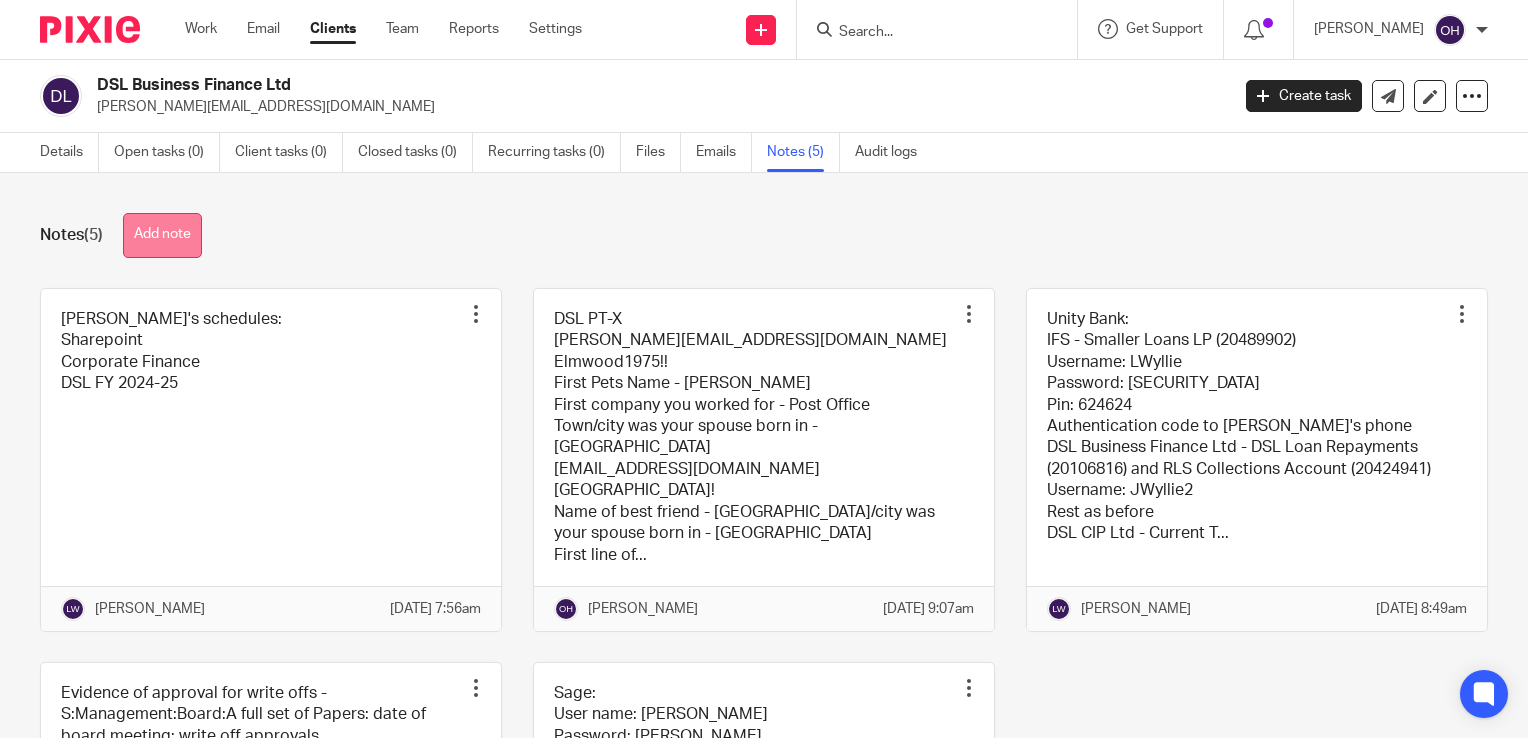 click on "Add note" at bounding box center (162, 235) 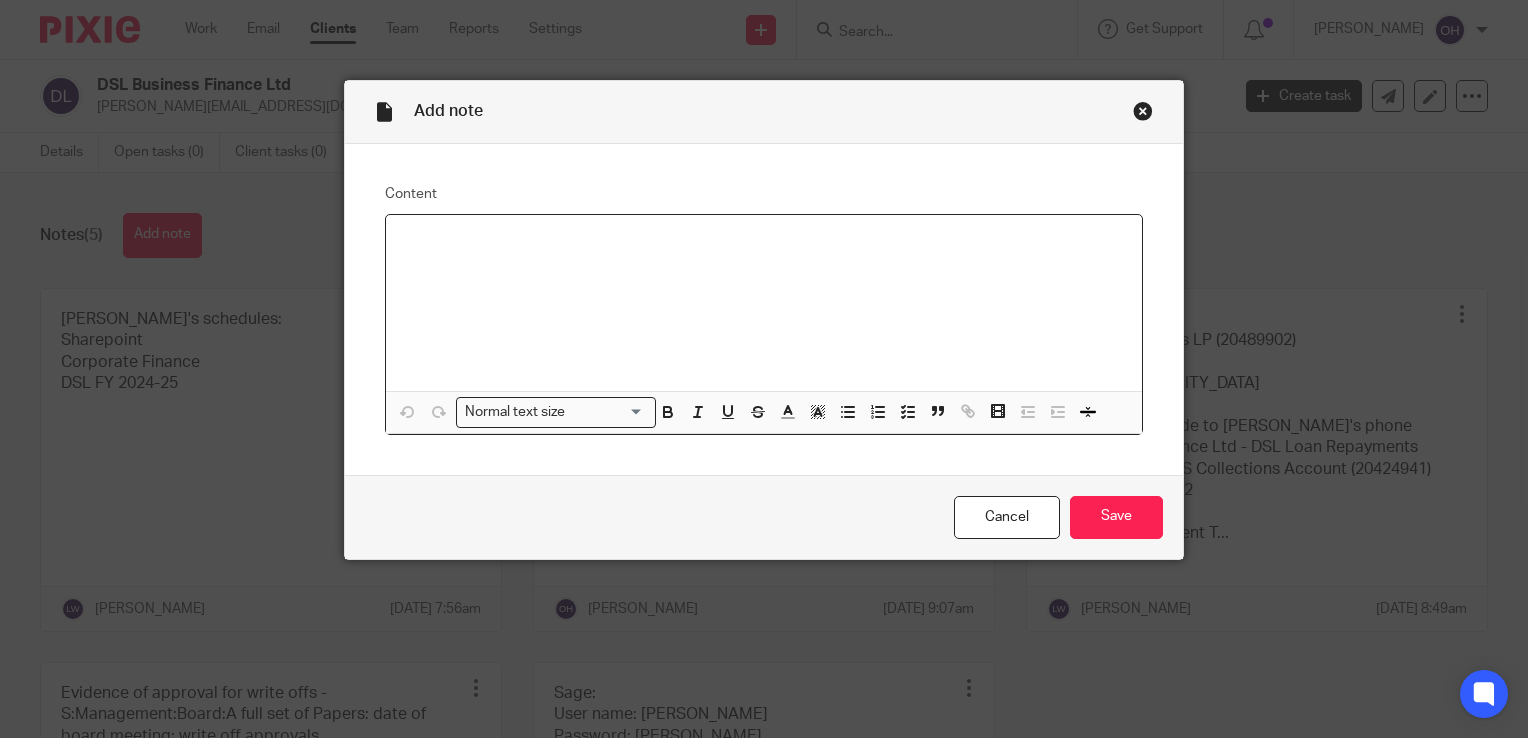 type 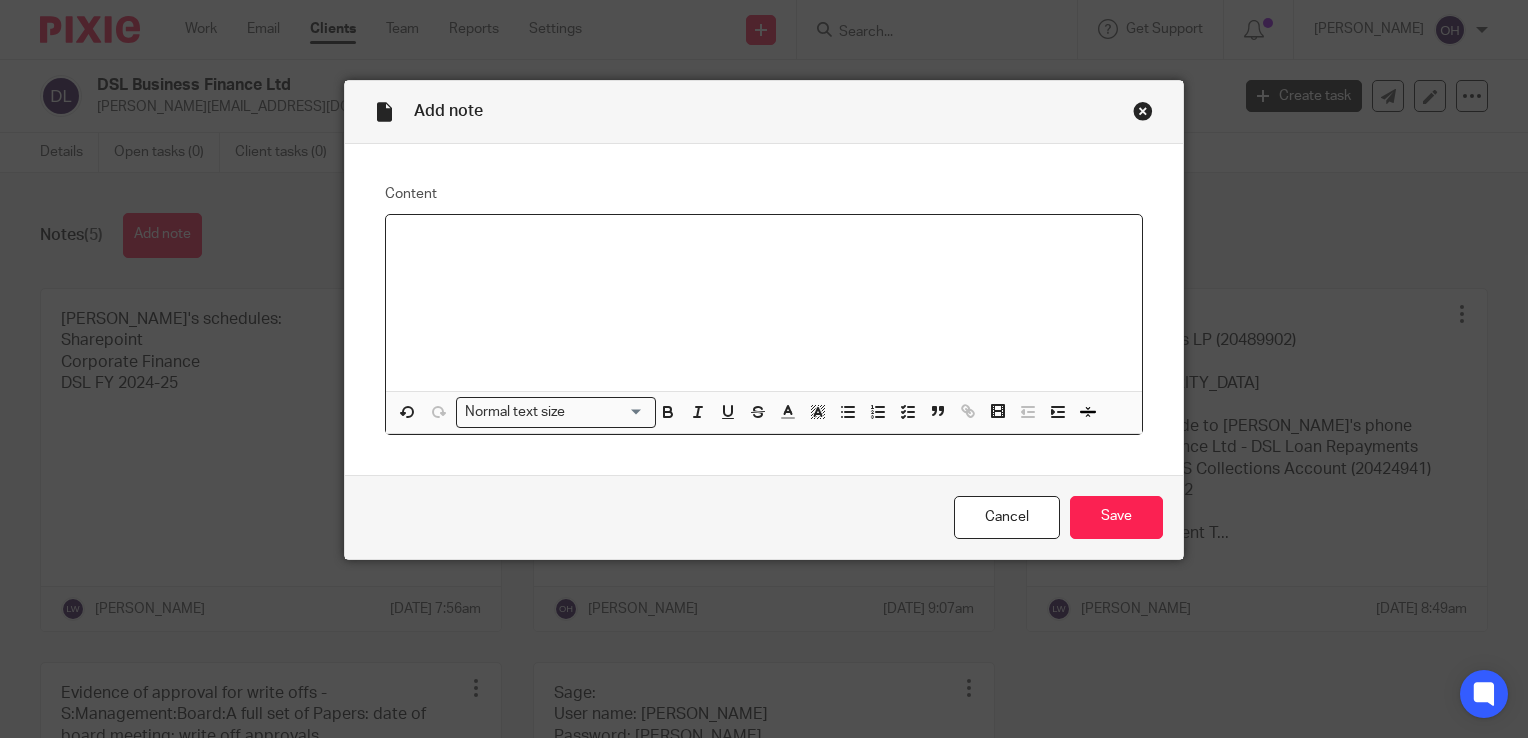 click at bounding box center [1143, 111] 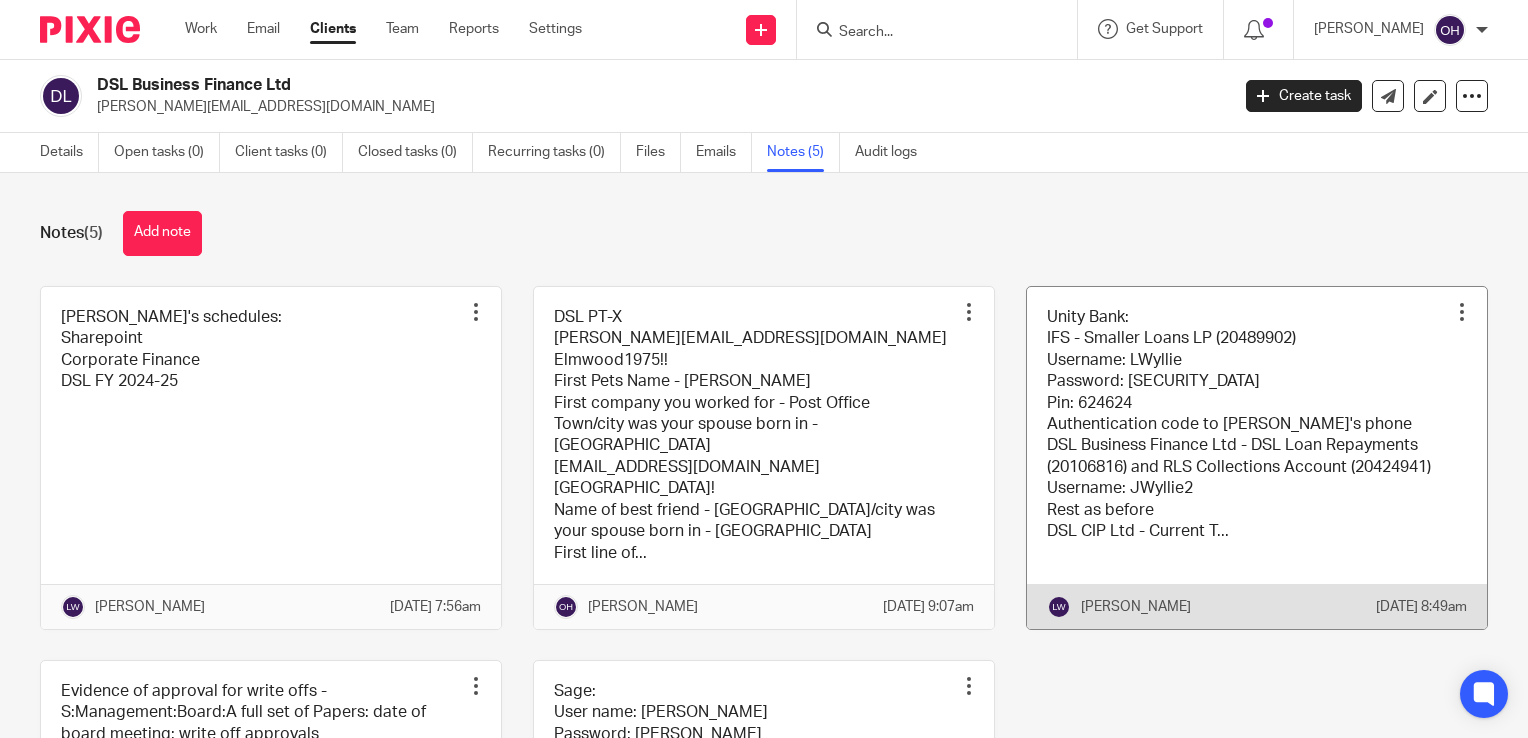 scroll, scrollTop: 0, scrollLeft: 0, axis: both 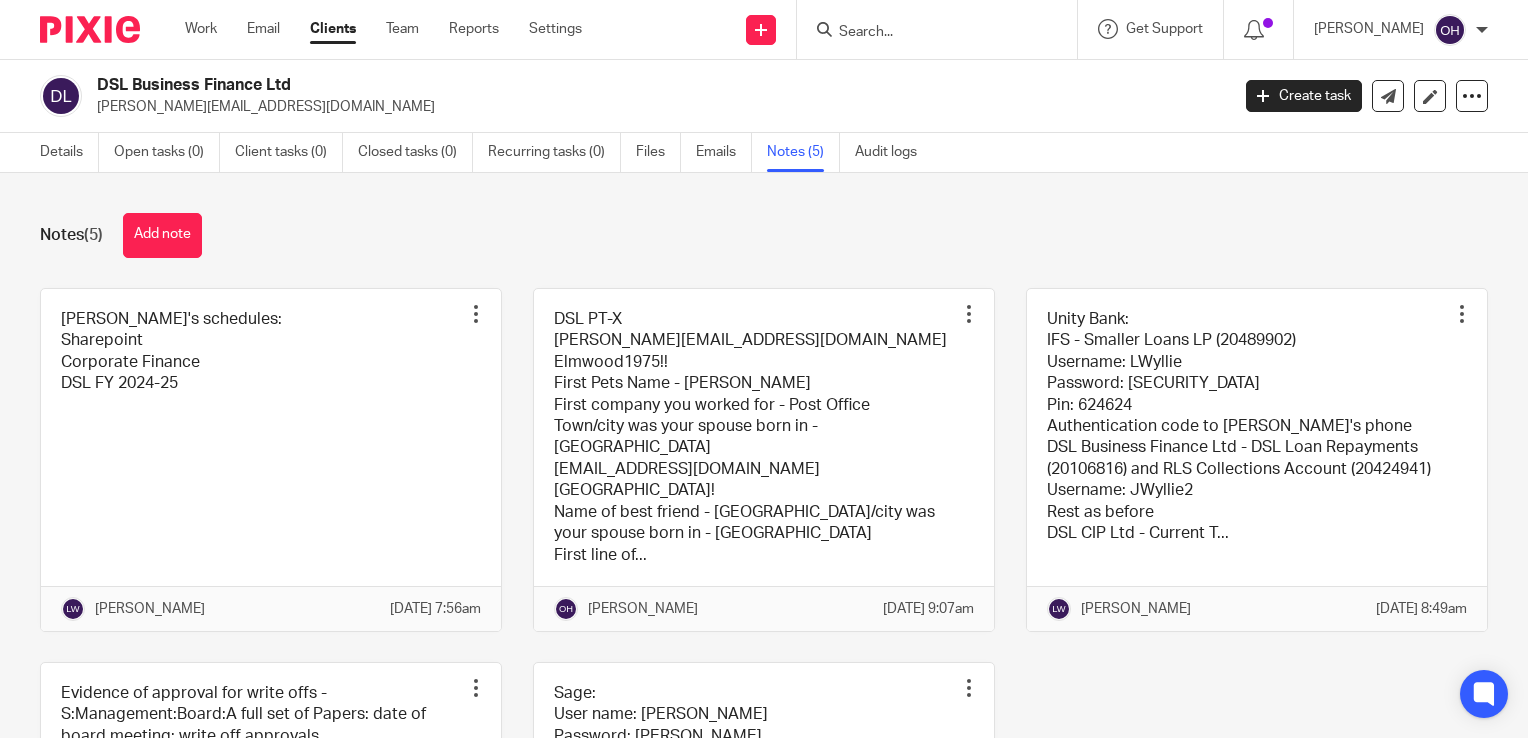 click on "Add note" at bounding box center (162, 235) 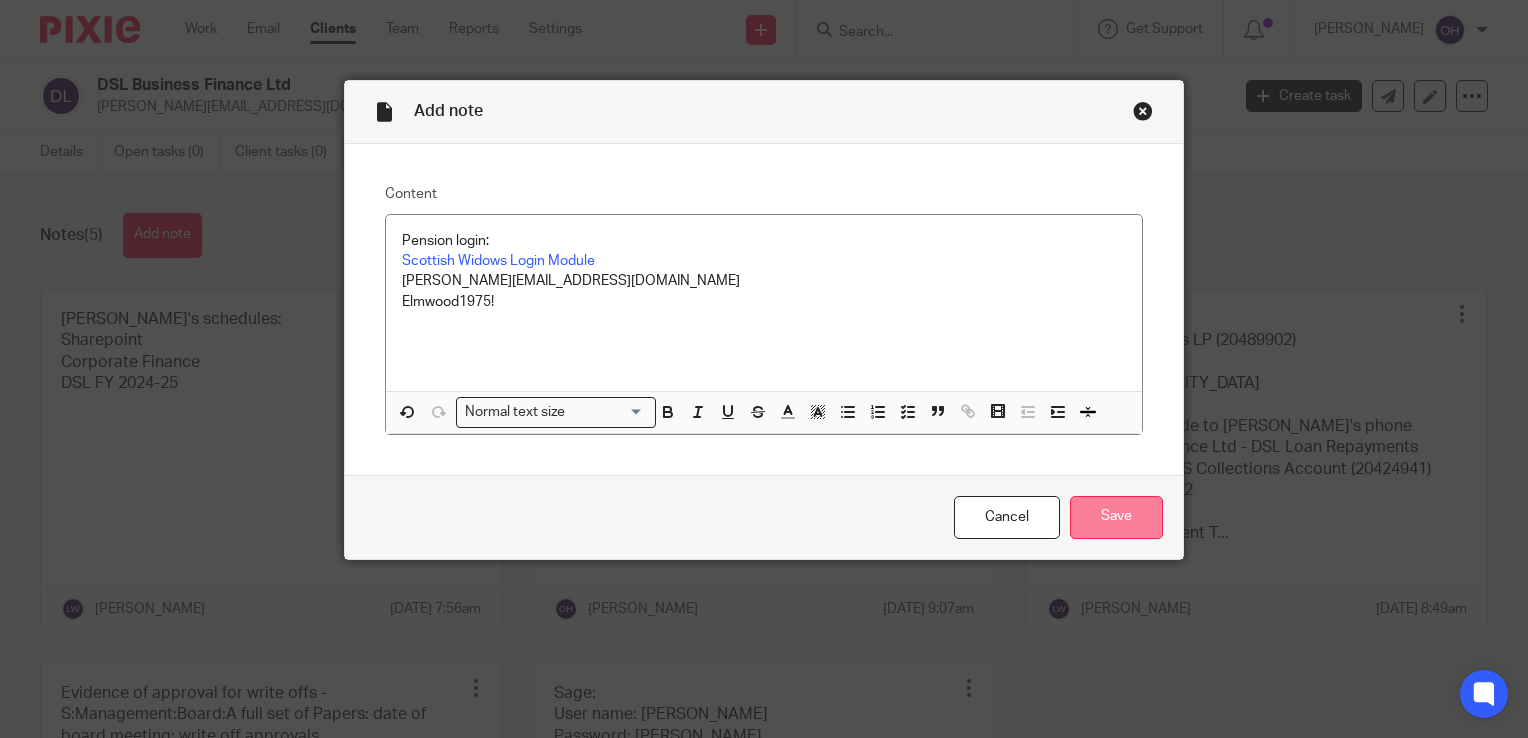 click on "Save" at bounding box center (1116, 517) 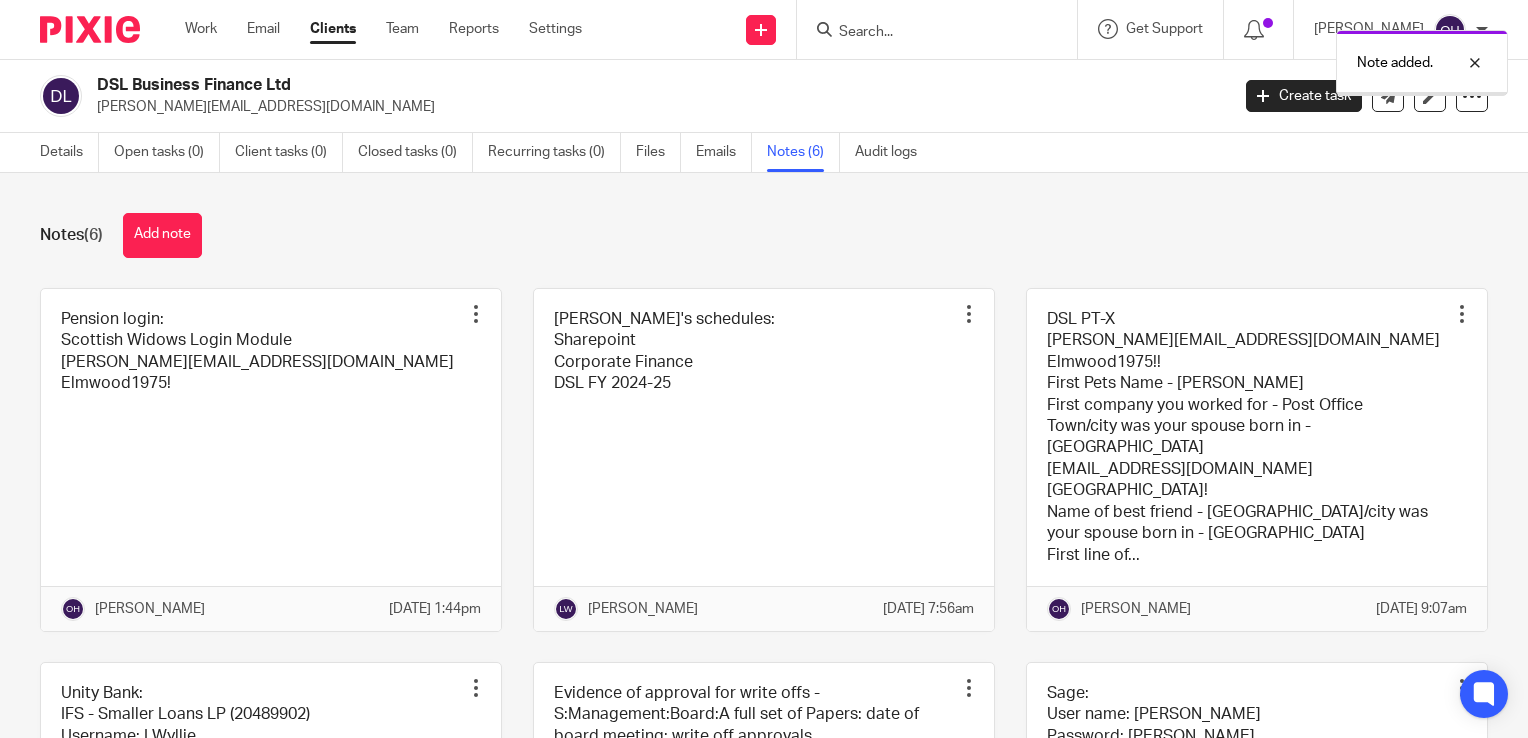 scroll, scrollTop: 0, scrollLeft: 0, axis: both 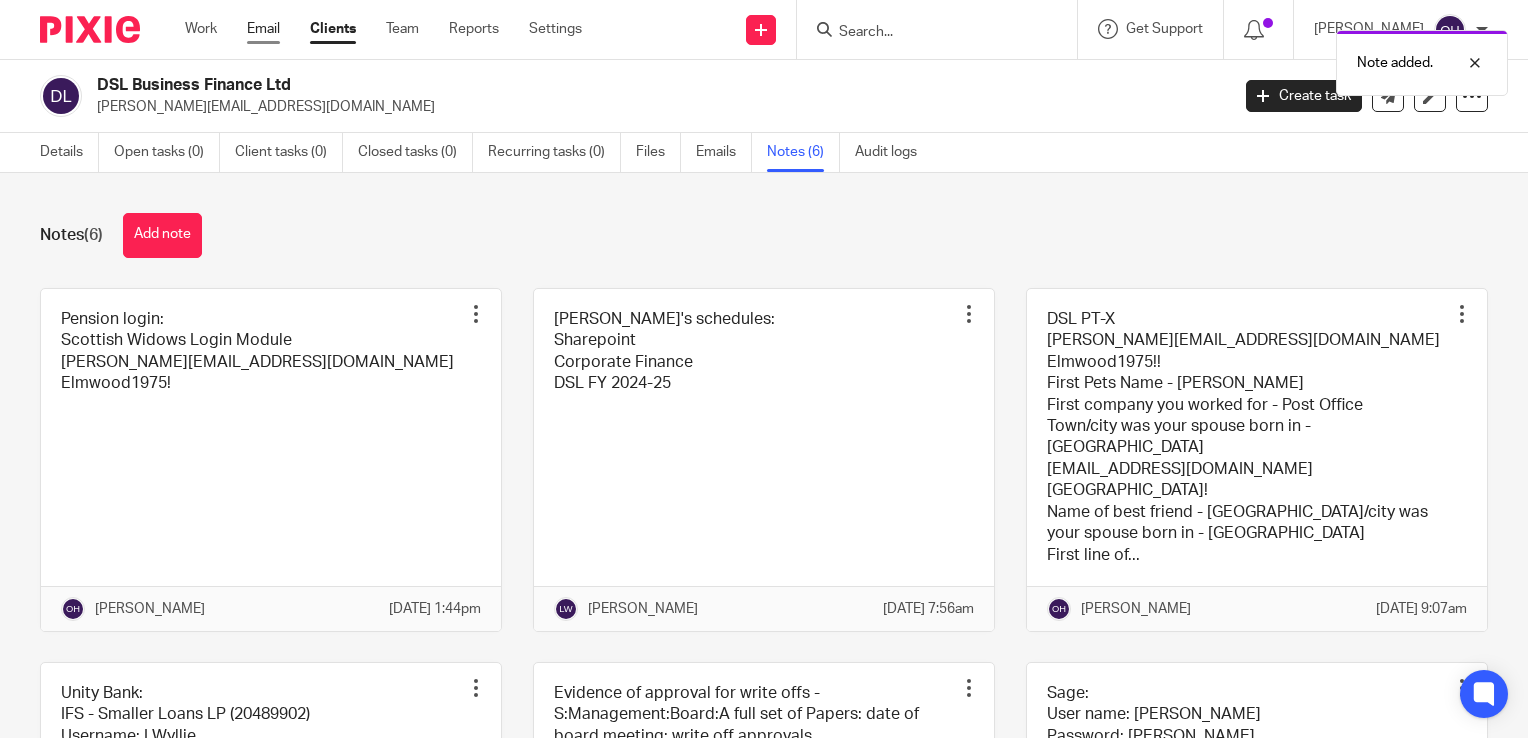 click on "Email" at bounding box center (263, 29) 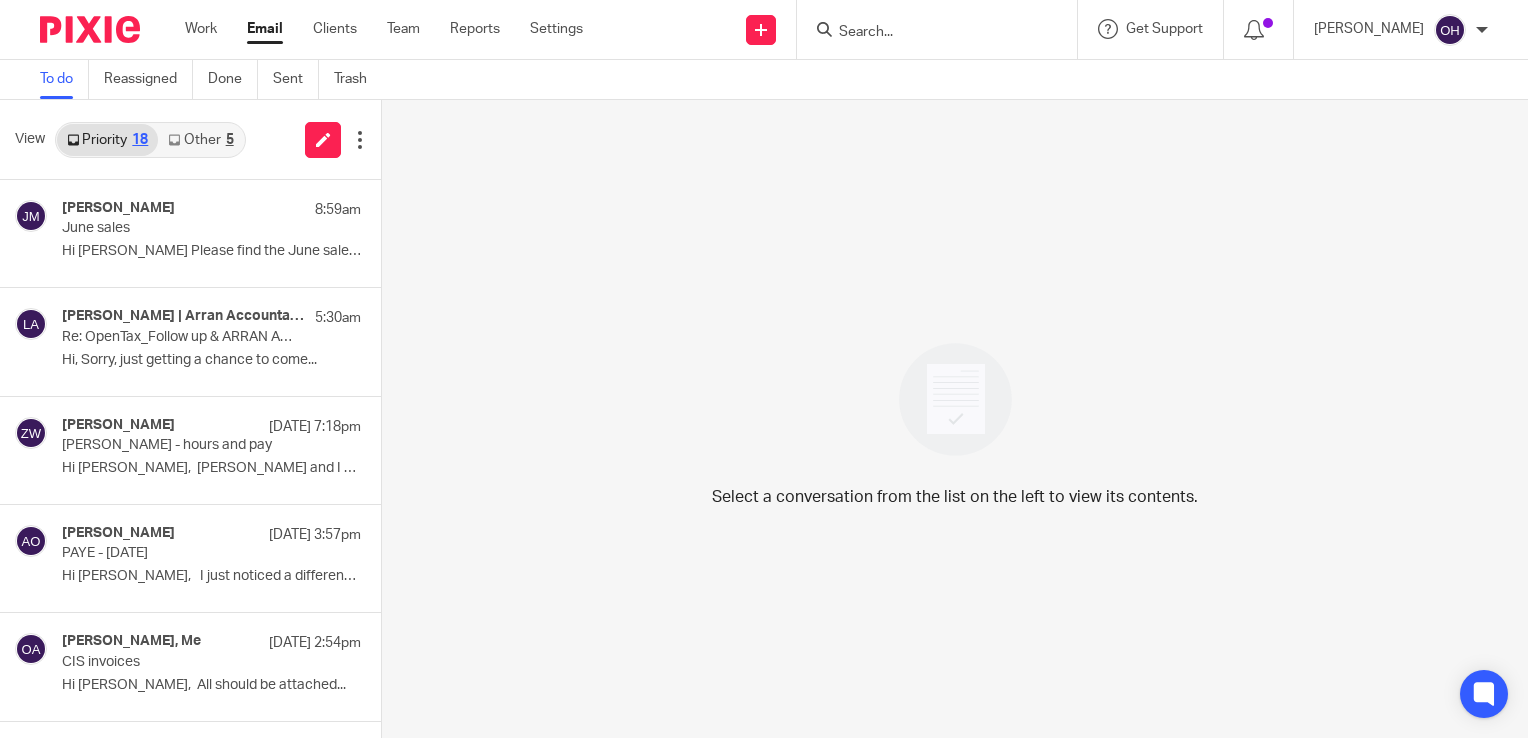 scroll, scrollTop: 0, scrollLeft: 0, axis: both 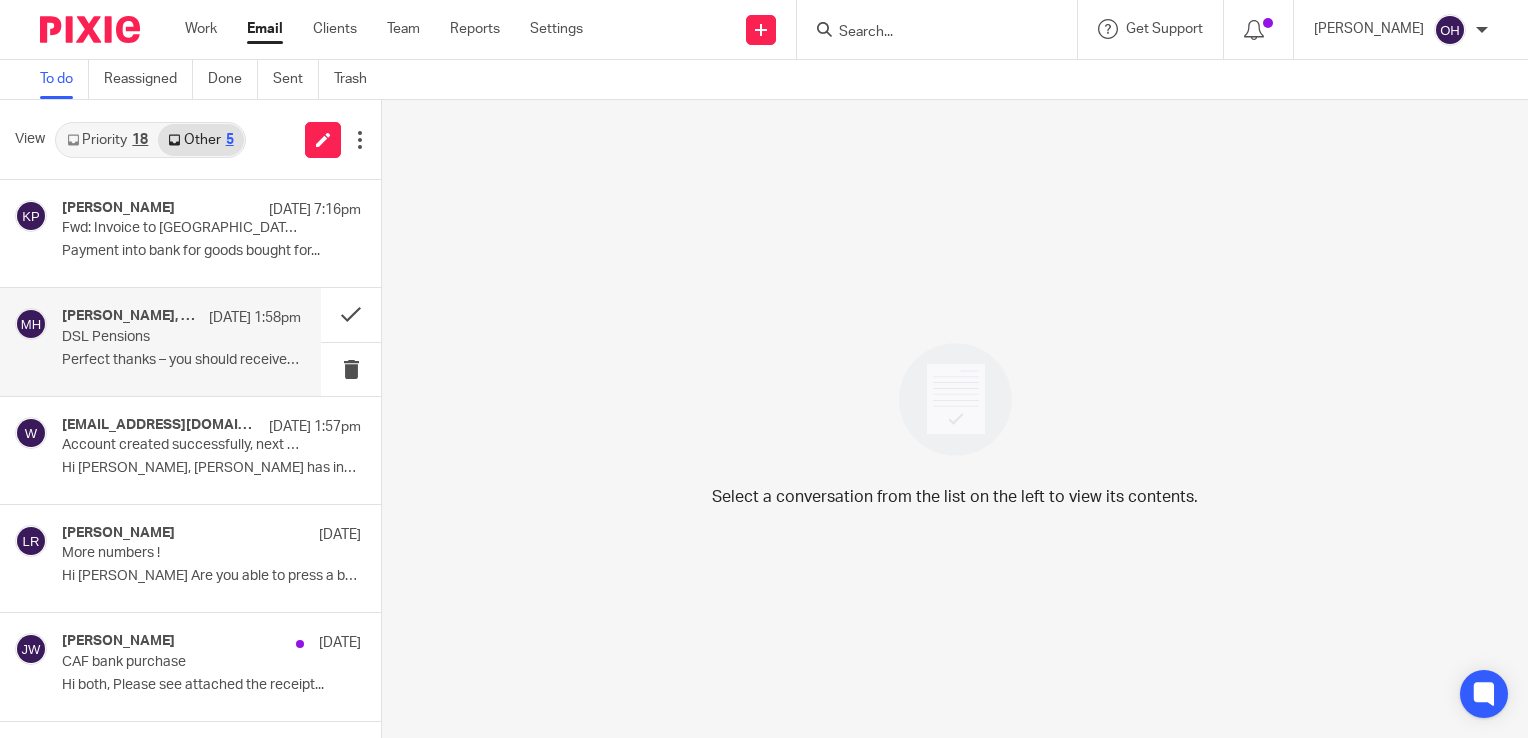 click on "DSL Pensions" at bounding box center (157, 337) 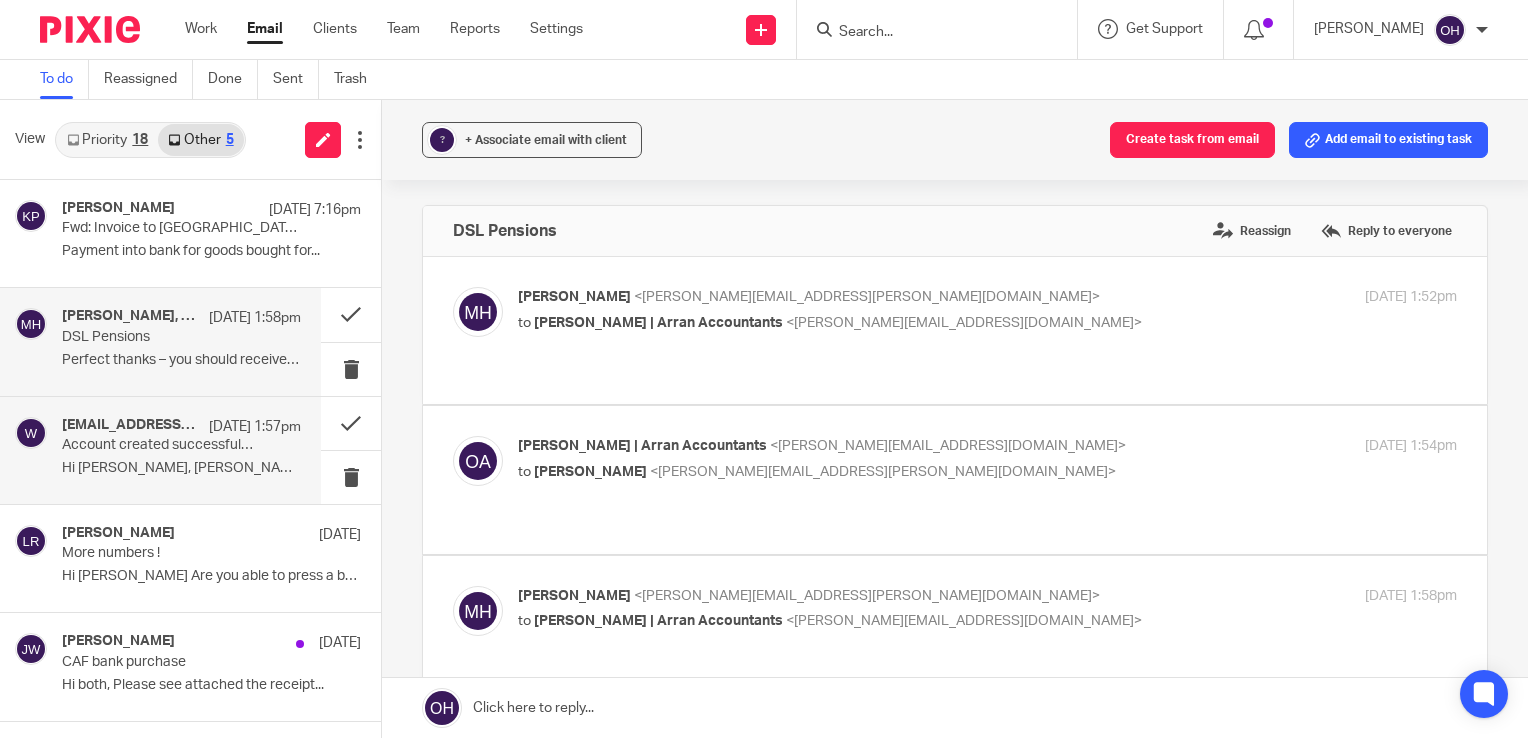 scroll, scrollTop: 0, scrollLeft: 0, axis: both 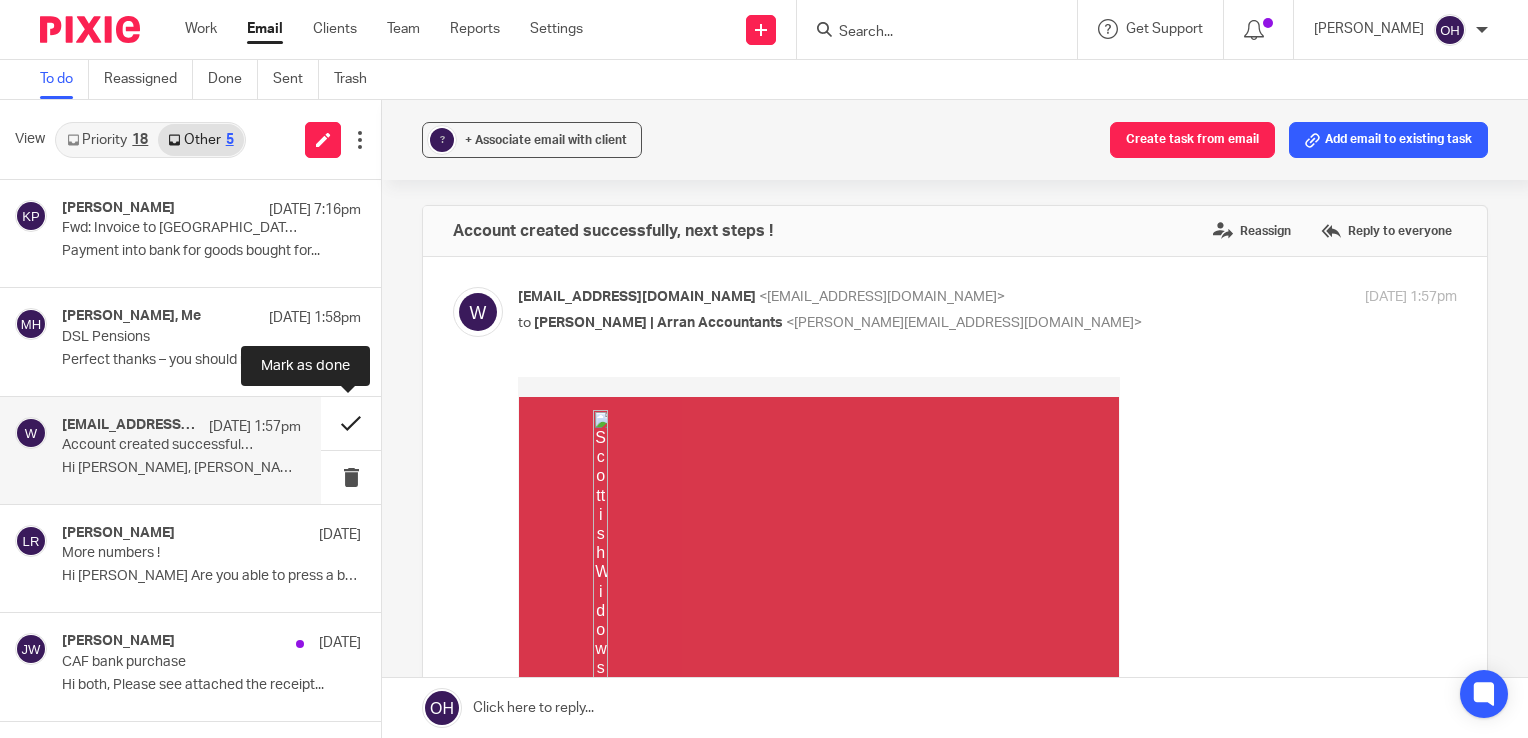 click at bounding box center [351, 423] 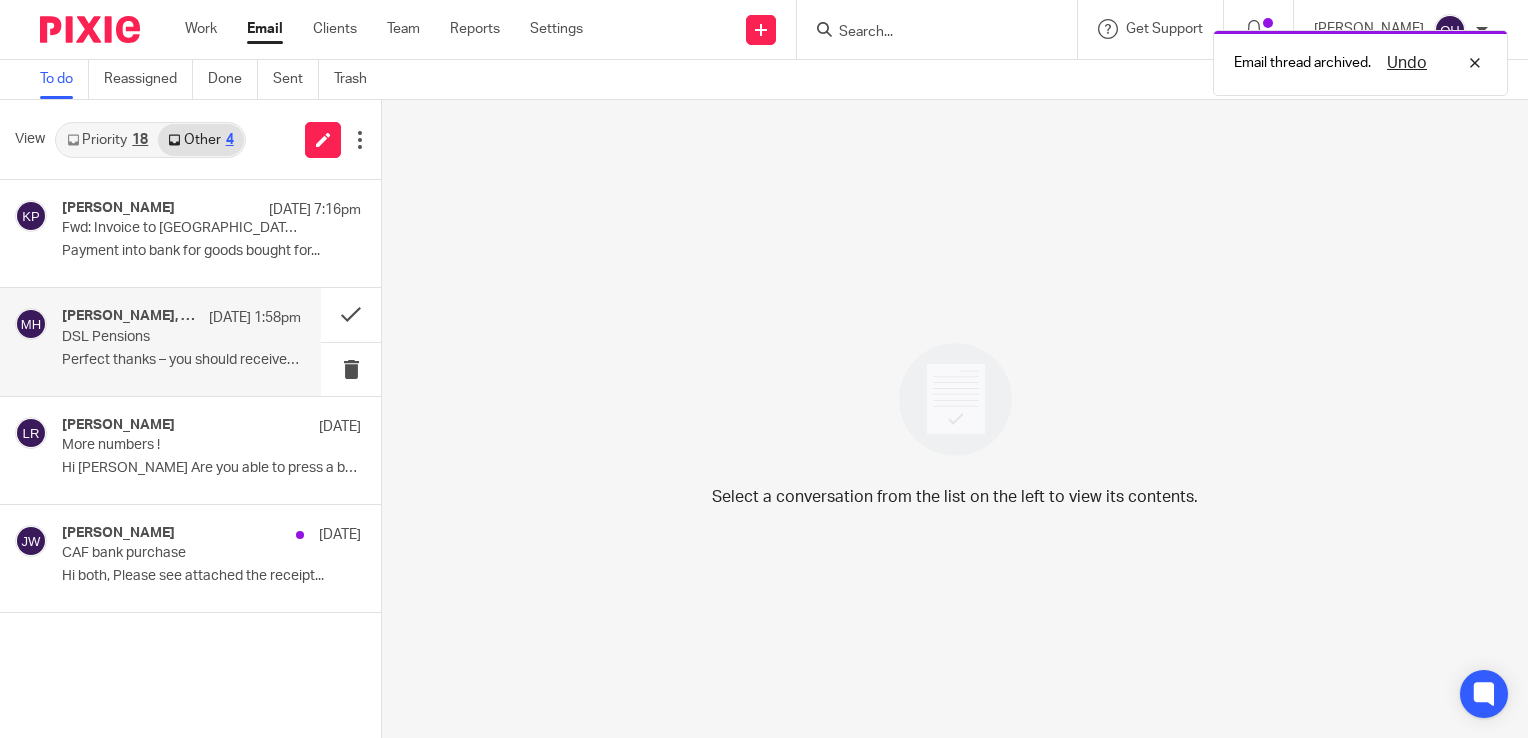 click on "DSL Pensions" at bounding box center [157, 337] 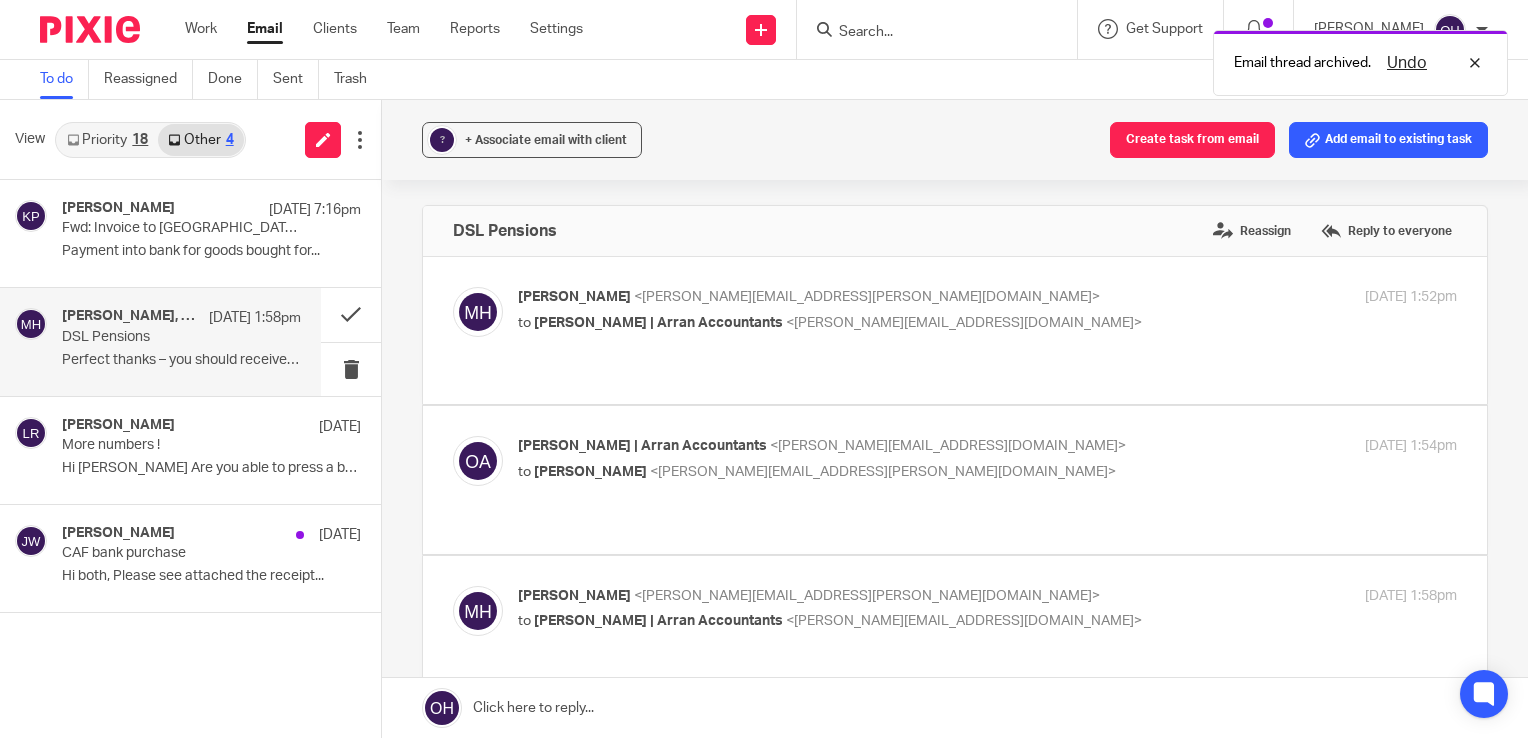 scroll, scrollTop: 0, scrollLeft: 0, axis: both 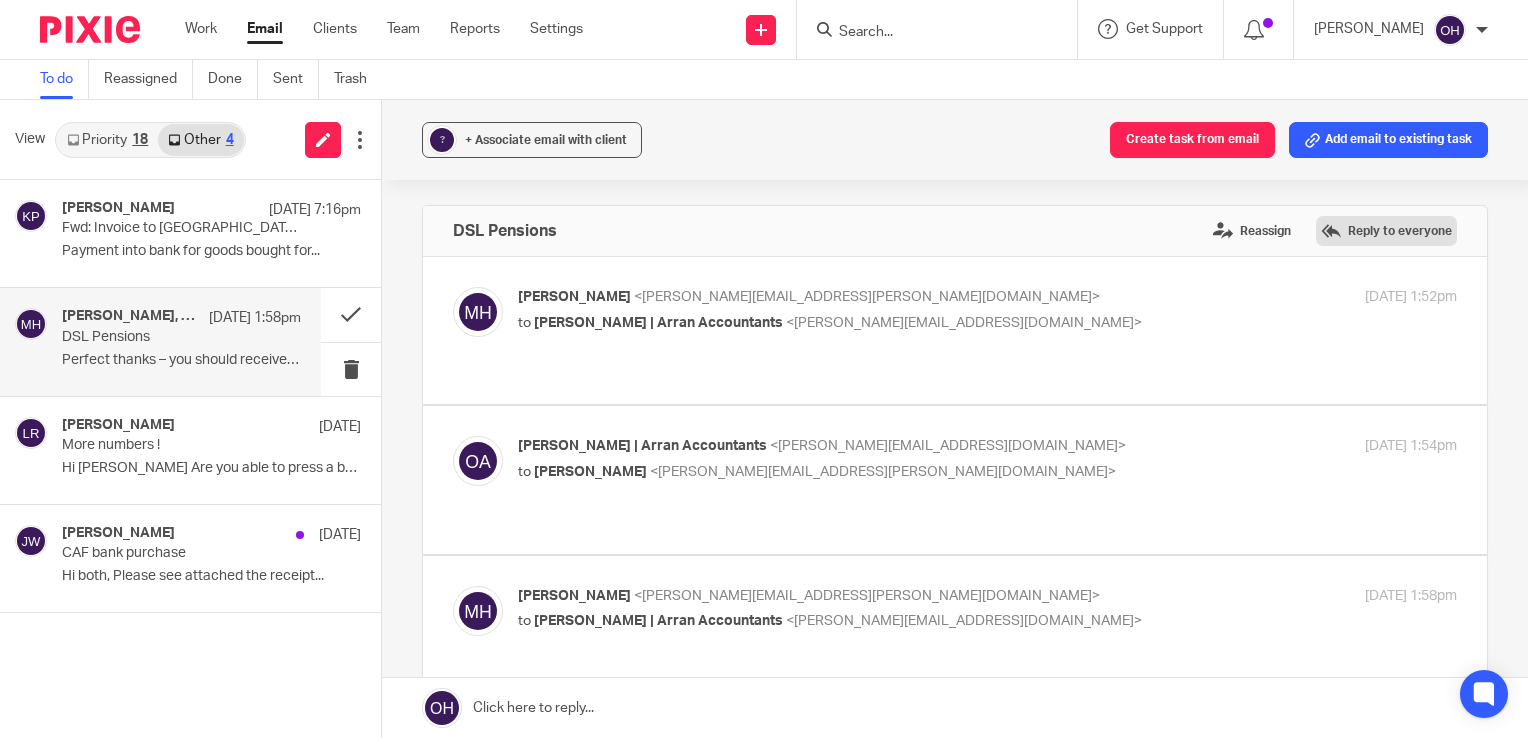 click on "Reply to everyone" at bounding box center (1386, 231) 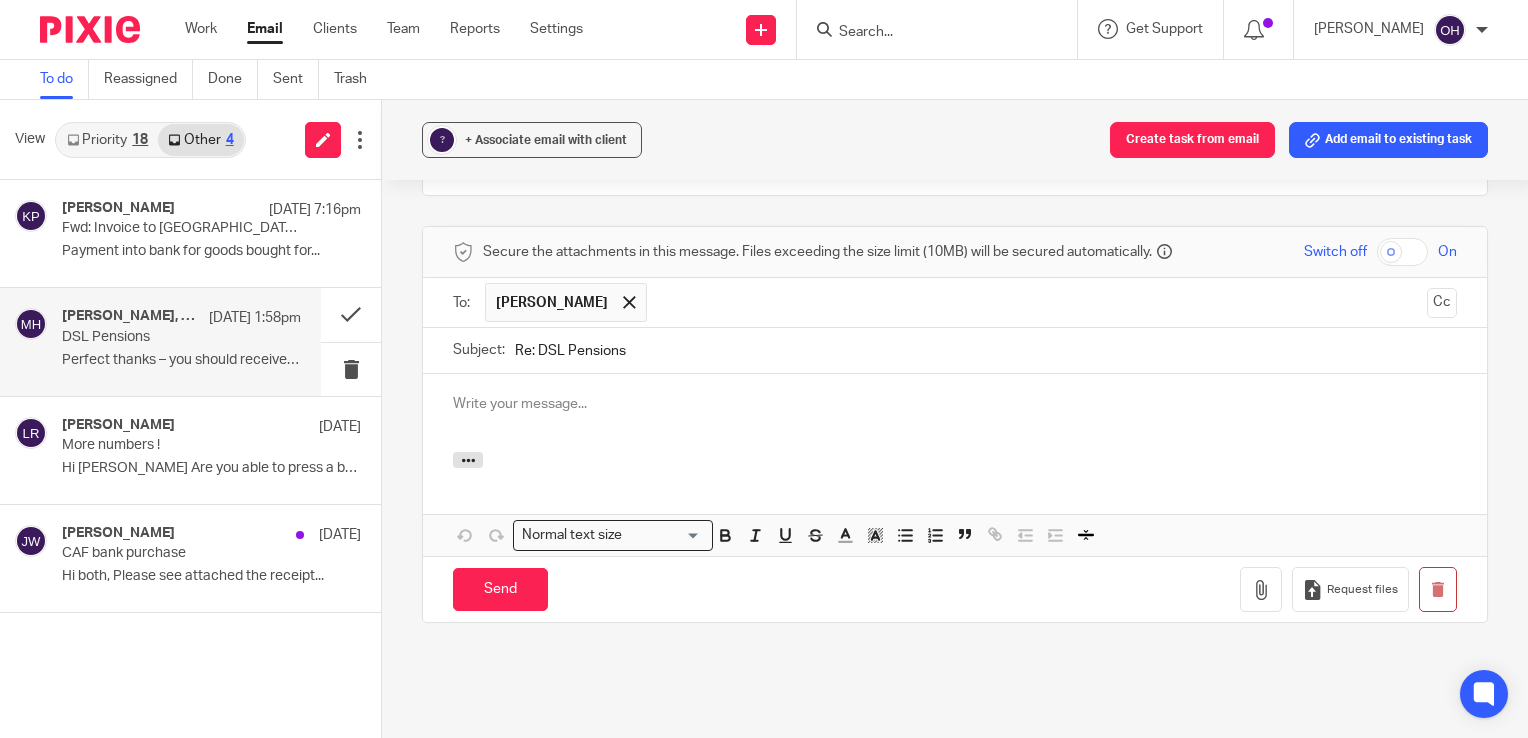 scroll, scrollTop: 0, scrollLeft: 0, axis: both 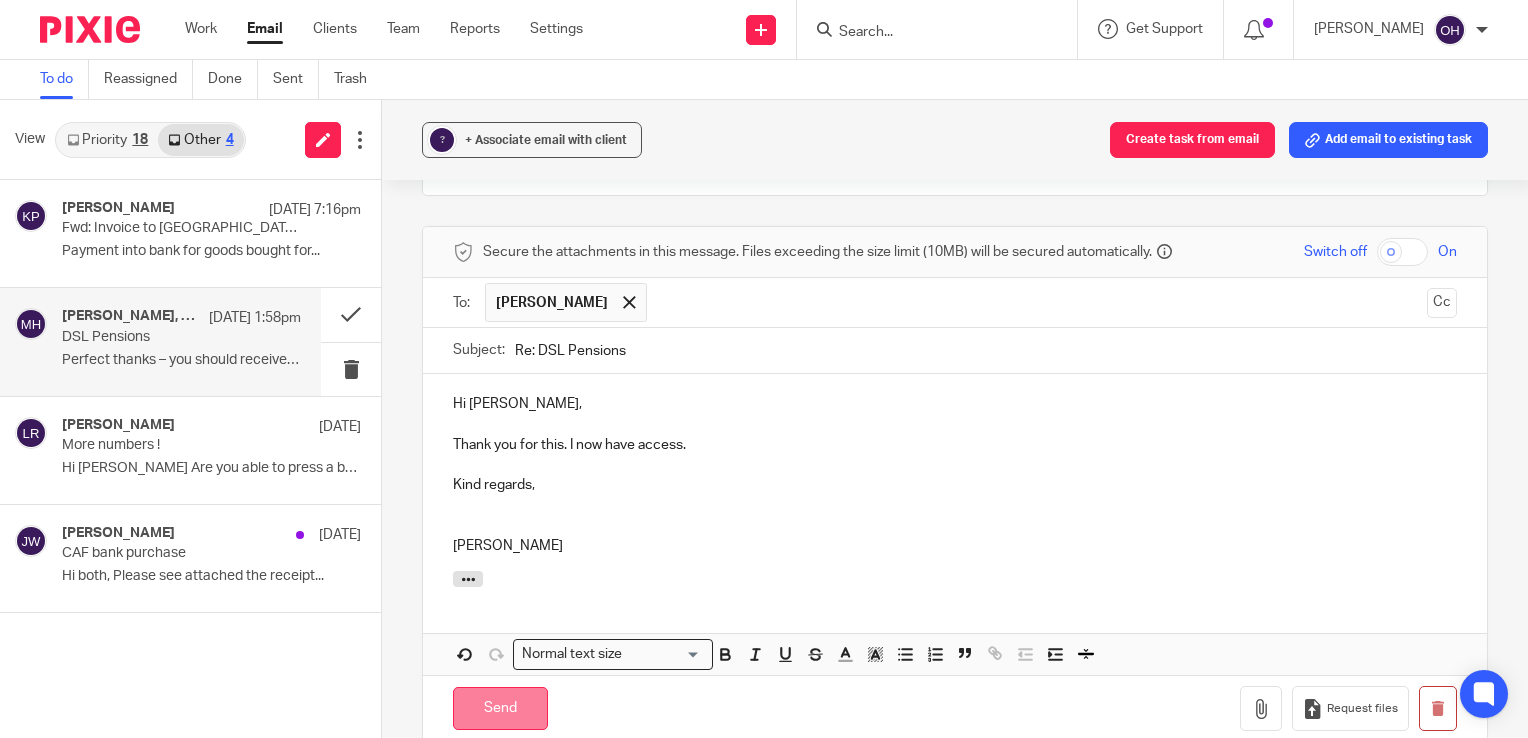 click on "Send" at bounding box center (500, 708) 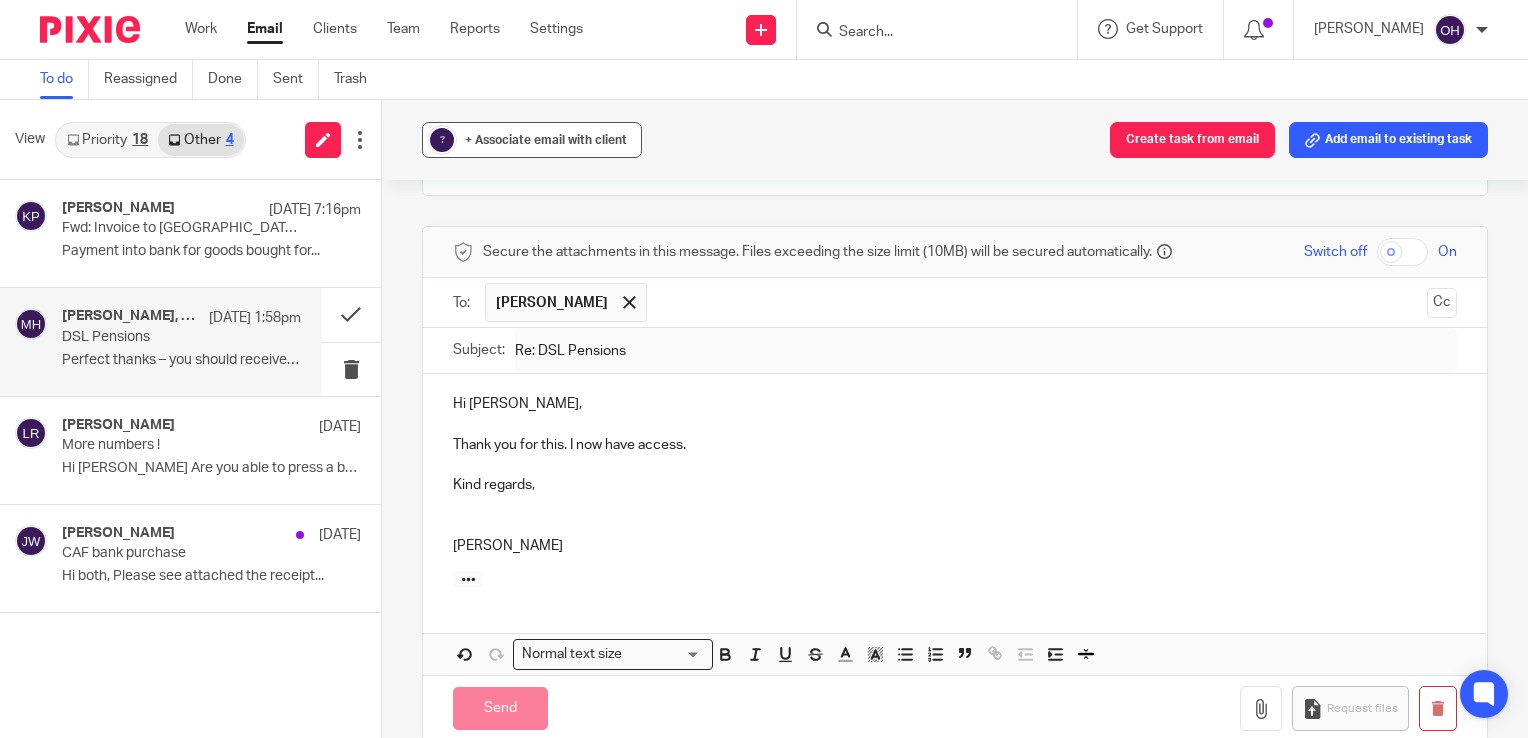 scroll, scrollTop: 1220, scrollLeft: 0, axis: vertical 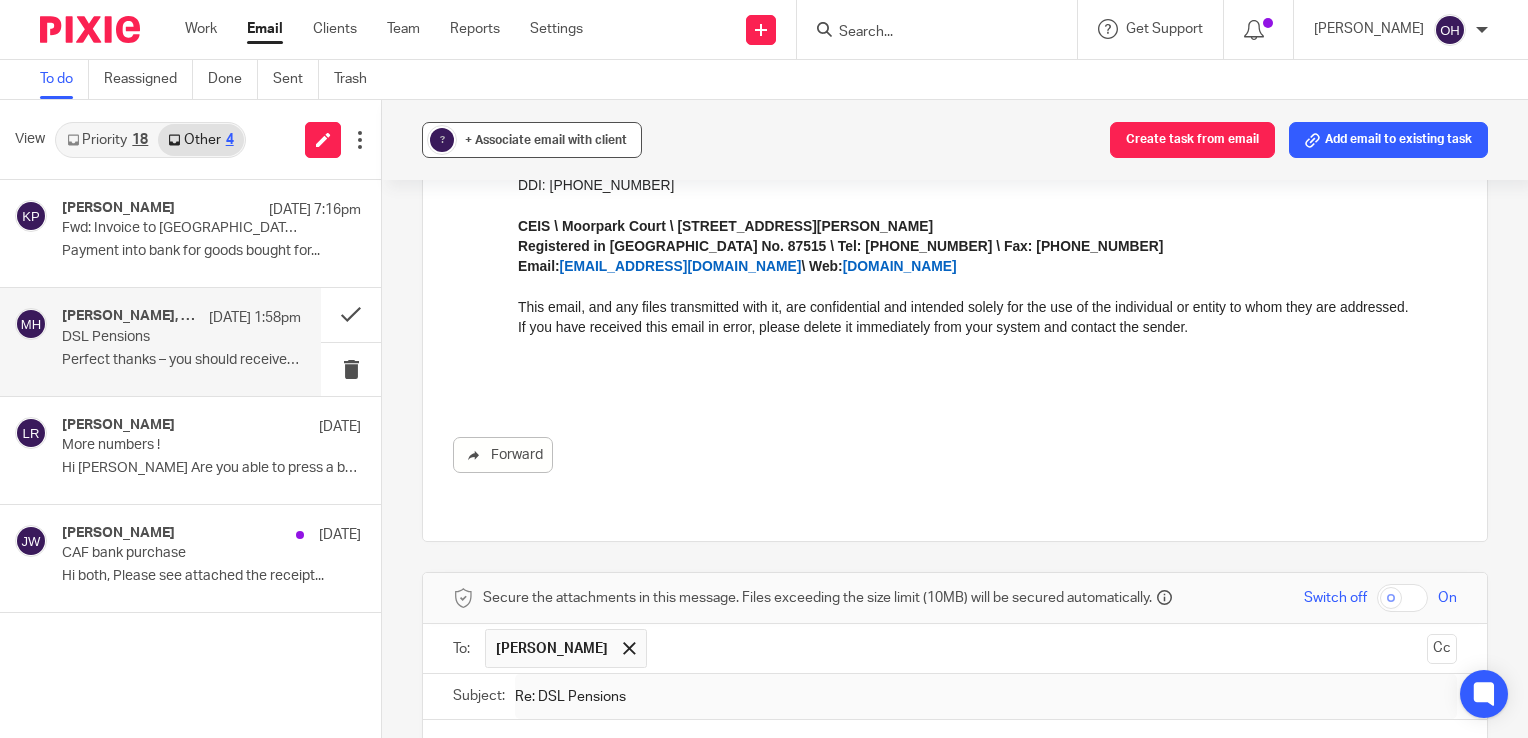 click on "+ Associate email with client" at bounding box center (546, 140) 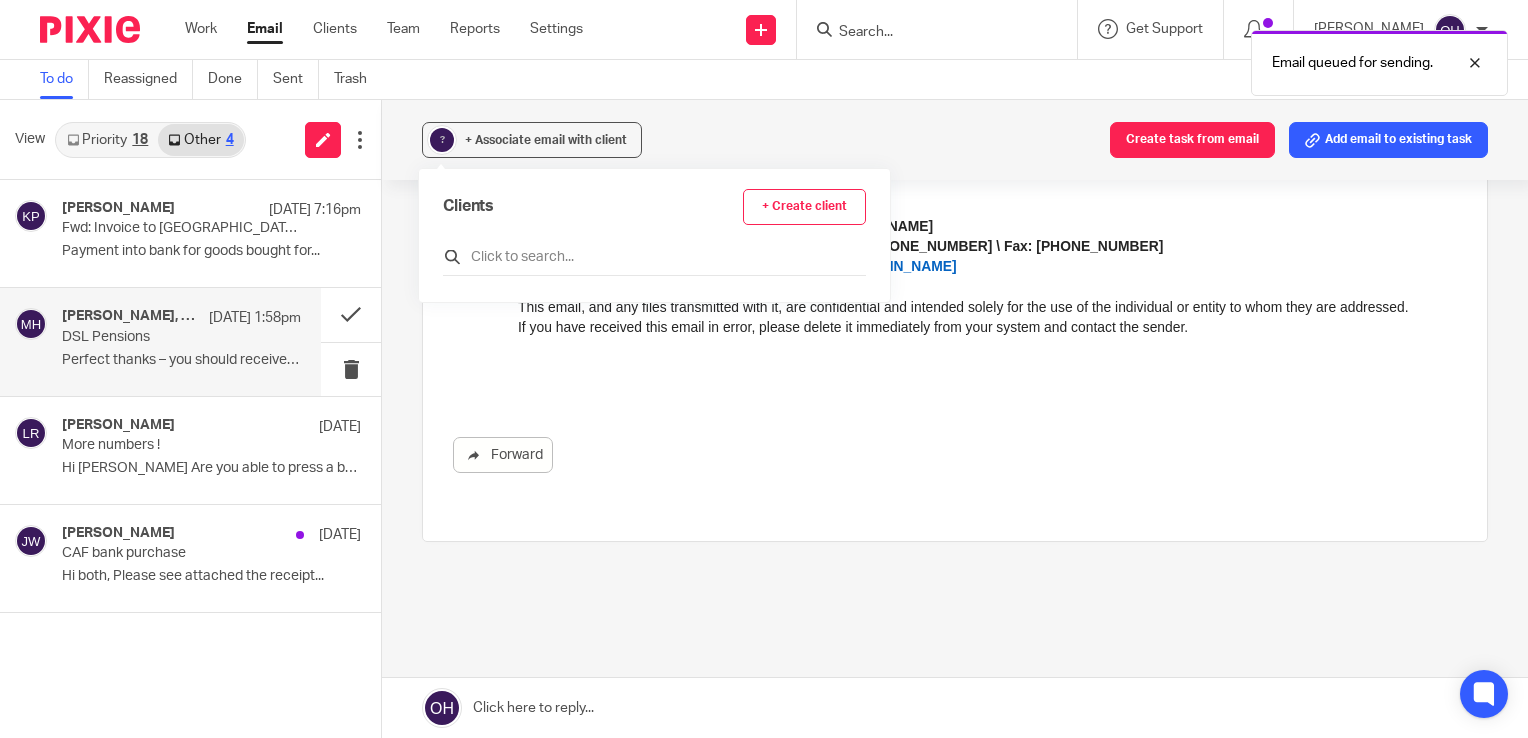 click at bounding box center [654, 257] 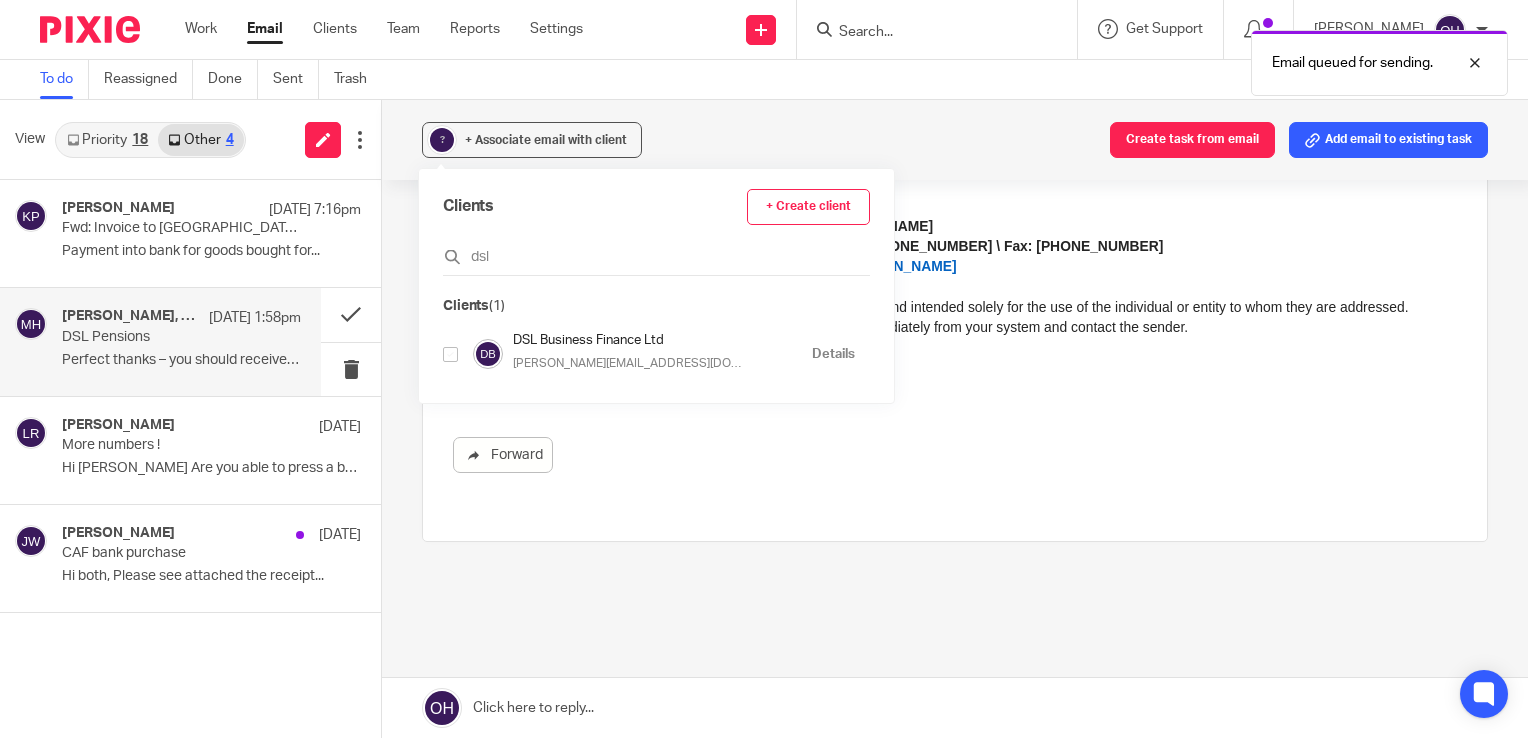 type on "dsl" 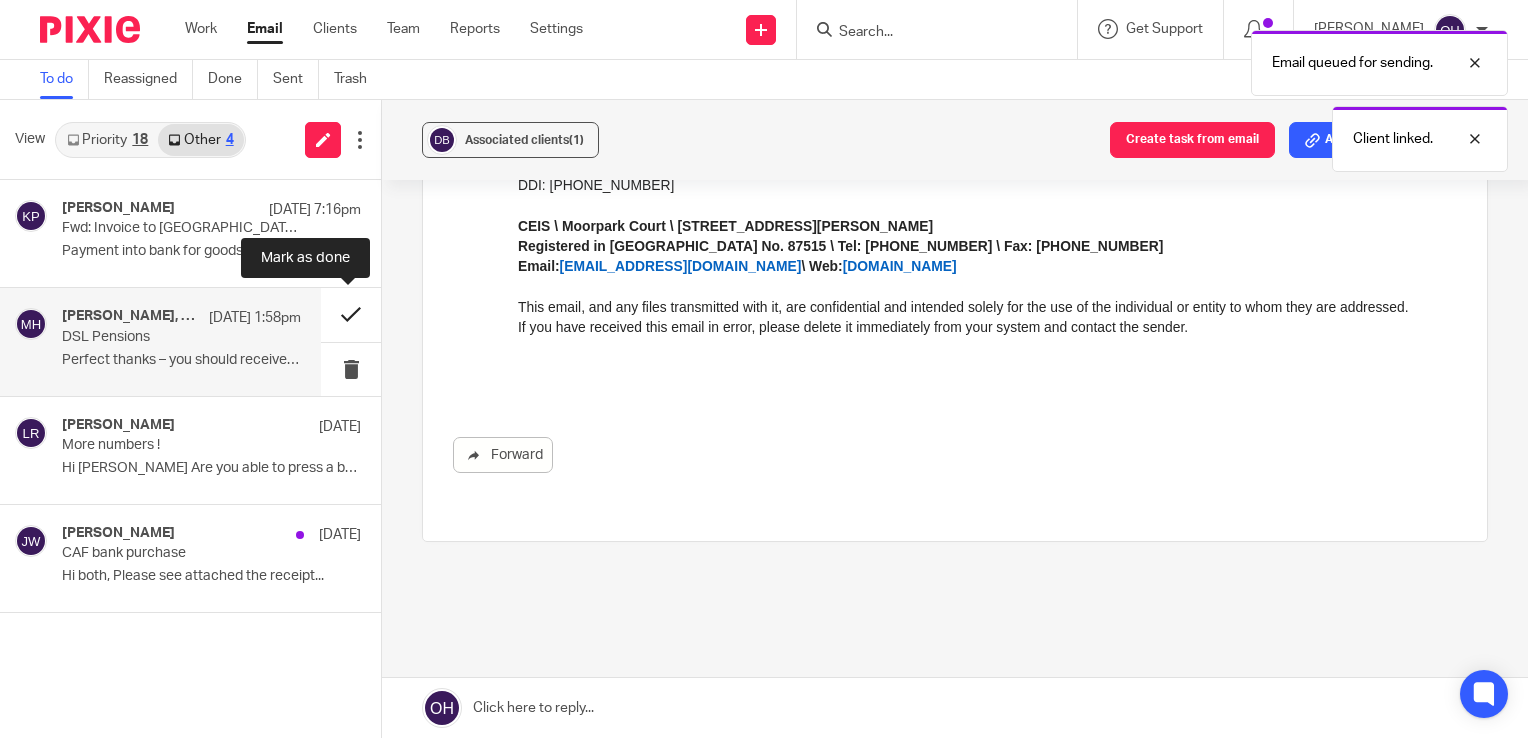click at bounding box center [351, 314] 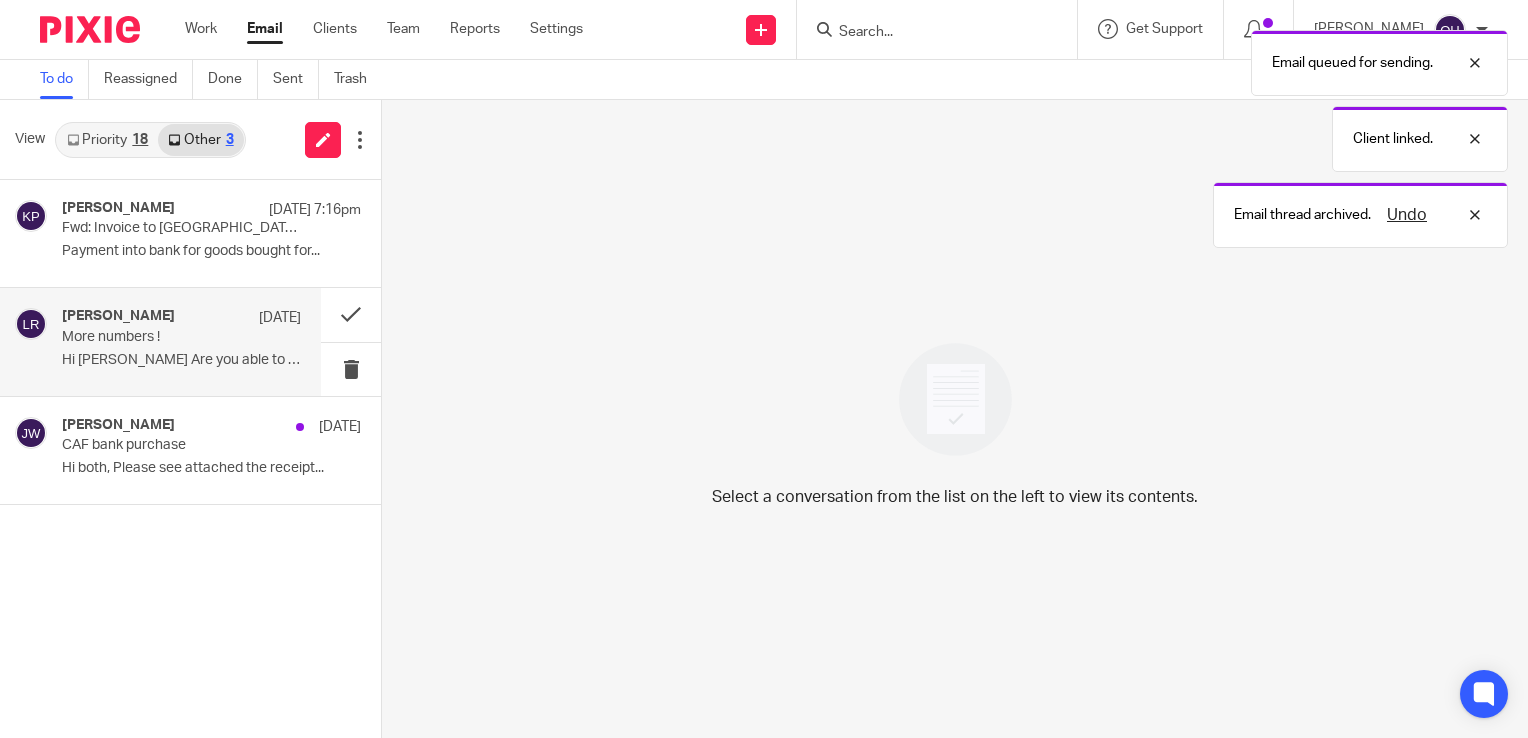 click on "Lynn Raeburn" at bounding box center (118, 316) 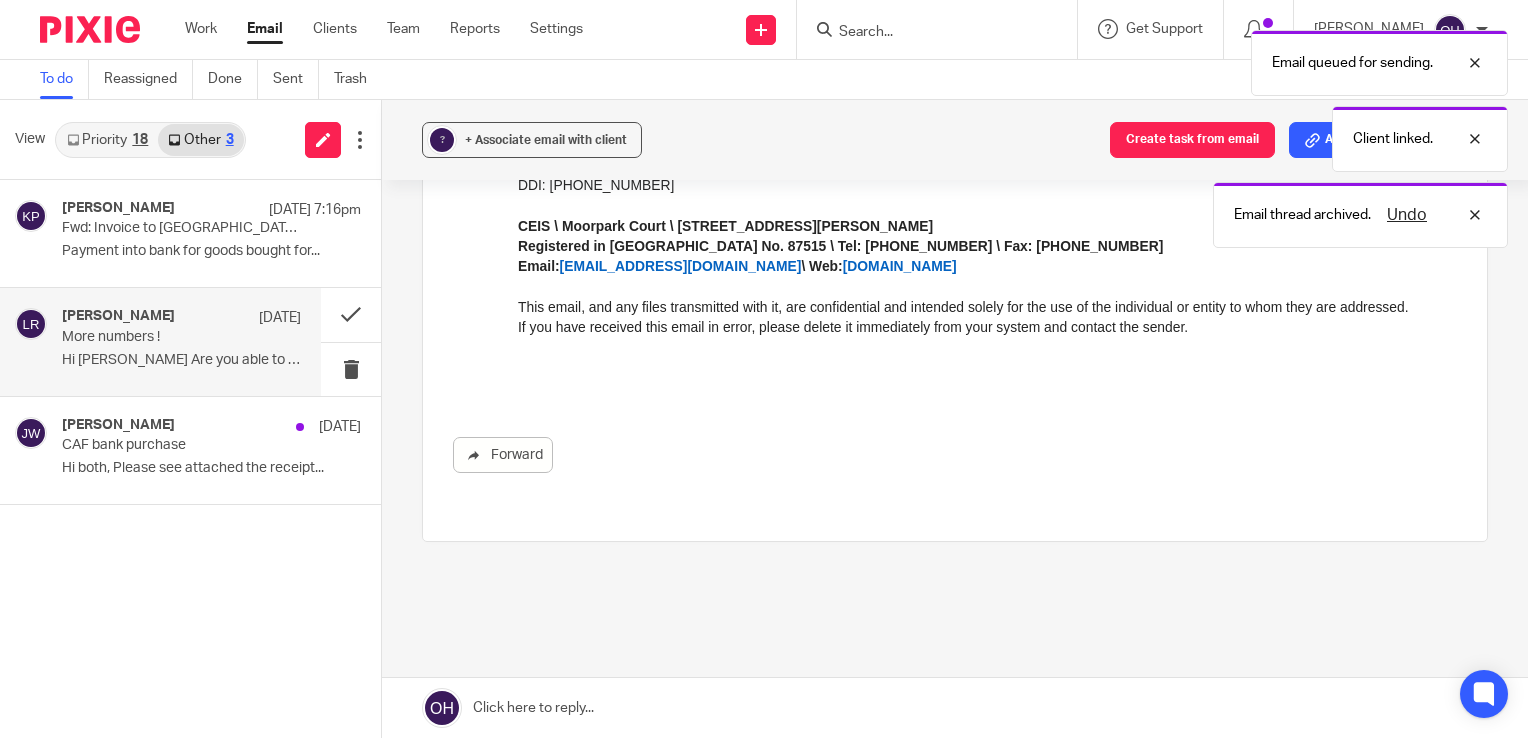 scroll, scrollTop: 0, scrollLeft: 0, axis: both 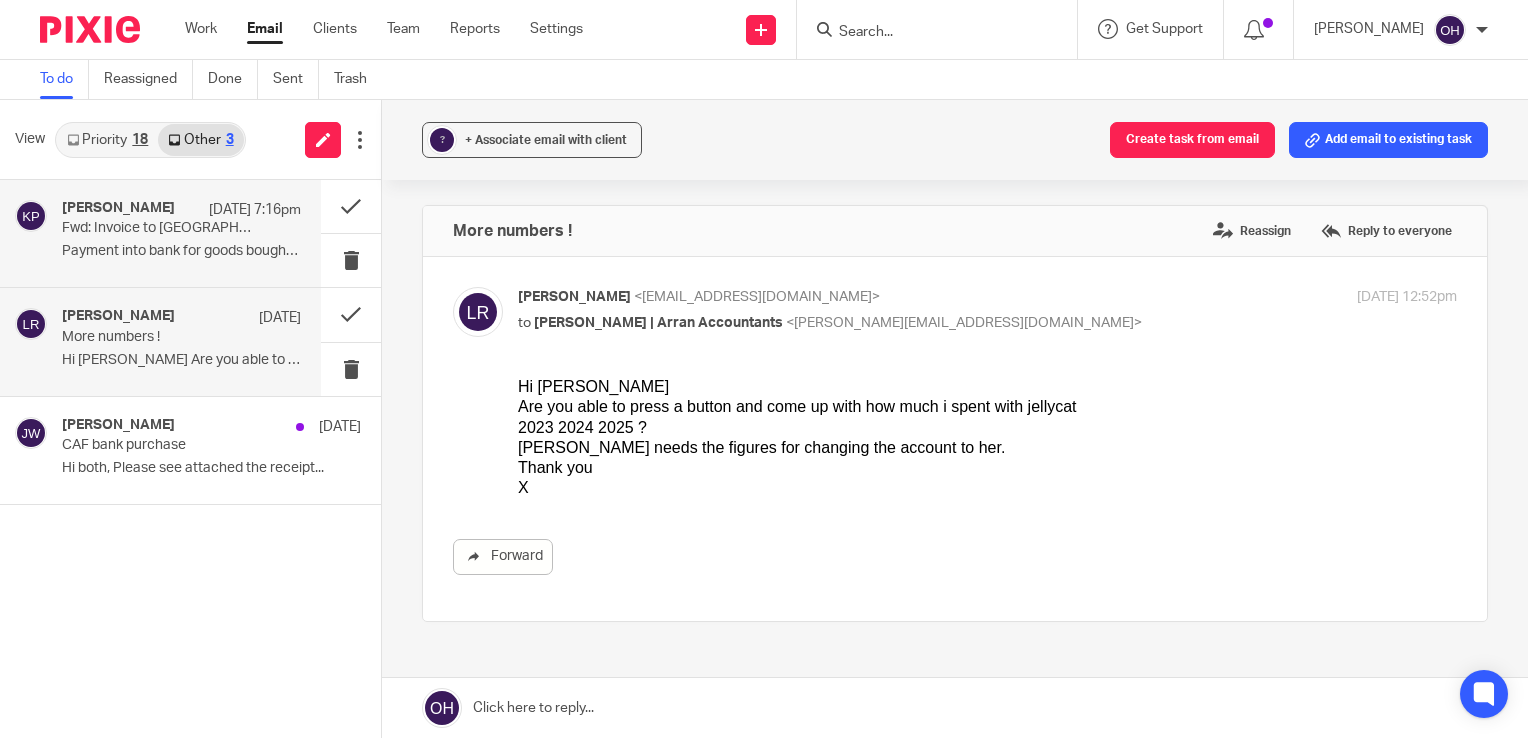 click on "Kirsty Pritchard
10 Jul 7:16pm   Fwd: Invoice to Lochranza and Catacol Village Hall   Payment into bank for goods bought for..." at bounding box center [181, 233] 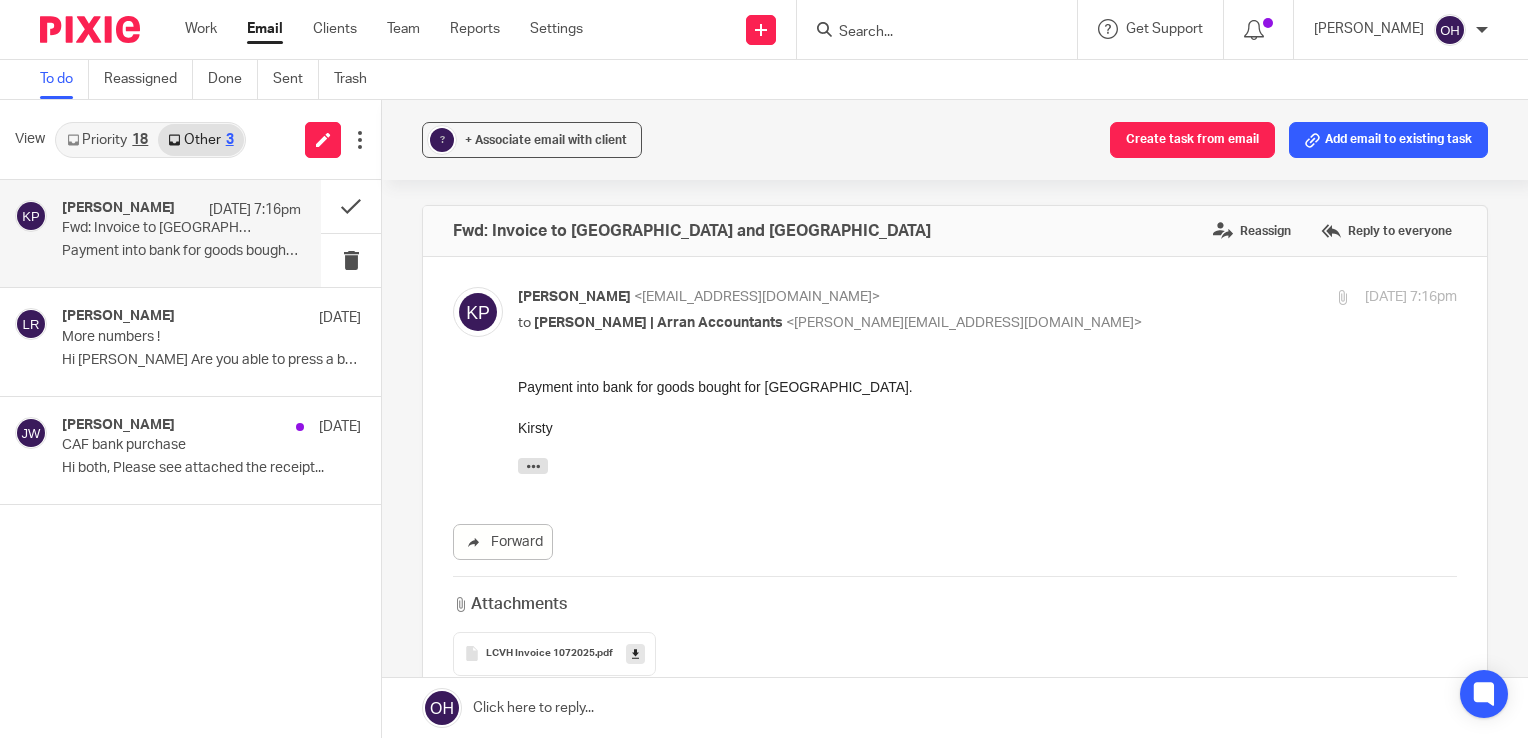scroll, scrollTop: 0, scrollLeft: 0, axis: both 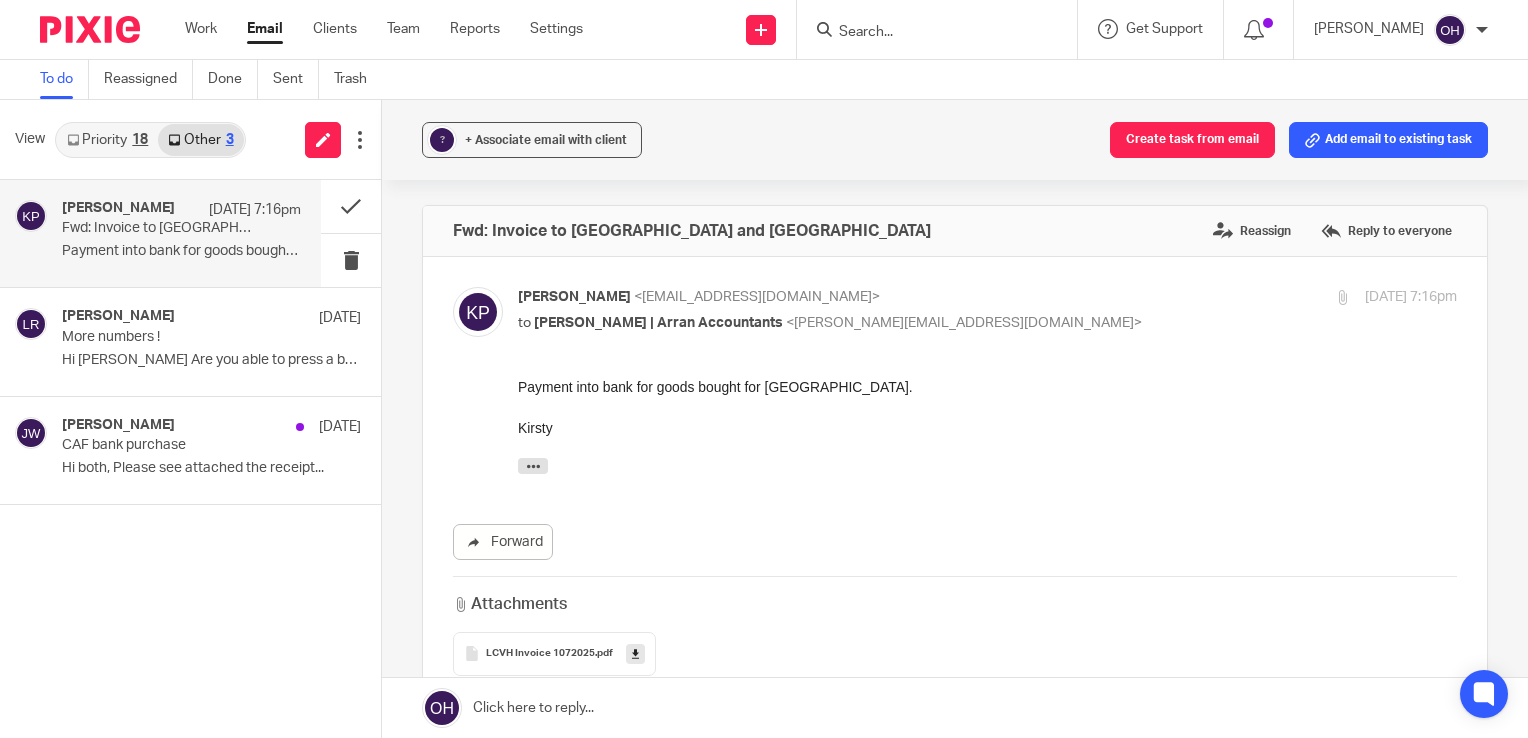 click on "LCVH Invoice 1072025 .pdf" at bounding box center (554, 654) 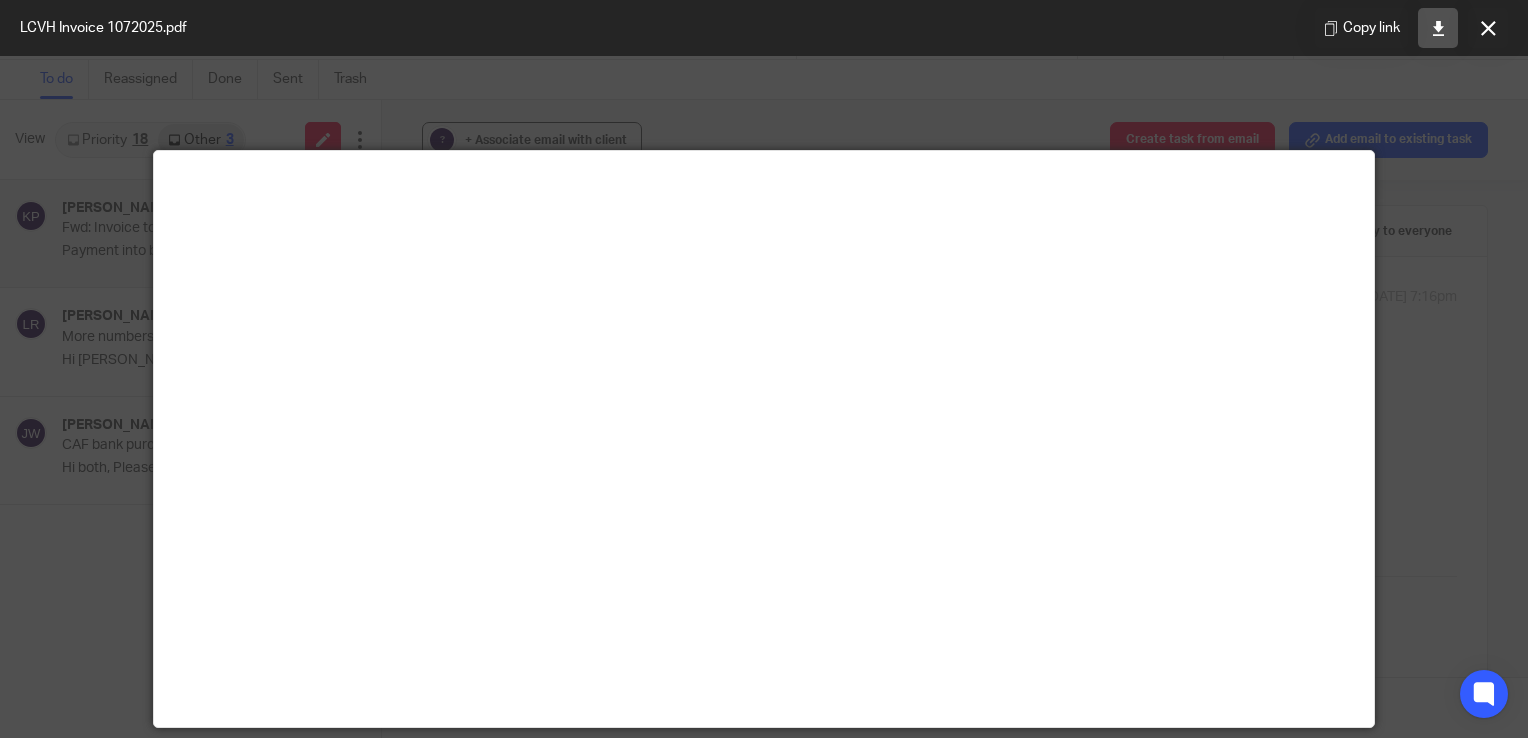 click at bounding box center [1438, 28] 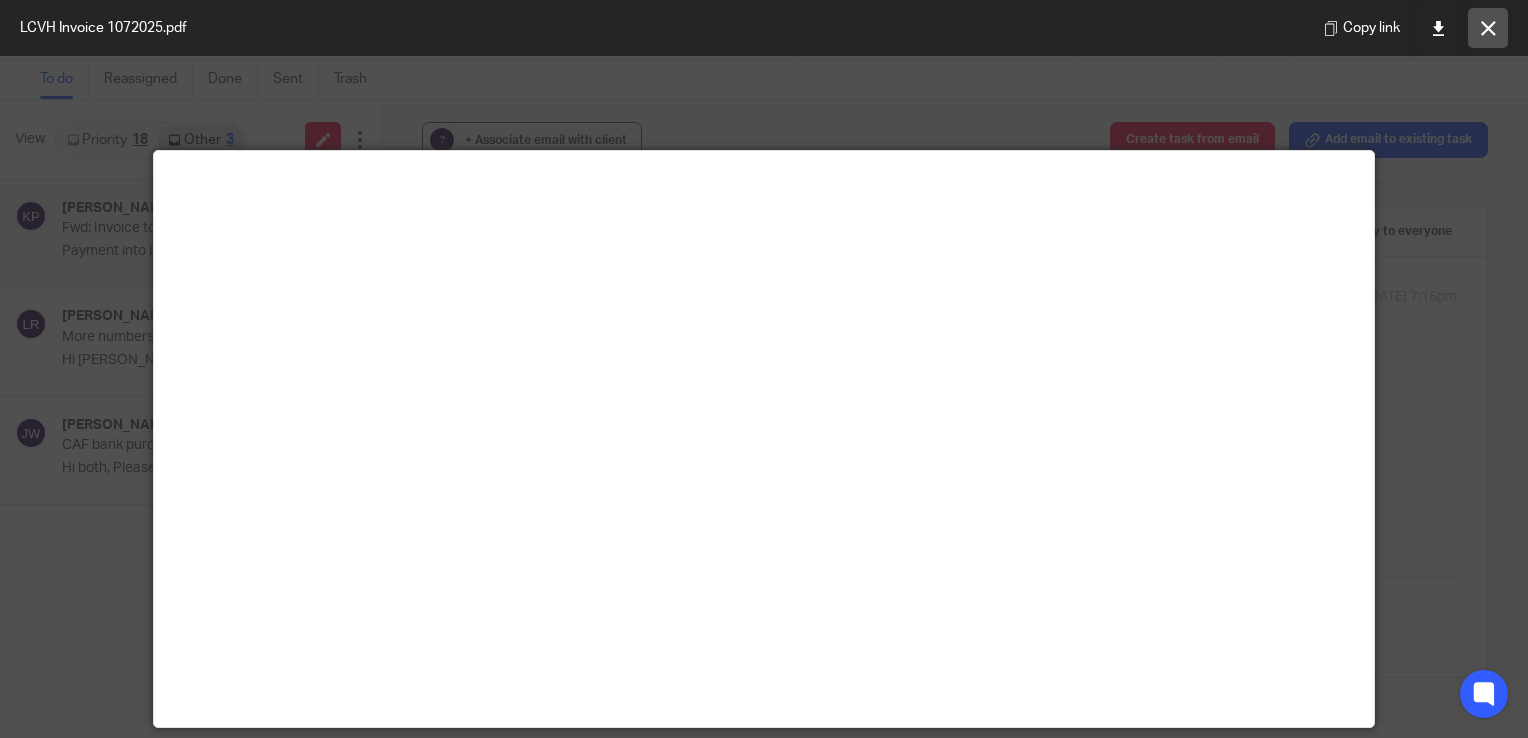 click at bounding box center (1488, 28) 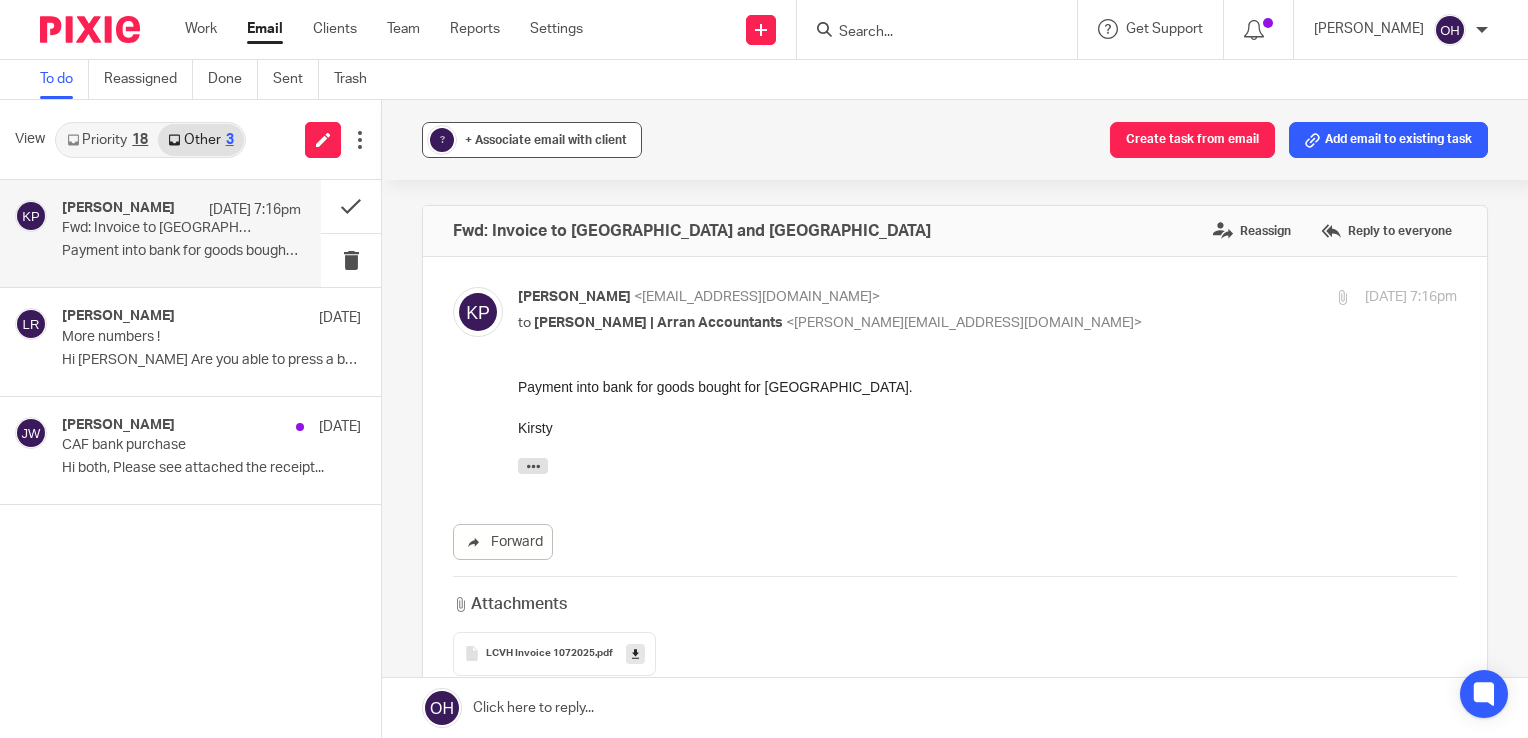 click on "+ Associate email with client" at bounding box center (546, 140) 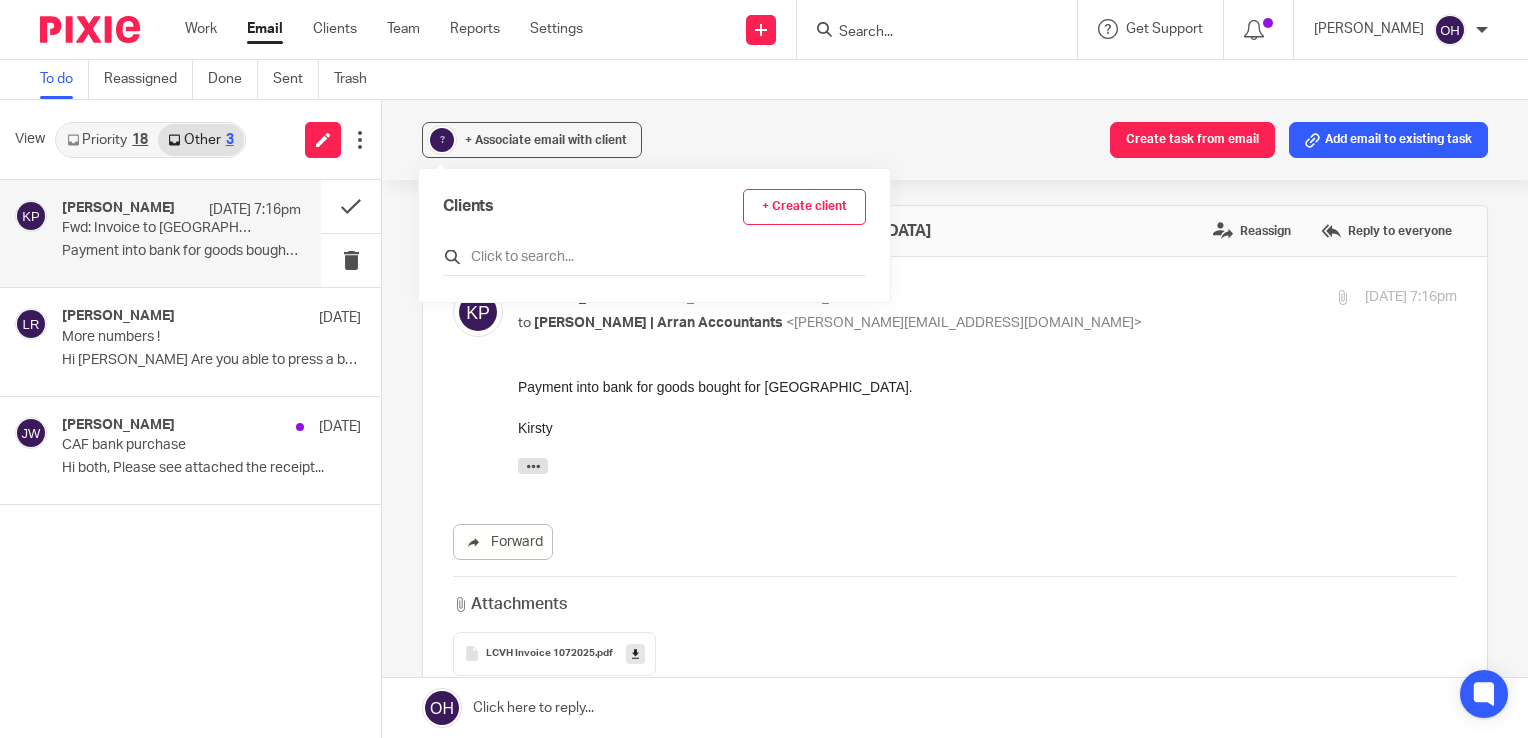 click at bounding box center (654, 257) 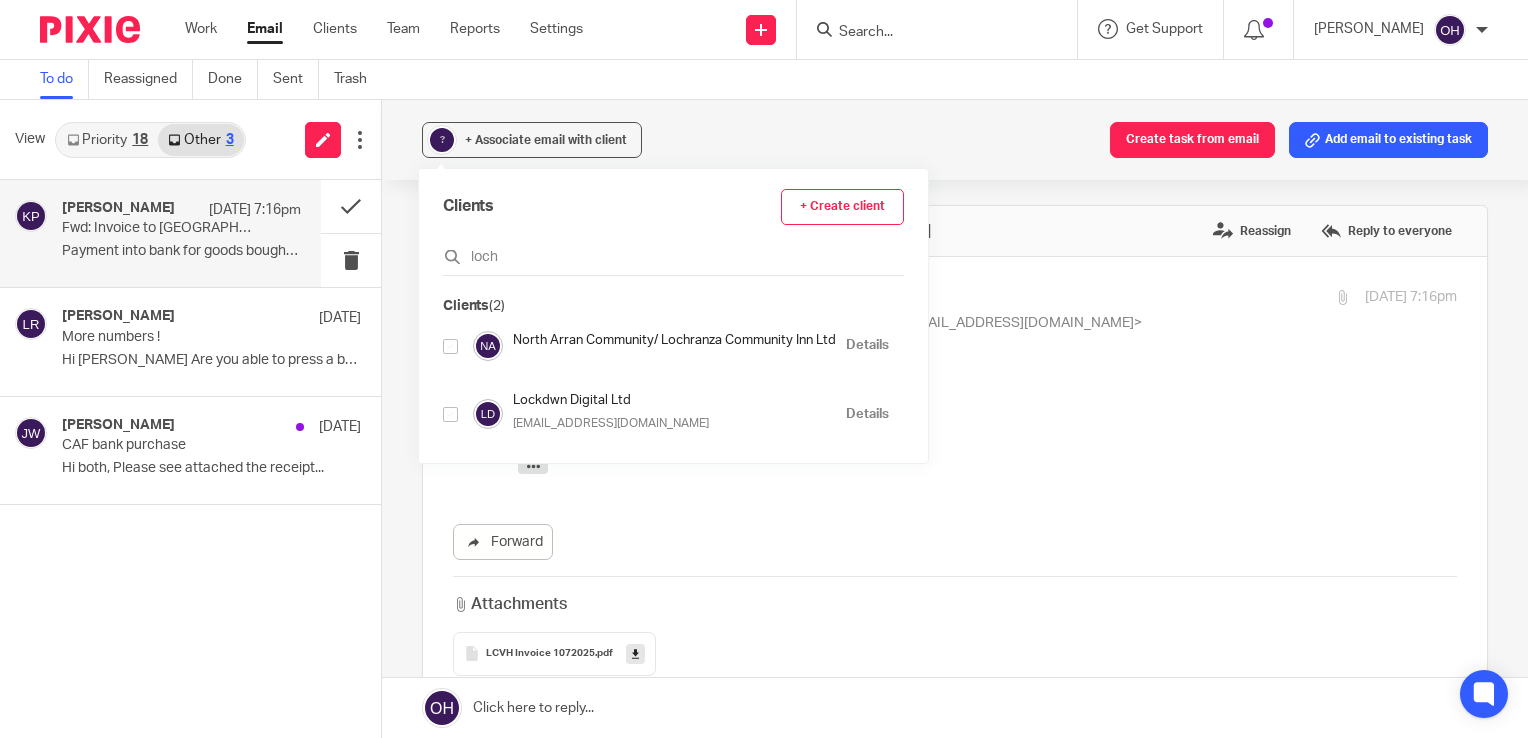 type on "loch" 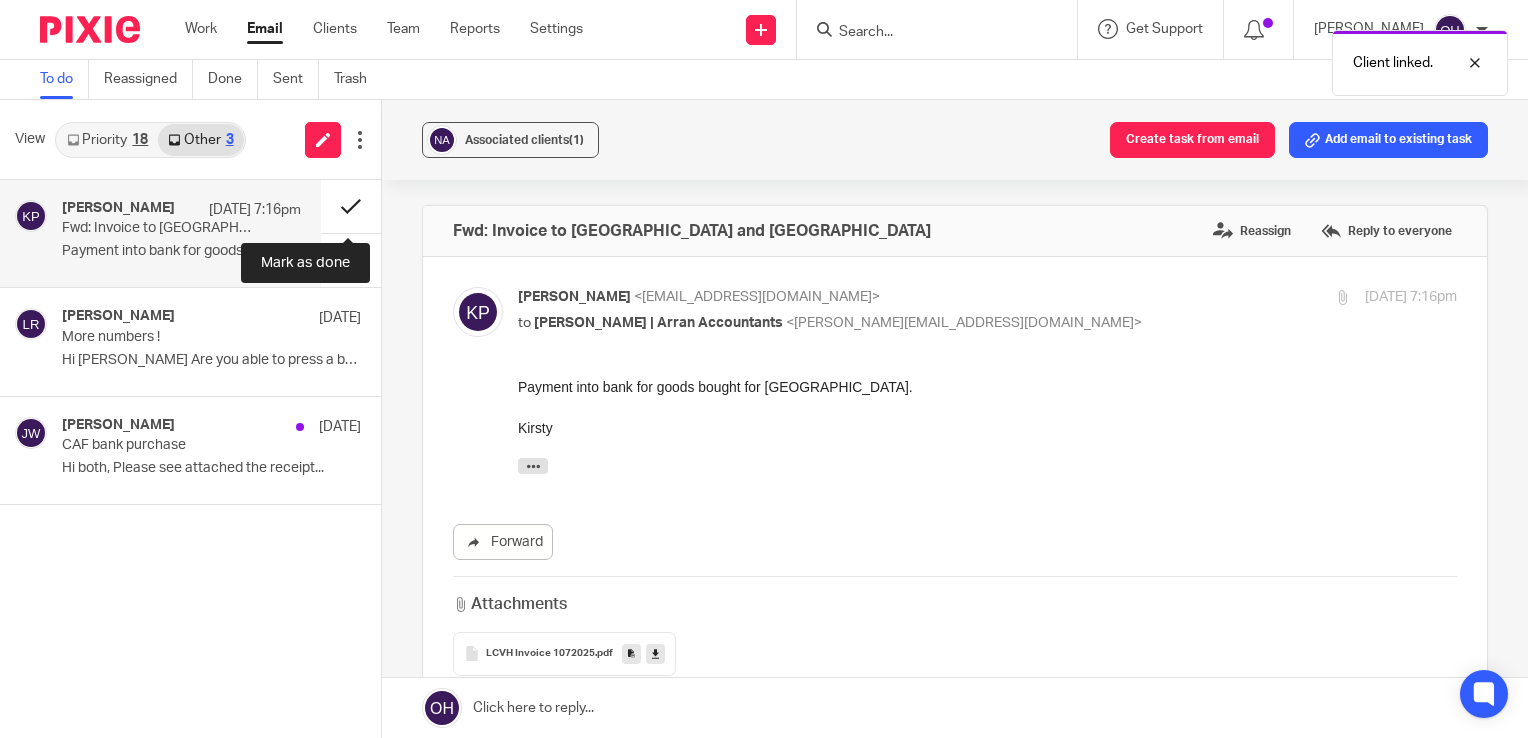 click at bounding box center [351, 206] 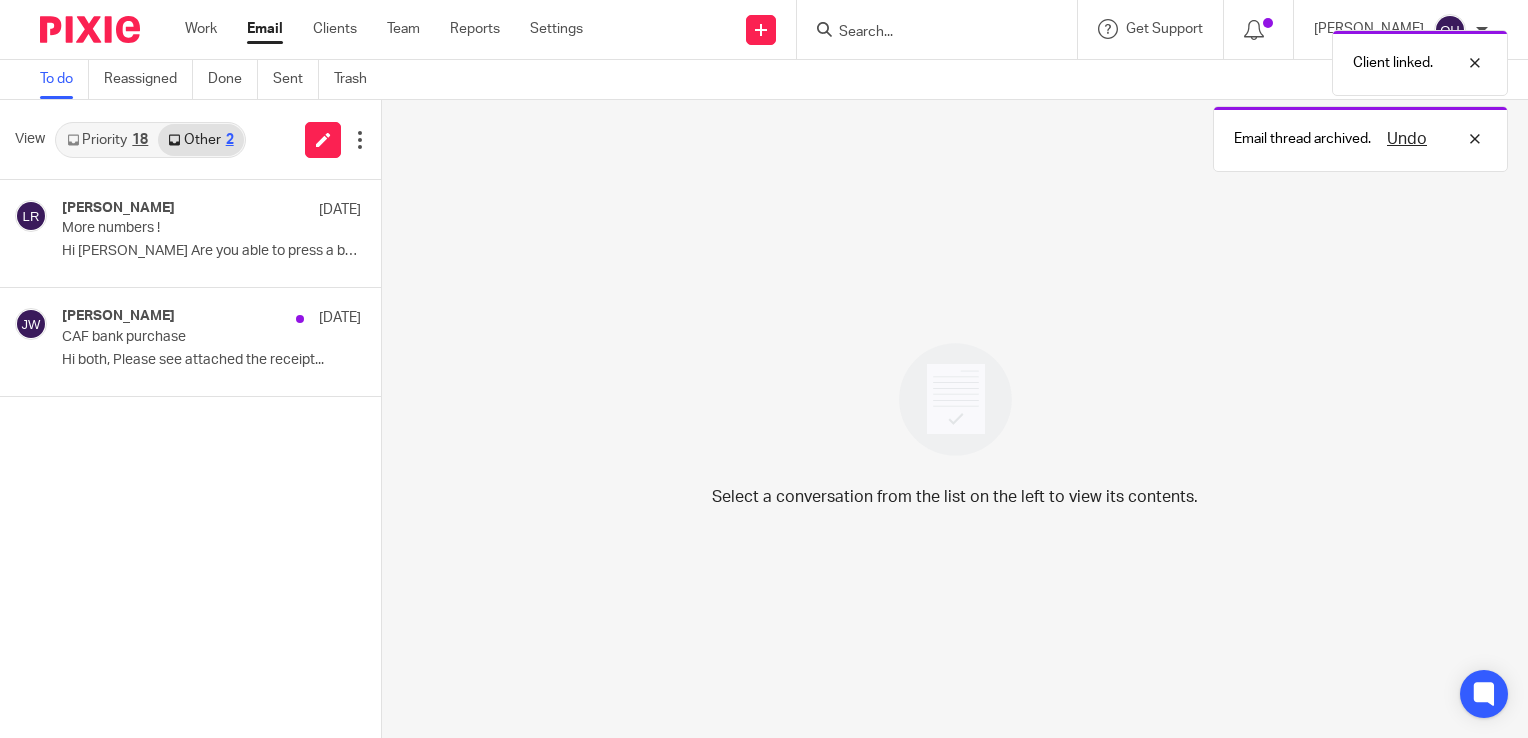 click on "Priority
18" at bounding box center (107, 140) 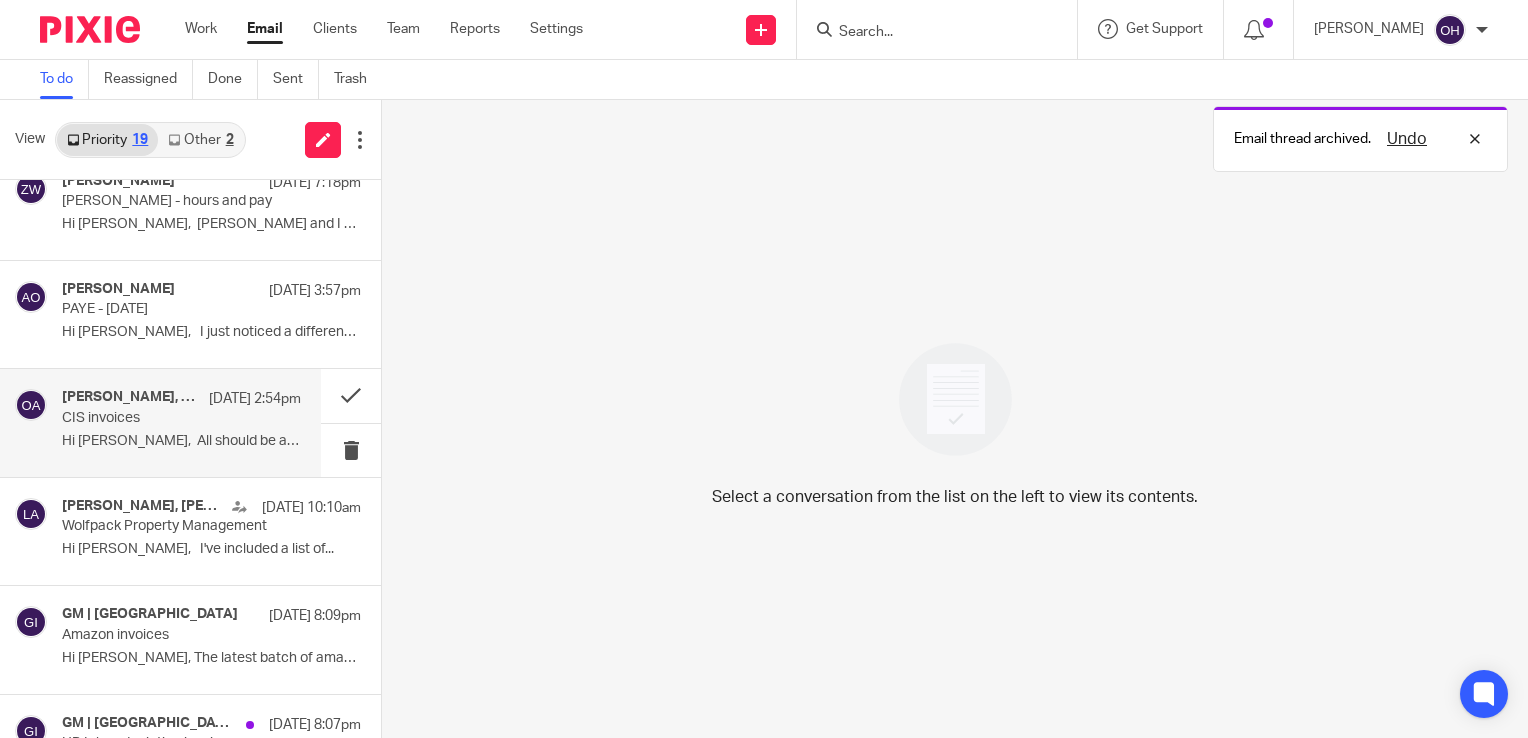 scroll, scrollTop: 300, scrollLeft: 0, axis: vertical 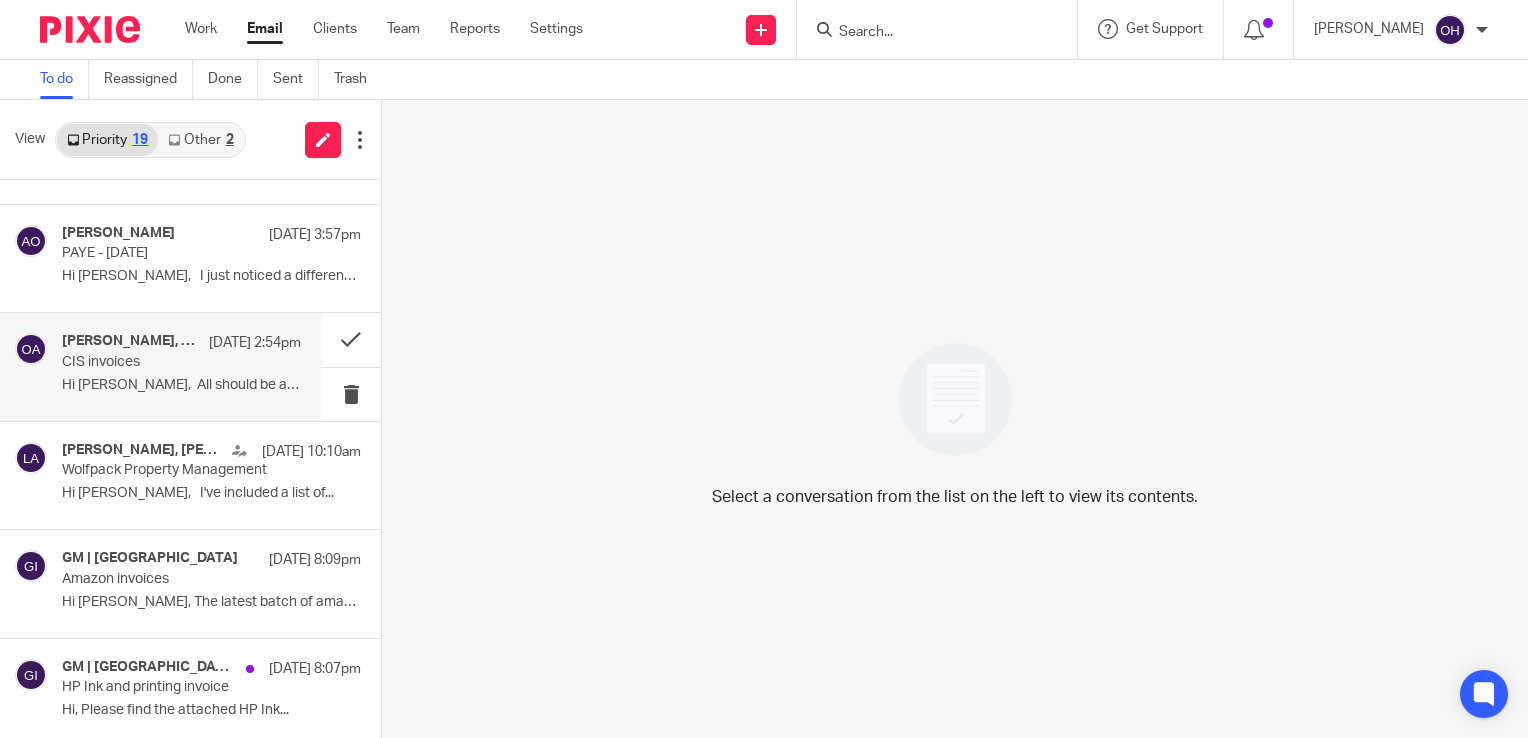 click on "CIS invoices" at bounding box center (157, 362) 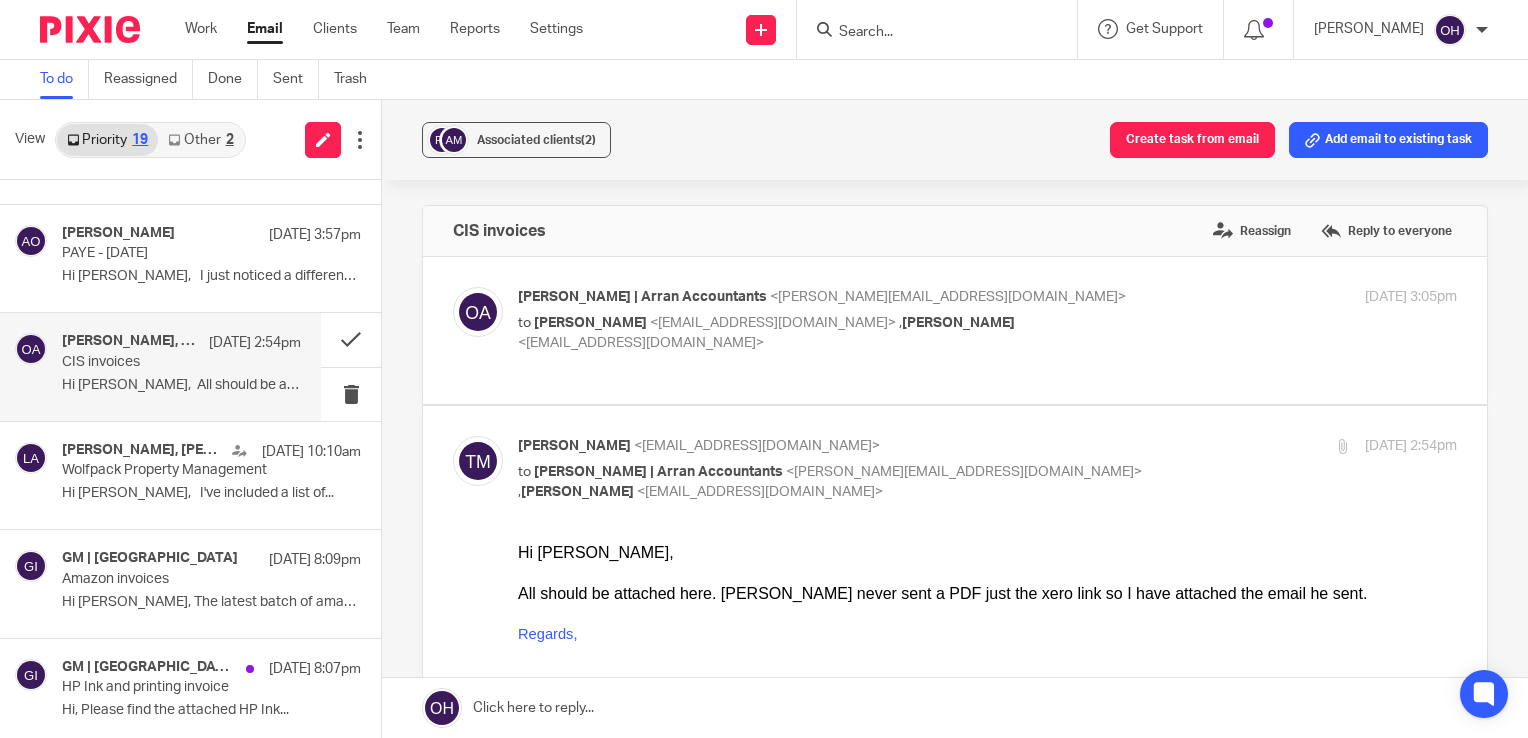 scroll, scrollTop: 0, scrollLeft: 0, axis: both 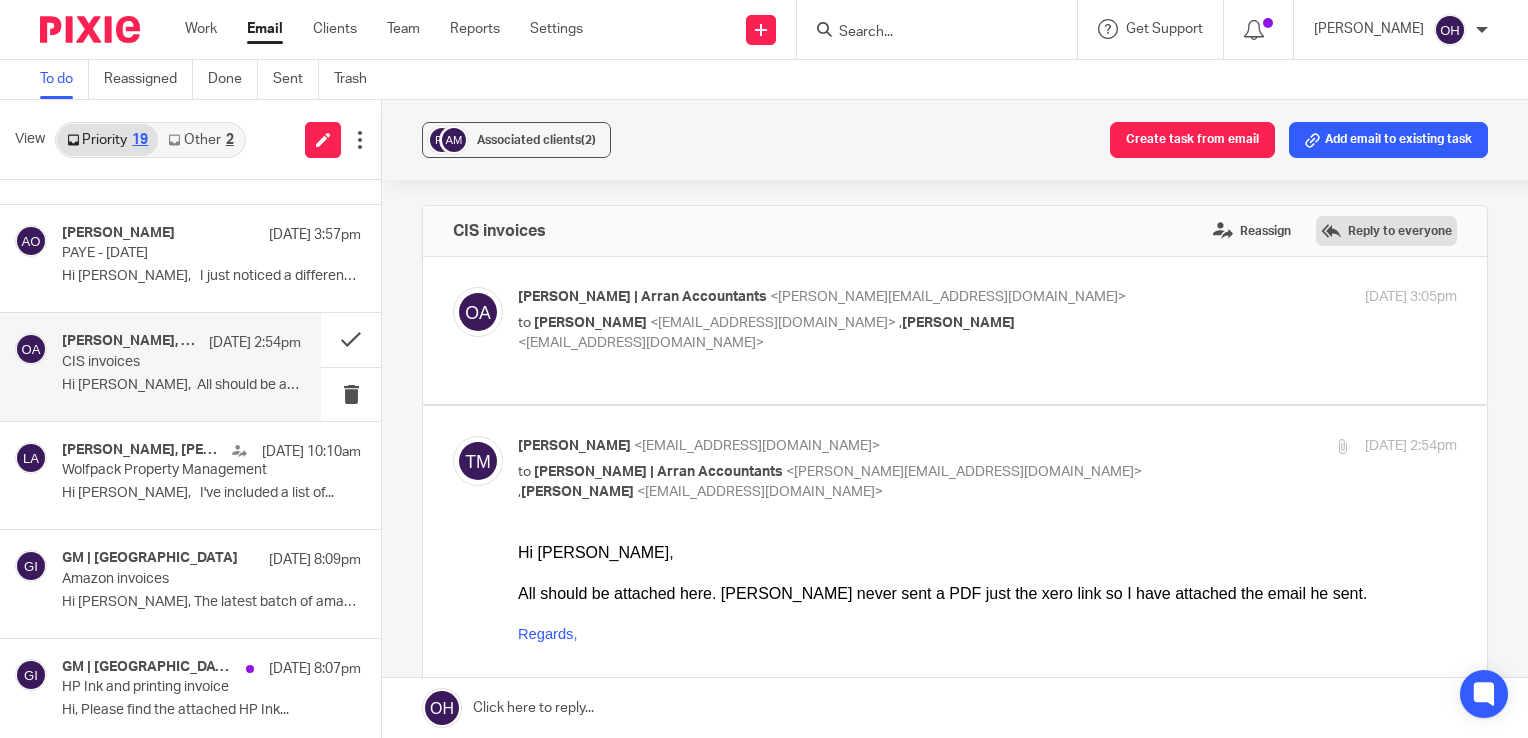 click on "Reply to everyone" at bounding box center [1386, 231] 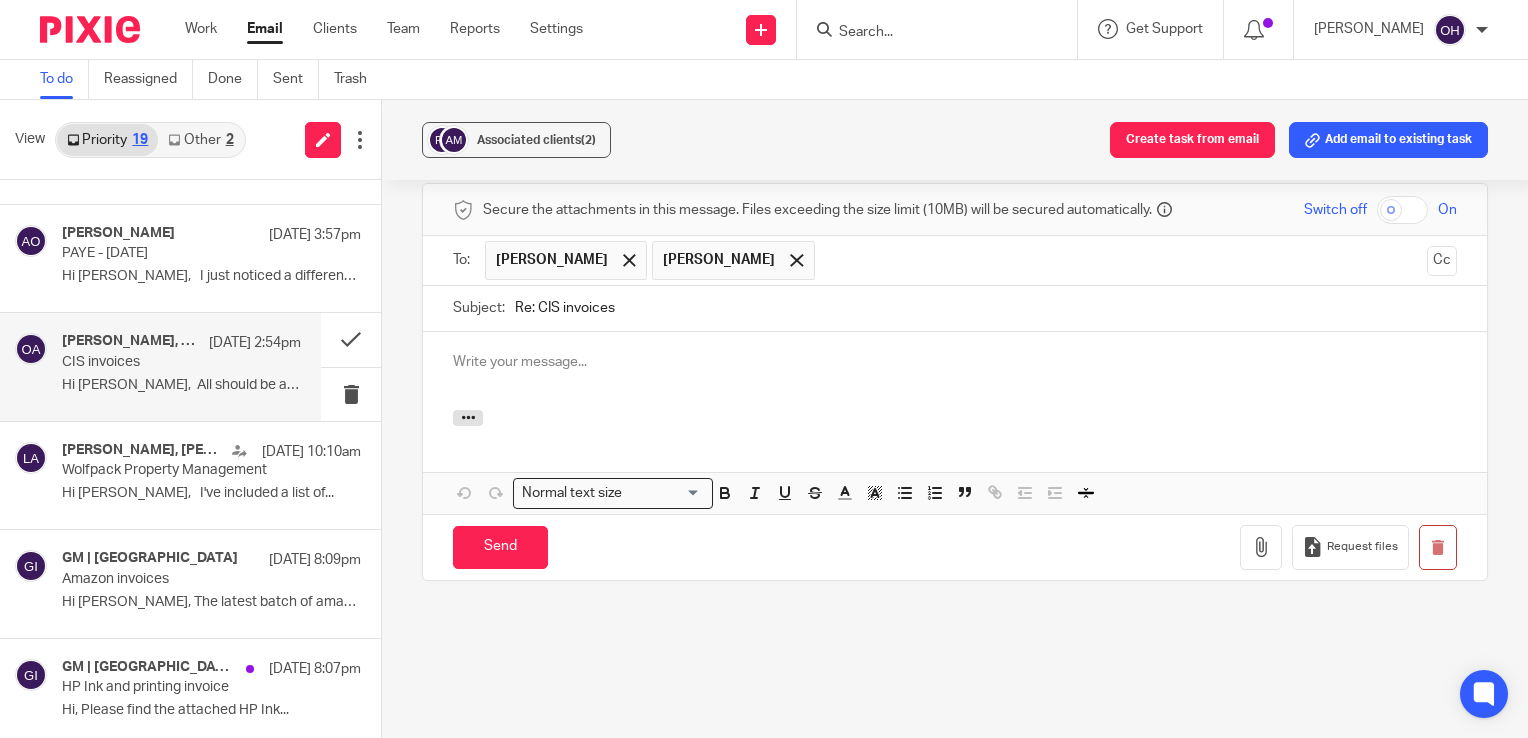 scroll, scrollTop: 0, scrollLeft: 0, axis: both 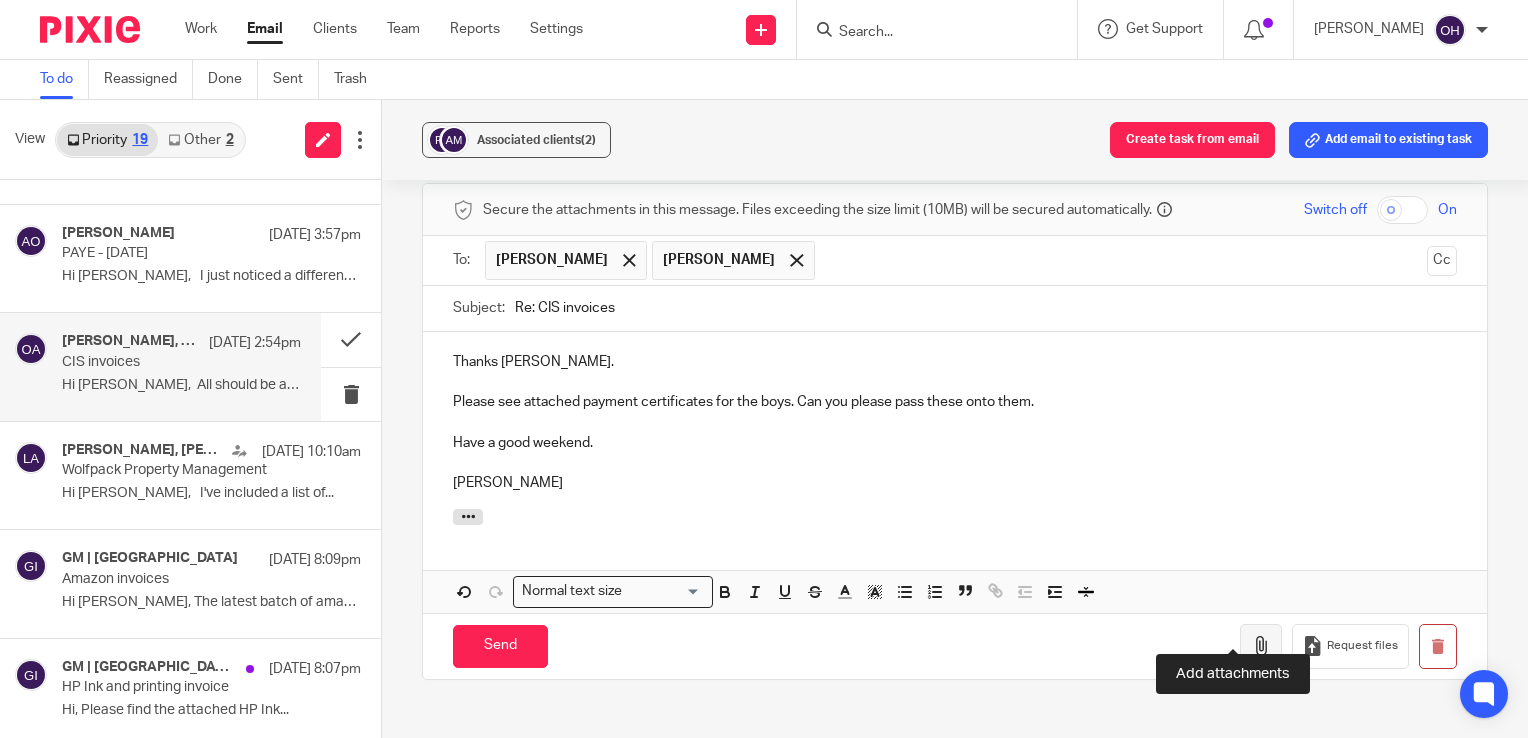 click at bounding box center [1261, 646] 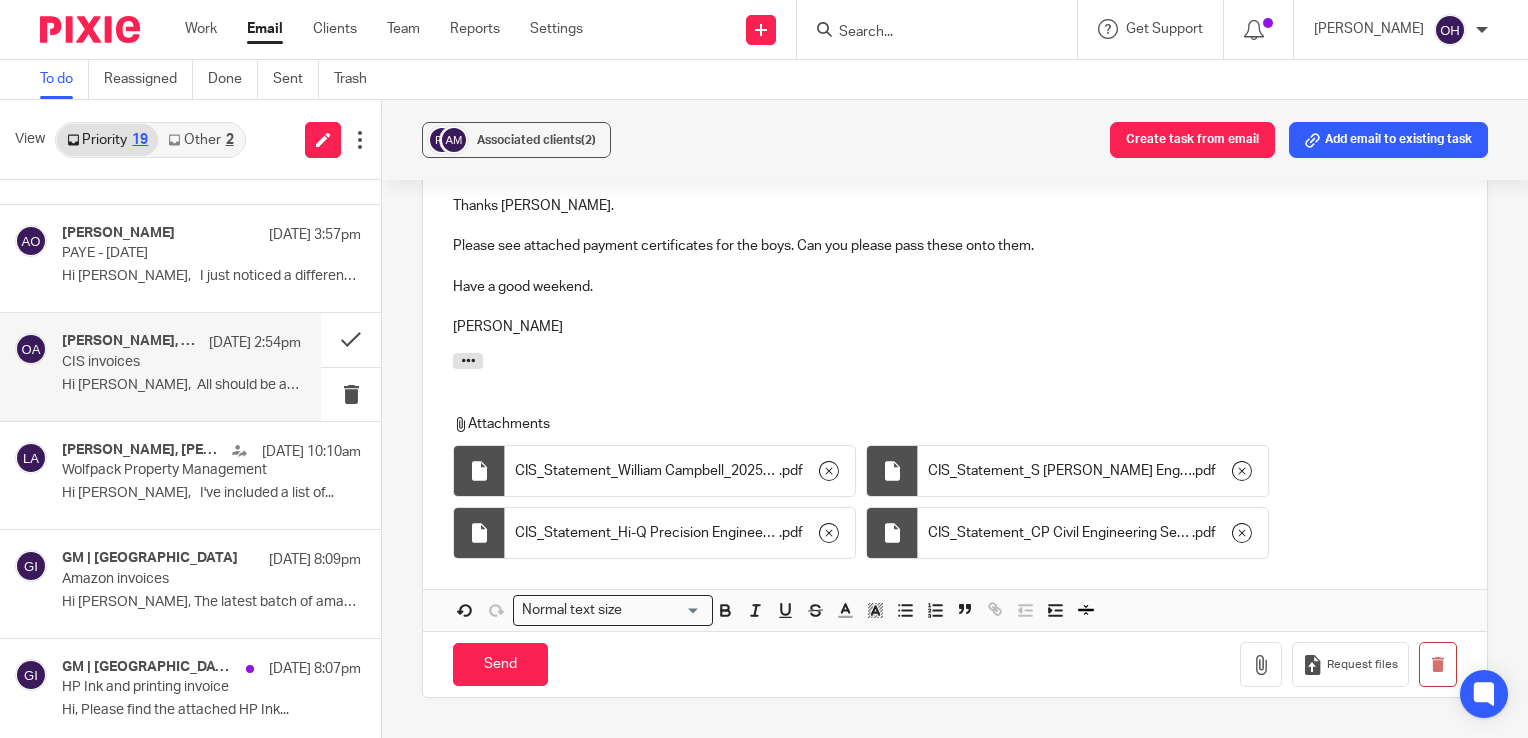 scroll, scrollTop: 1480, scrollLeft: 0, axis: vertical 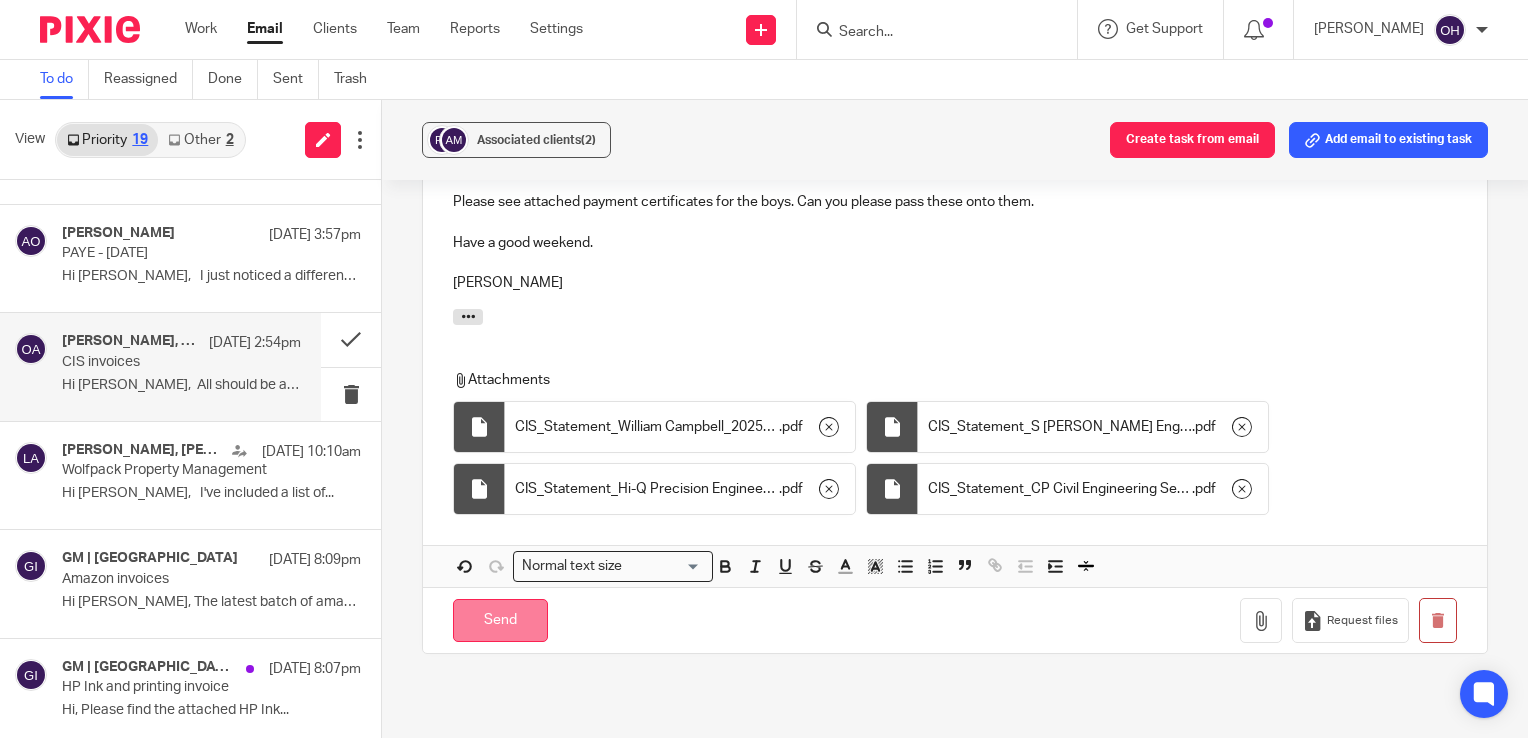 click on "Send" at bounding box center [500, 620] 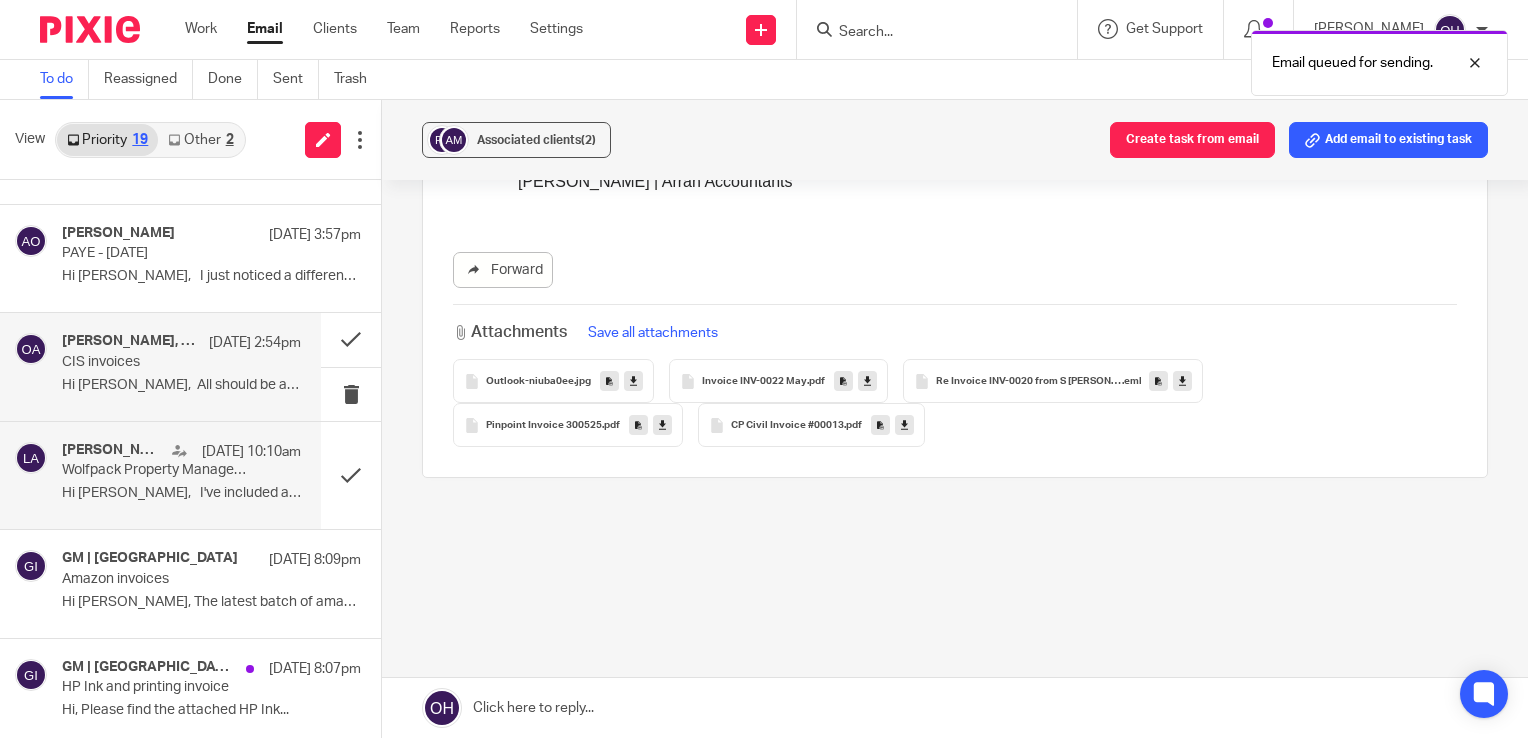 scroll, scrollTop: 933, scrollLeft: 0, axis: vertical 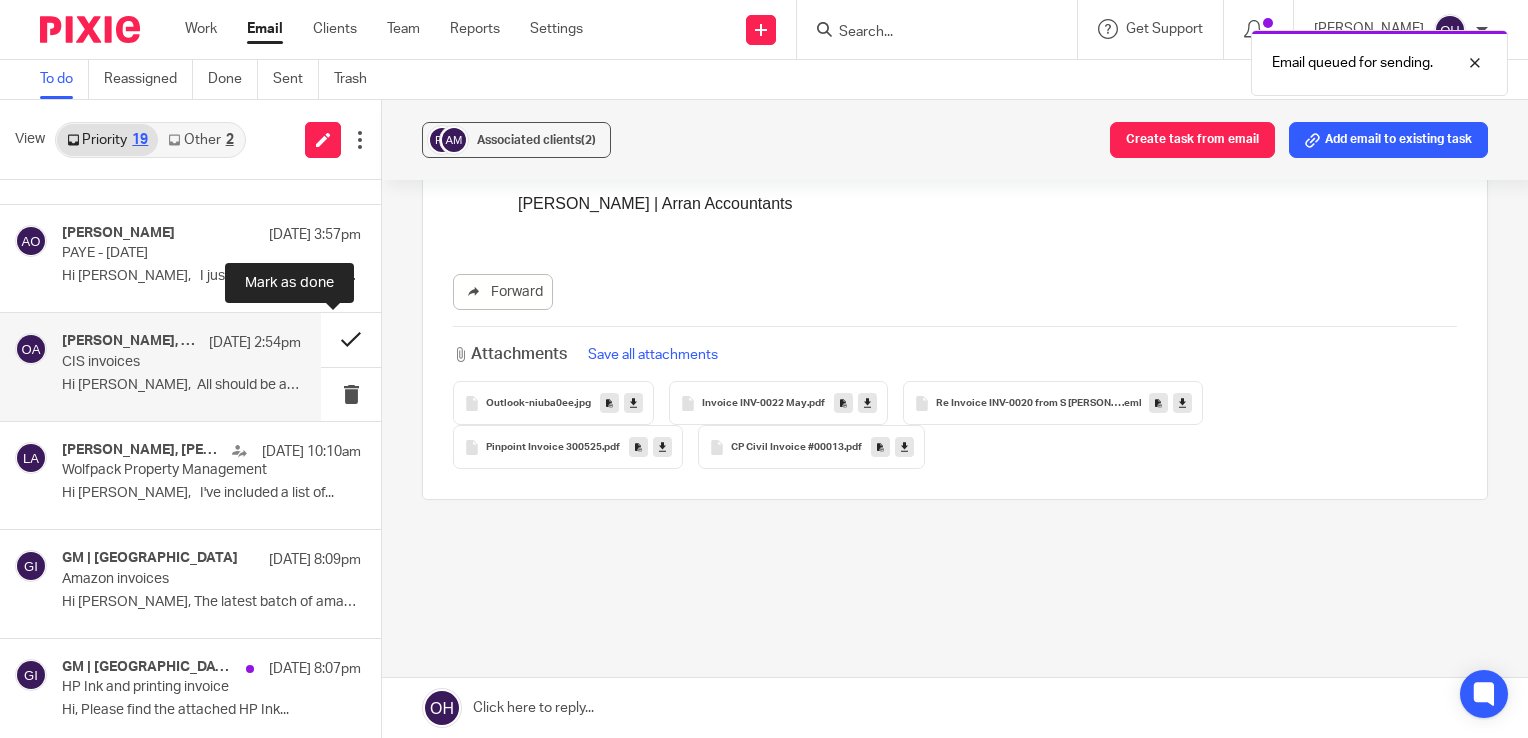 click at bounding box center (351, 339) 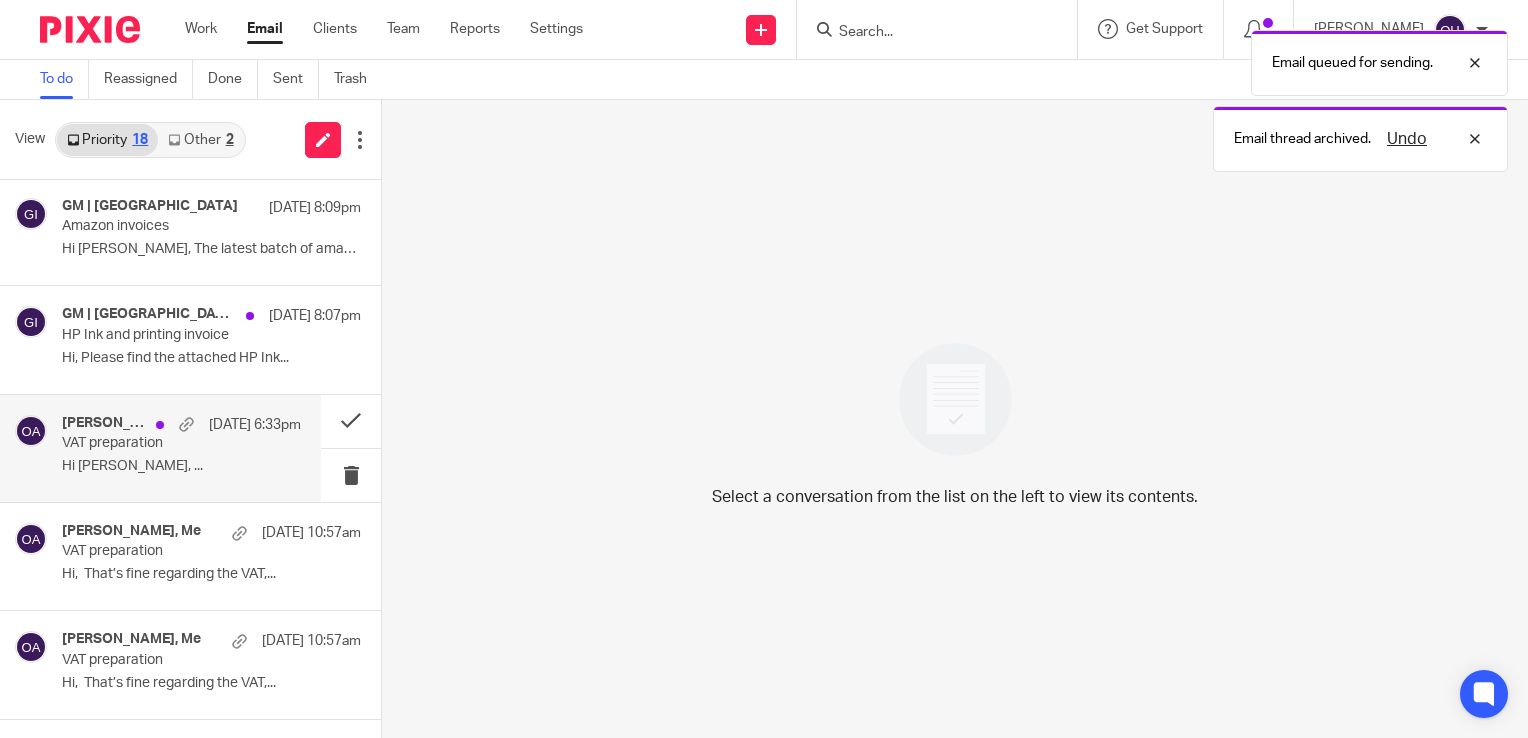 scroll, scrollTop: 600, scrollLeft: 0, axis: vertical 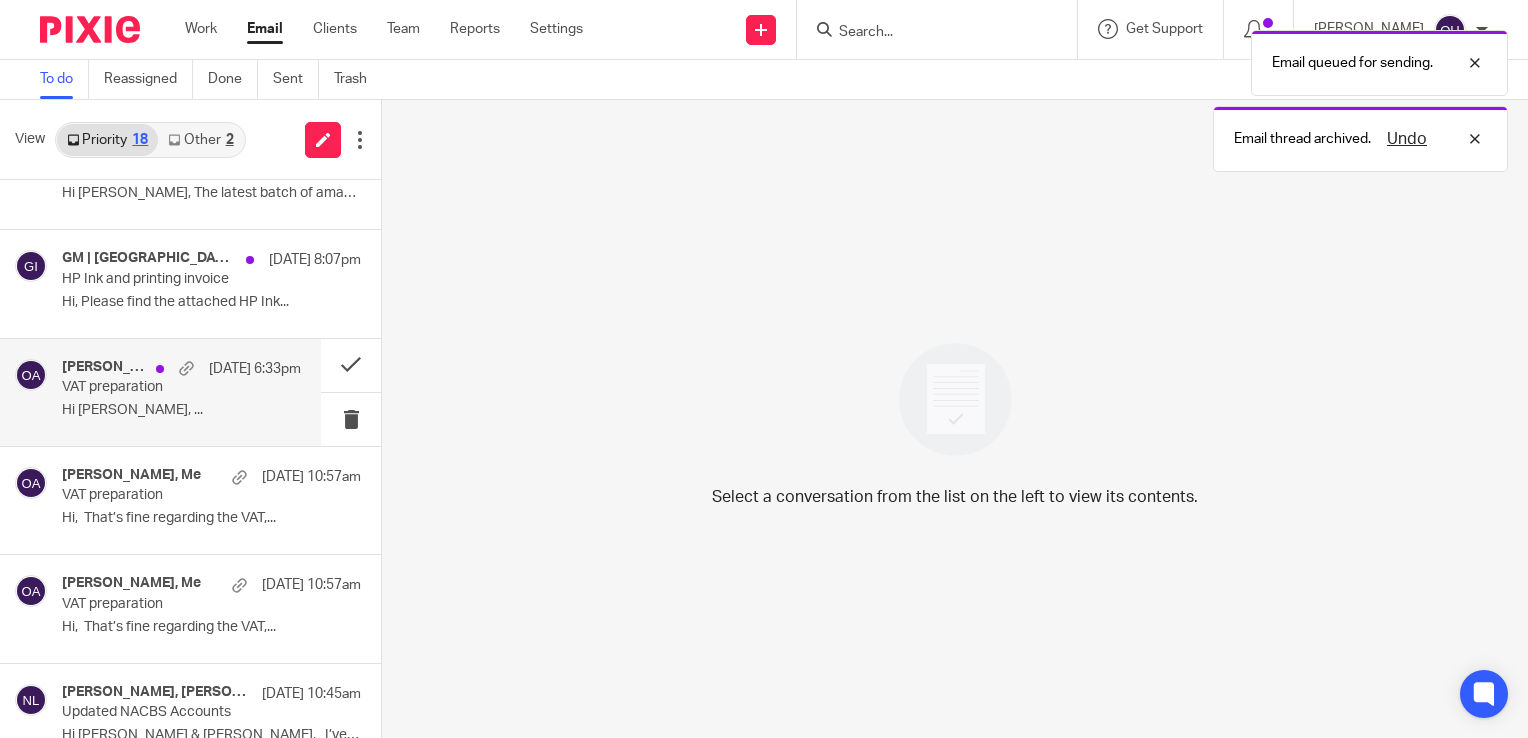 click on "VAT preparation" at bounding box center (157, 387) 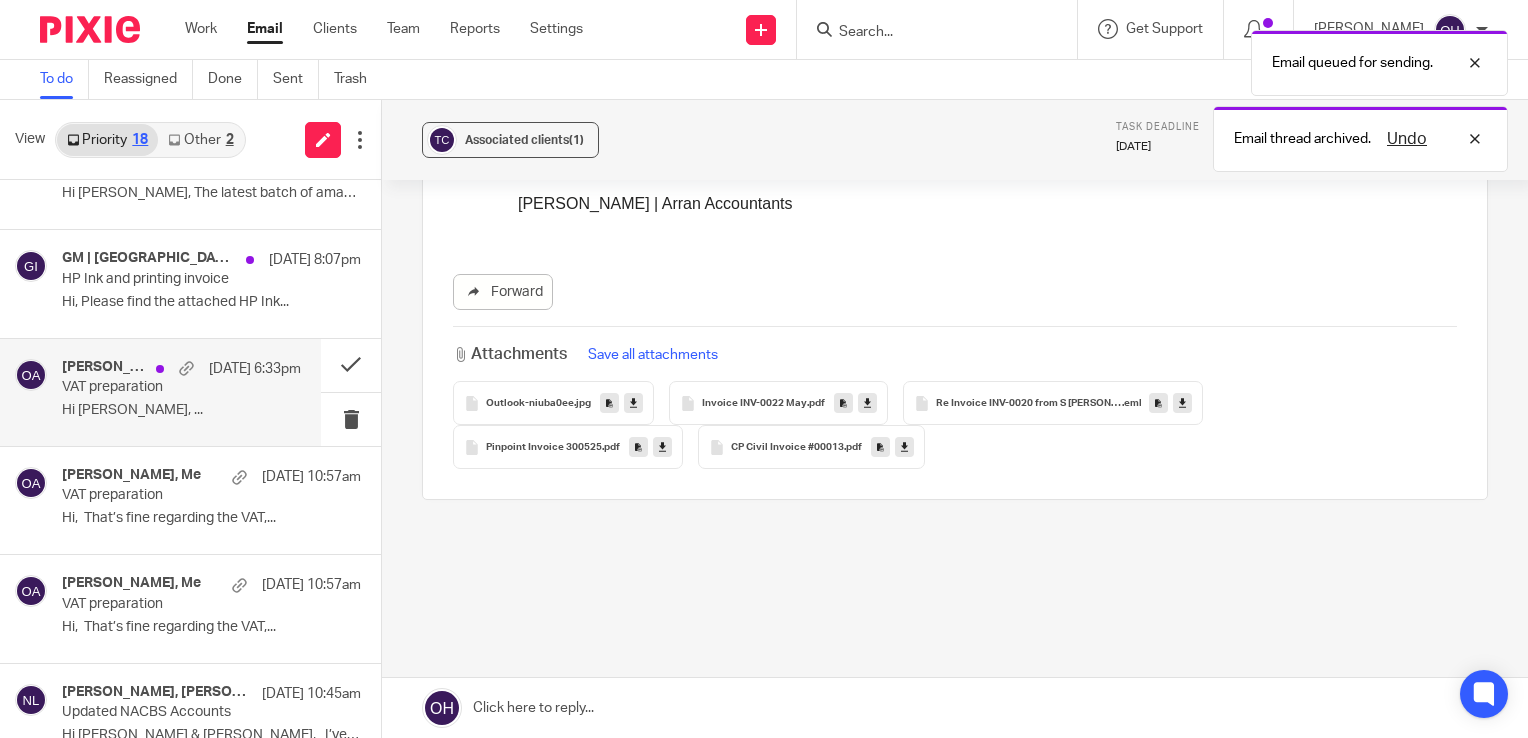 scroll, scrollTop: 0, scrollLeft: 0, axis: both 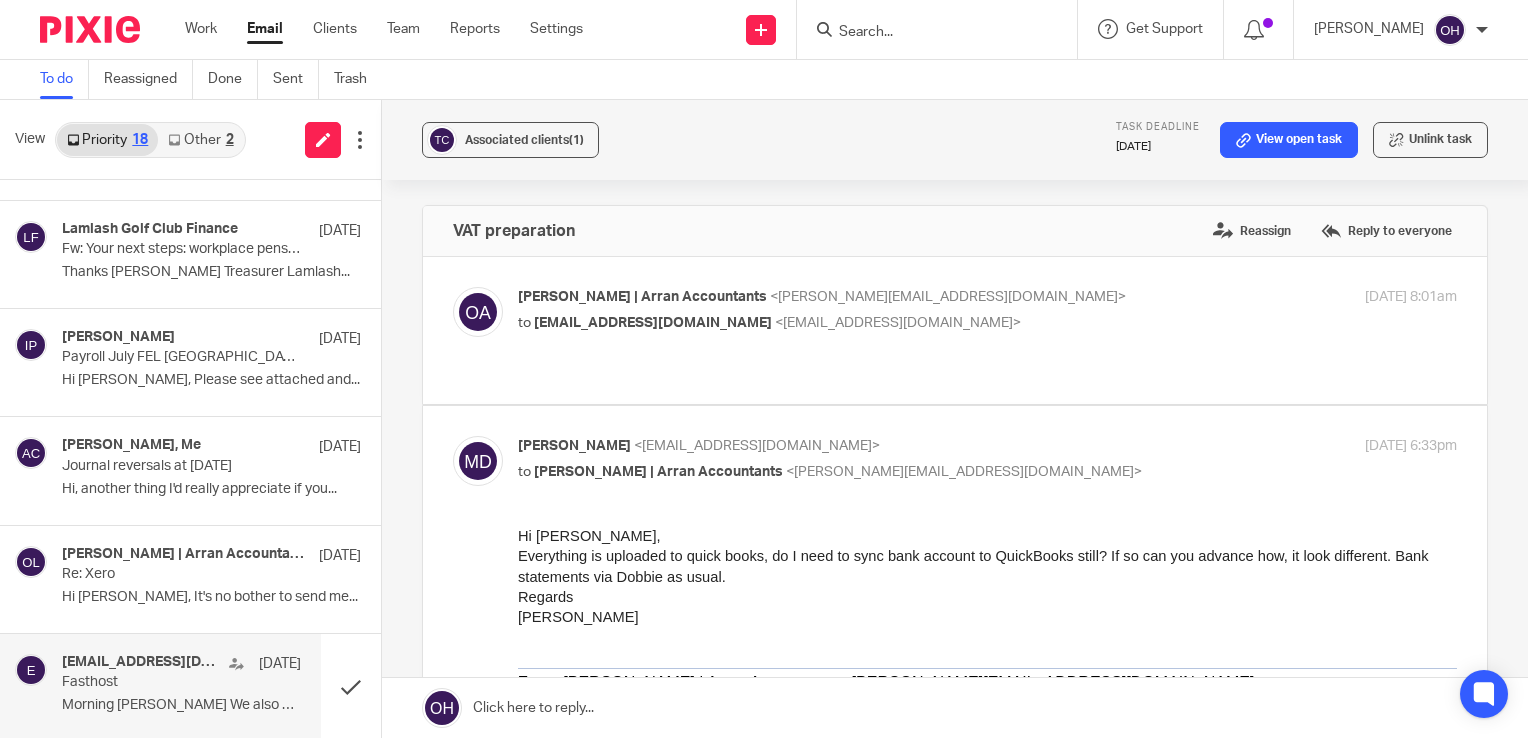 click on "Fasthost" at bounding box center [157, 682] 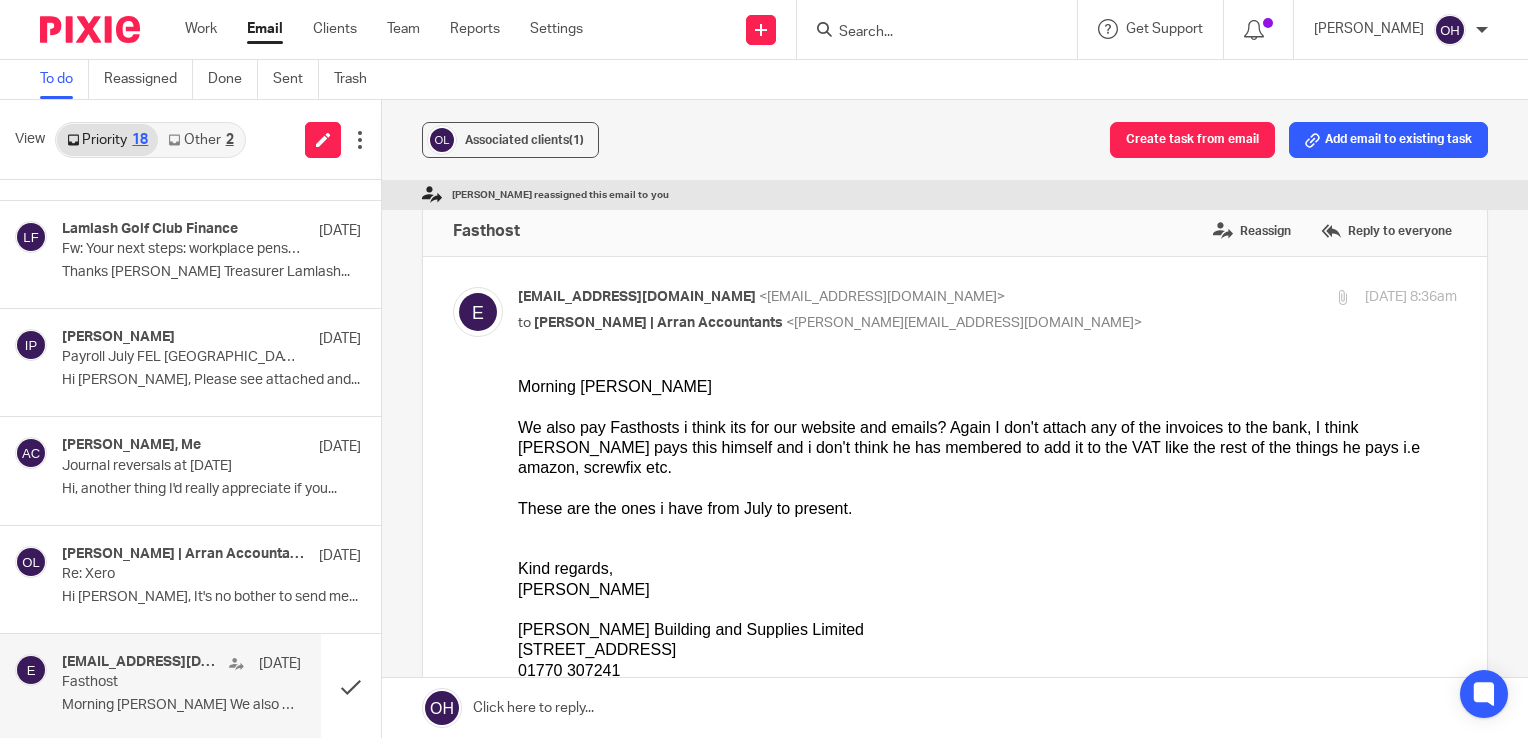 scroll, scrollTop: 0, scrollLeft: 0, axis: both 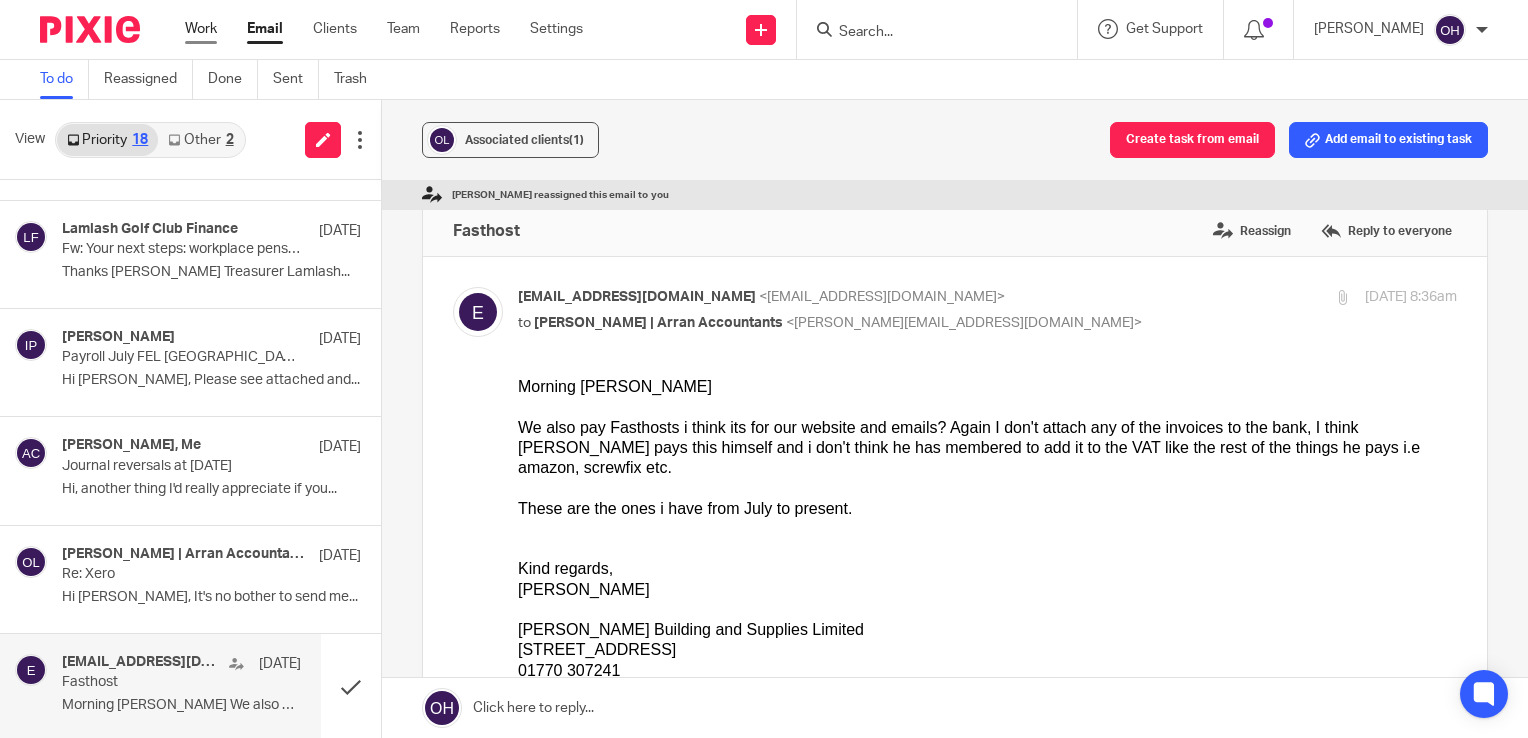 click on "Work" at bounding box center [201, 29] 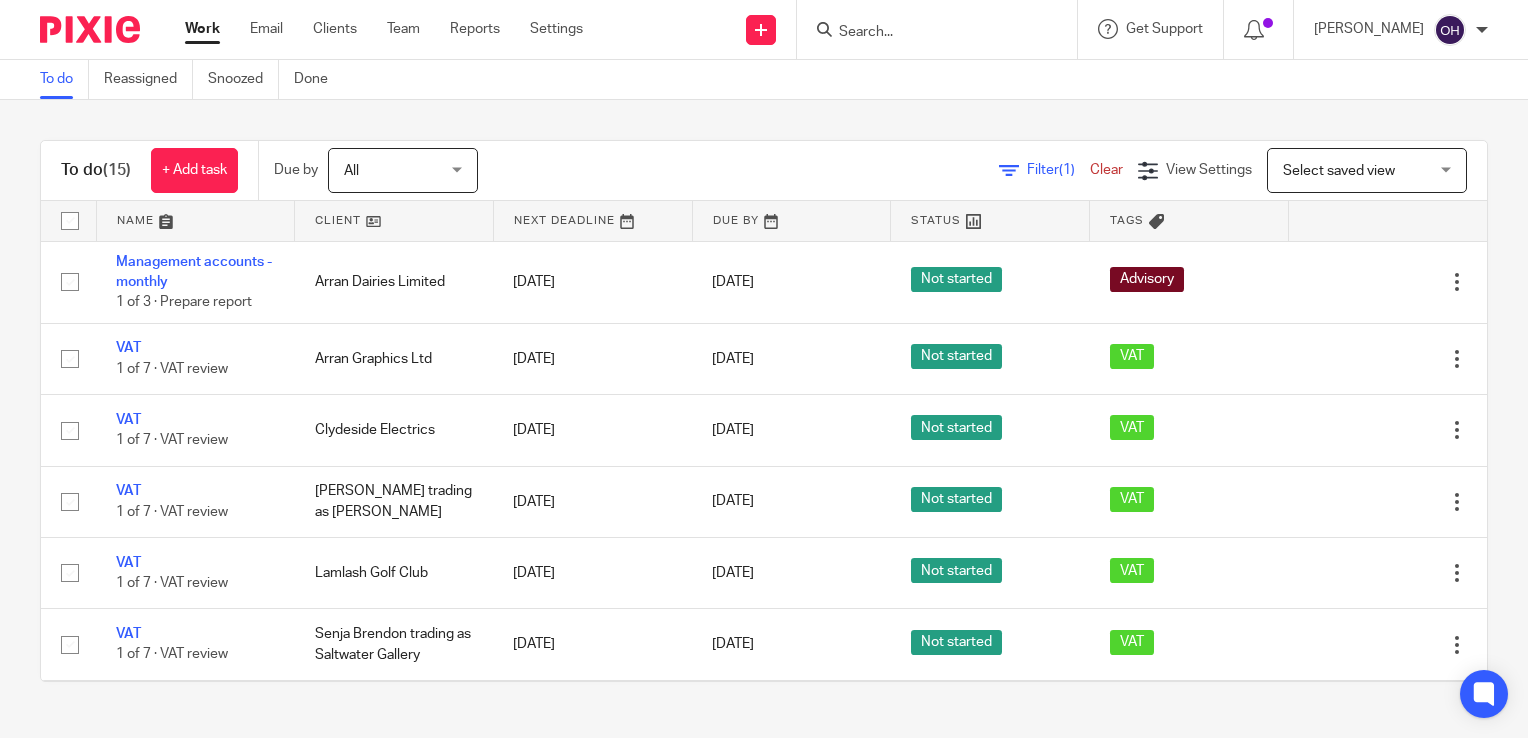 scroll, scrollTop: 0, scrollLeft: 0, axis: both 